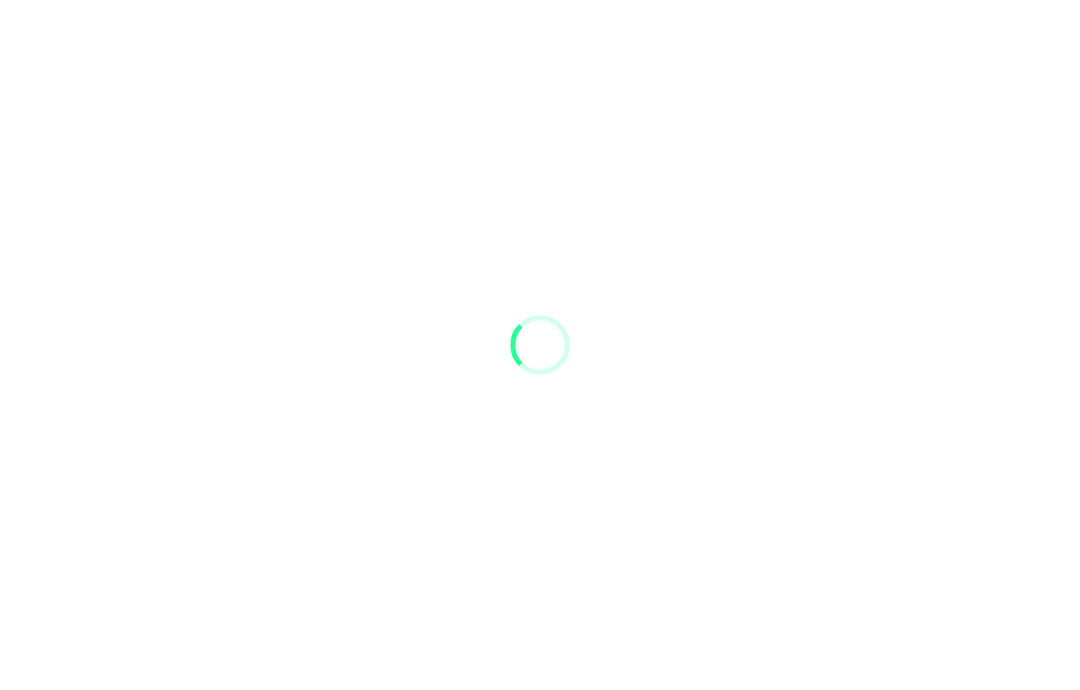 scroll, scrollTop: 80, scrollLeft: 0, axis: vertical 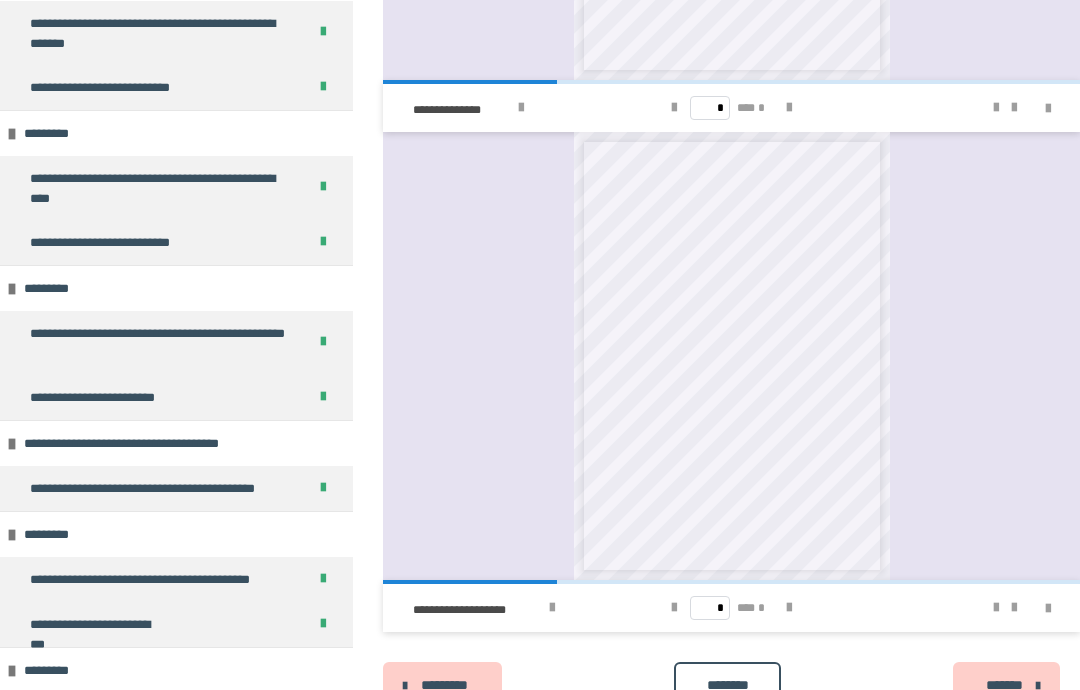 click on "********" at bounding box center (727, 685) 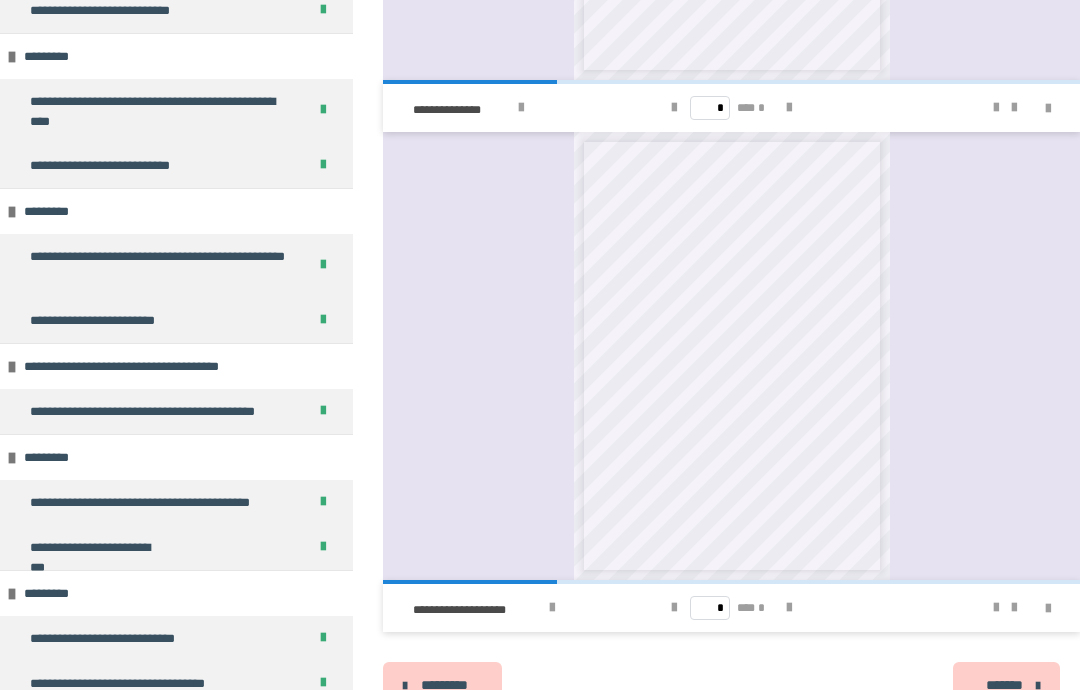scroll, scrollTop: 3941, scrollLeft: 0, axis: vertical 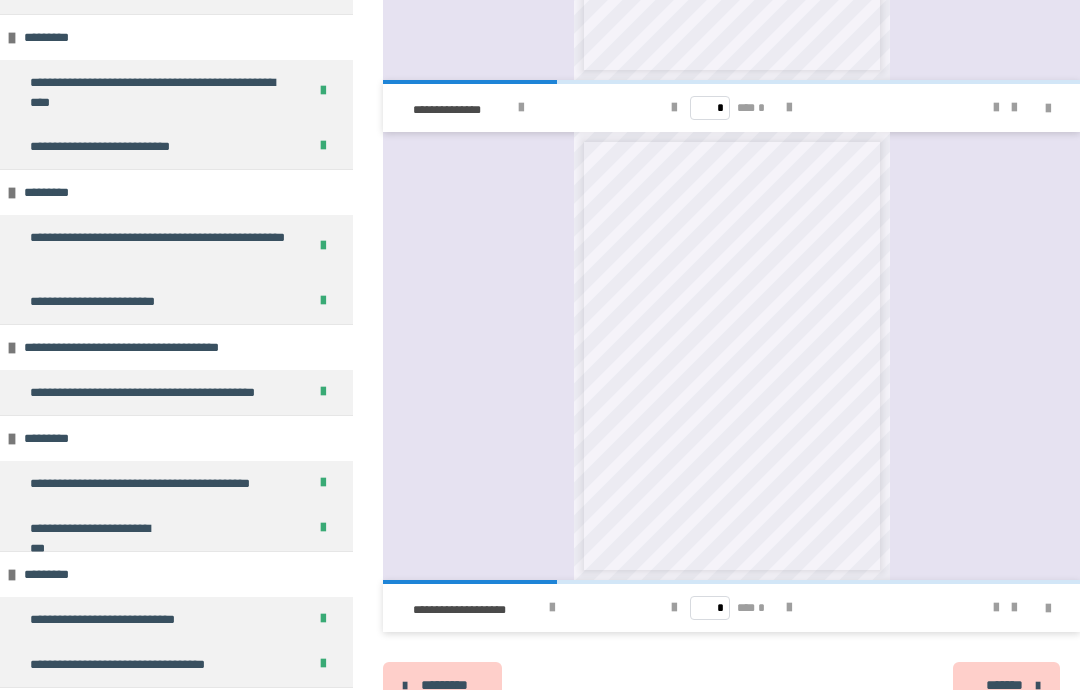 click on "********* ******** *******" at bounding box center [731, 686] 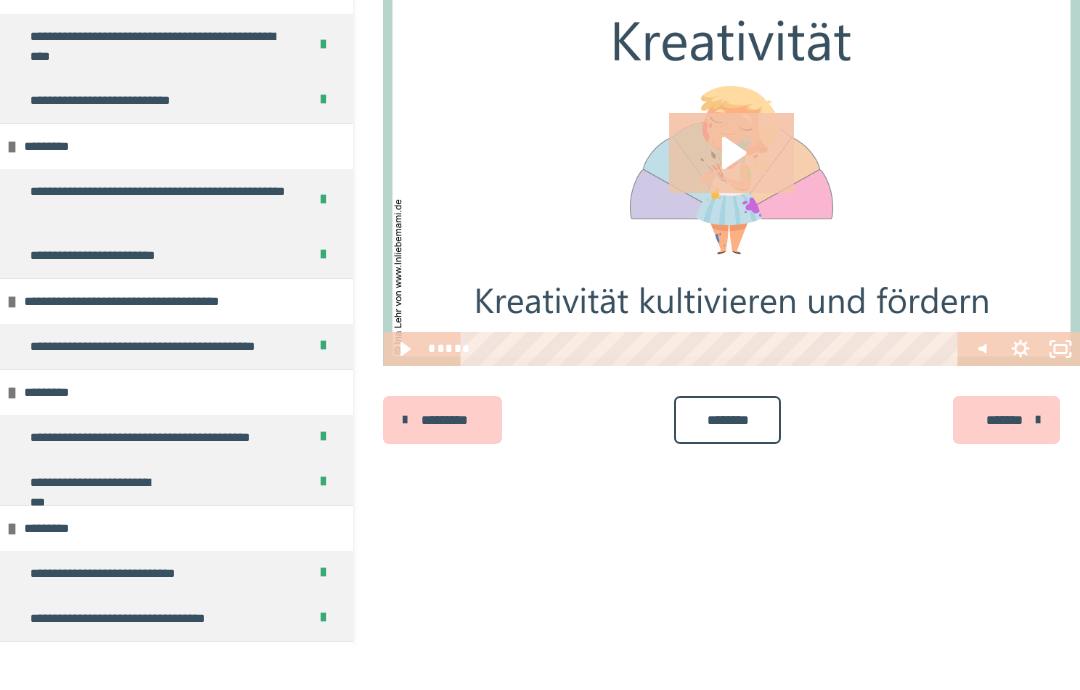scroll, scrollTop: 0, scrollLeft: 0, axis: both 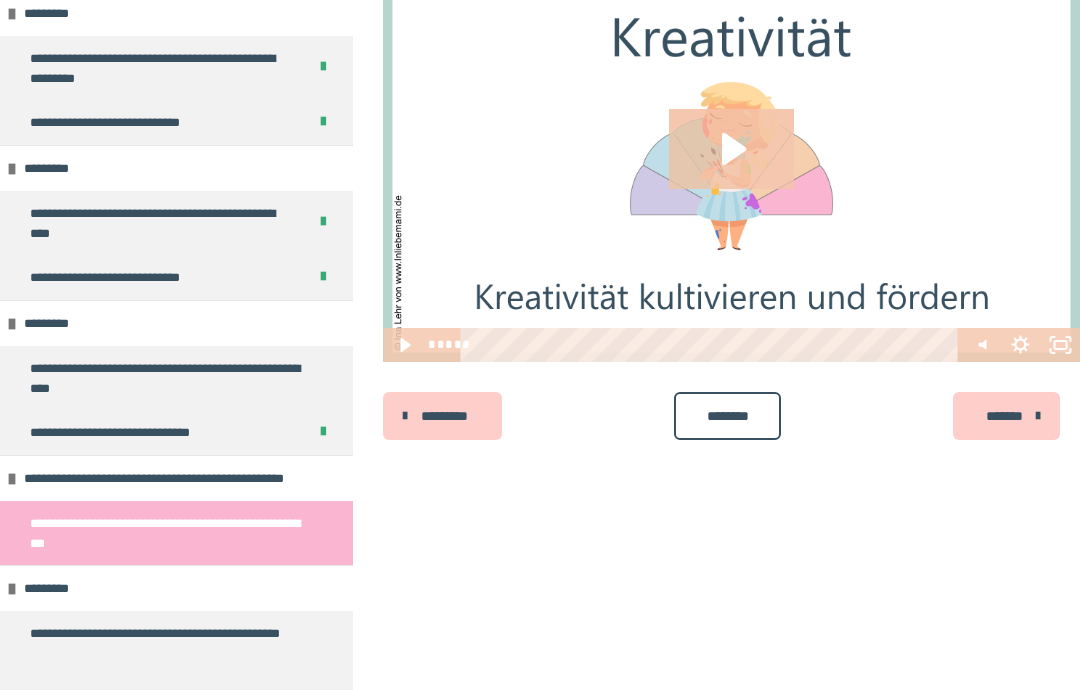 click on "**********" at bounding box center [168, 378] 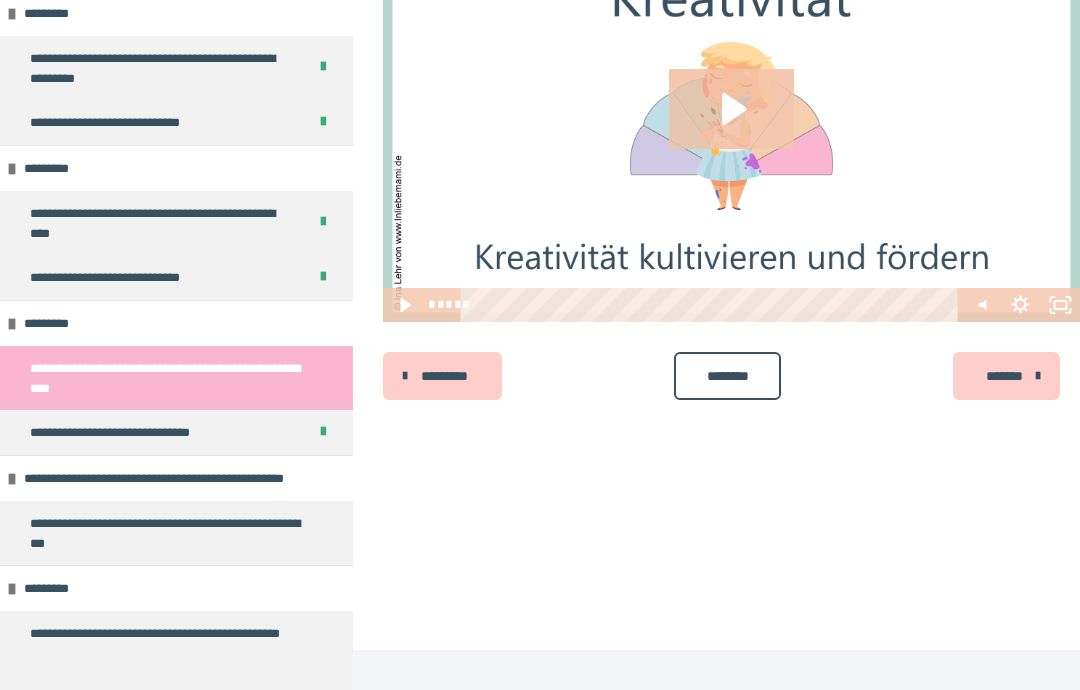 click on "**********" at bounding box center (168, 378) 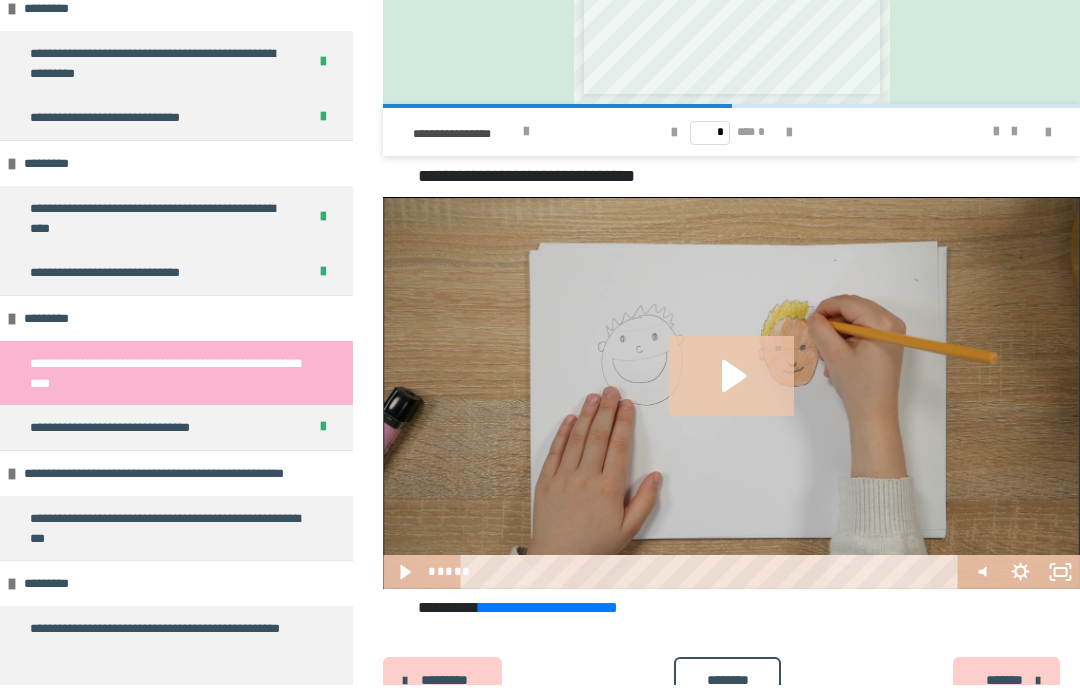 scroll, scrollTop: 2329, scrollLeft: 0, axis: vertical 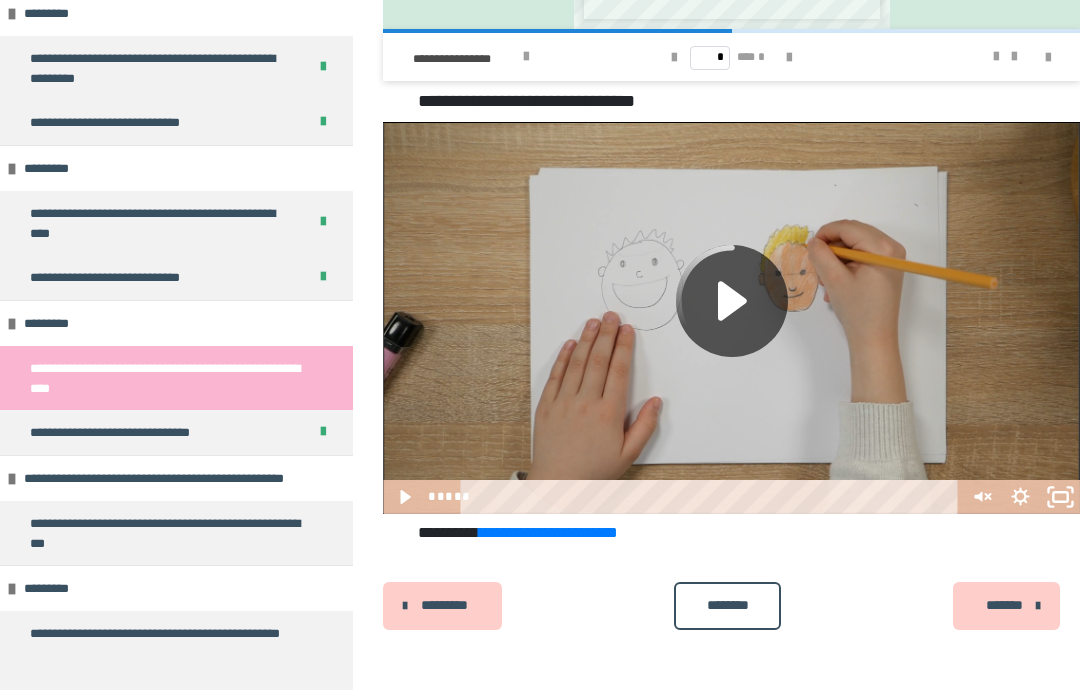 click 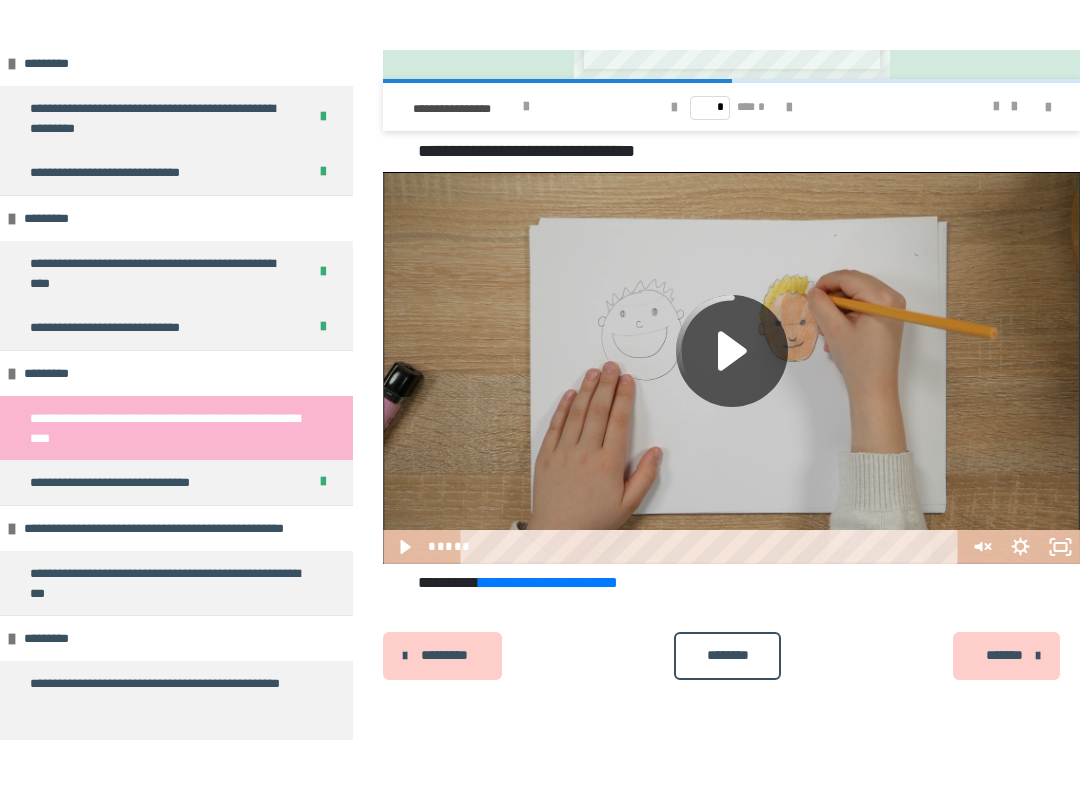 scroll, scrollTop: 20, scrollLeft: 0, axis: vertical 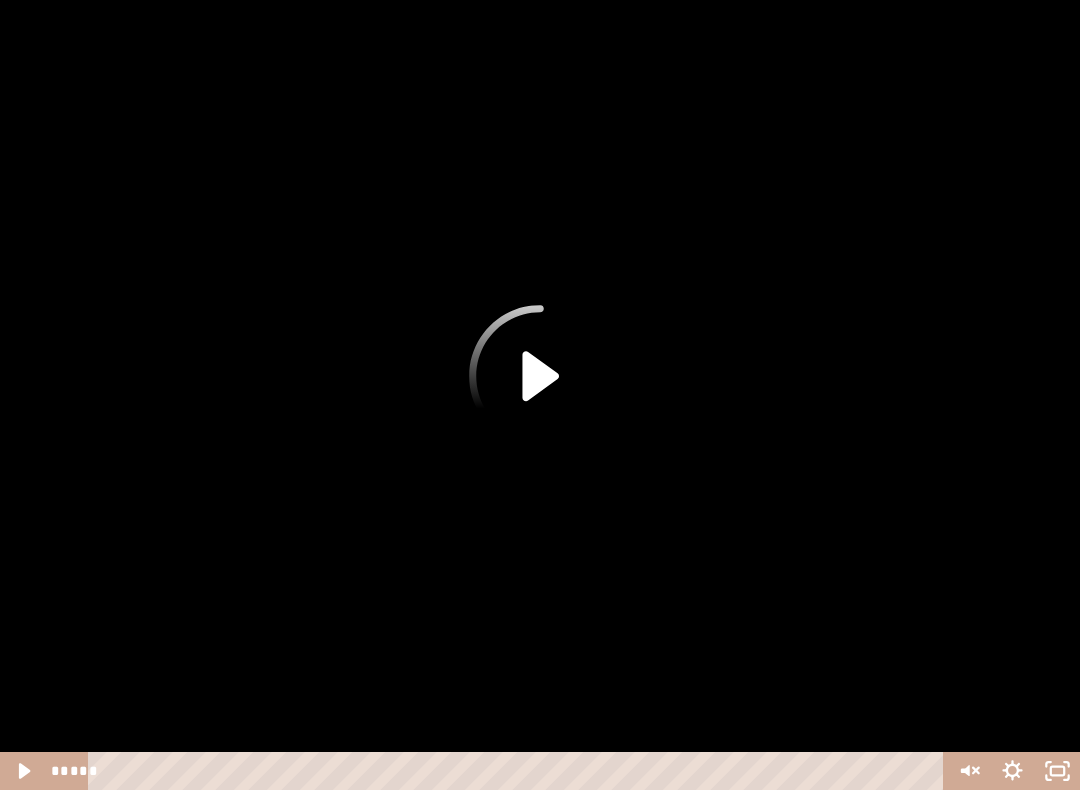 click 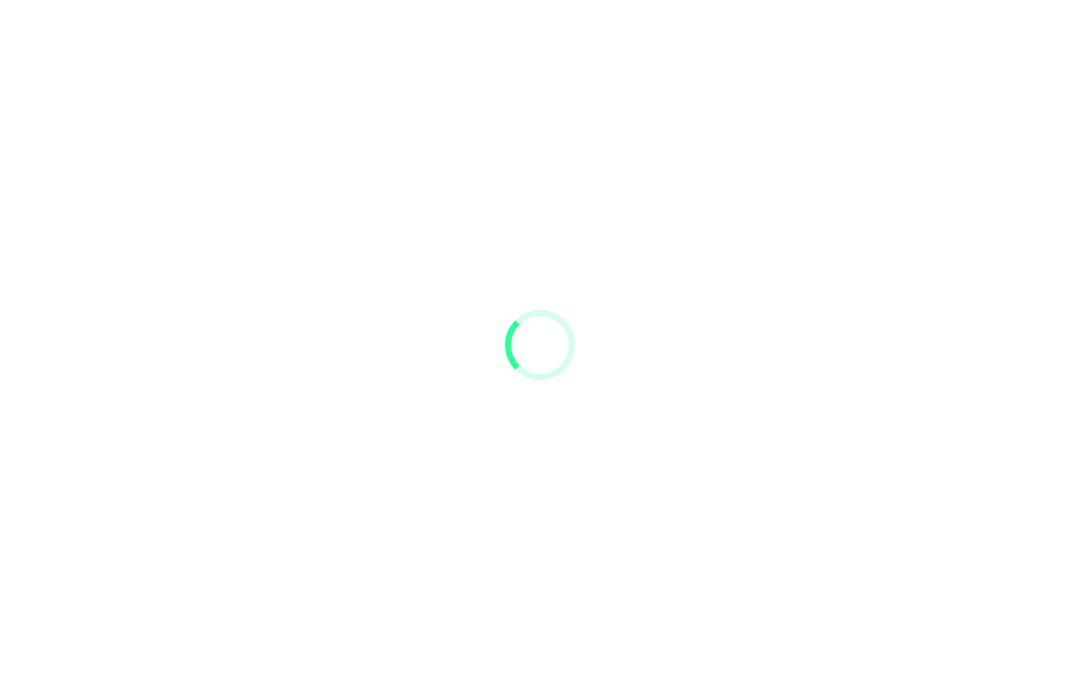 scroll, scrollTop: 0, scrollLeft: 0, axis: both 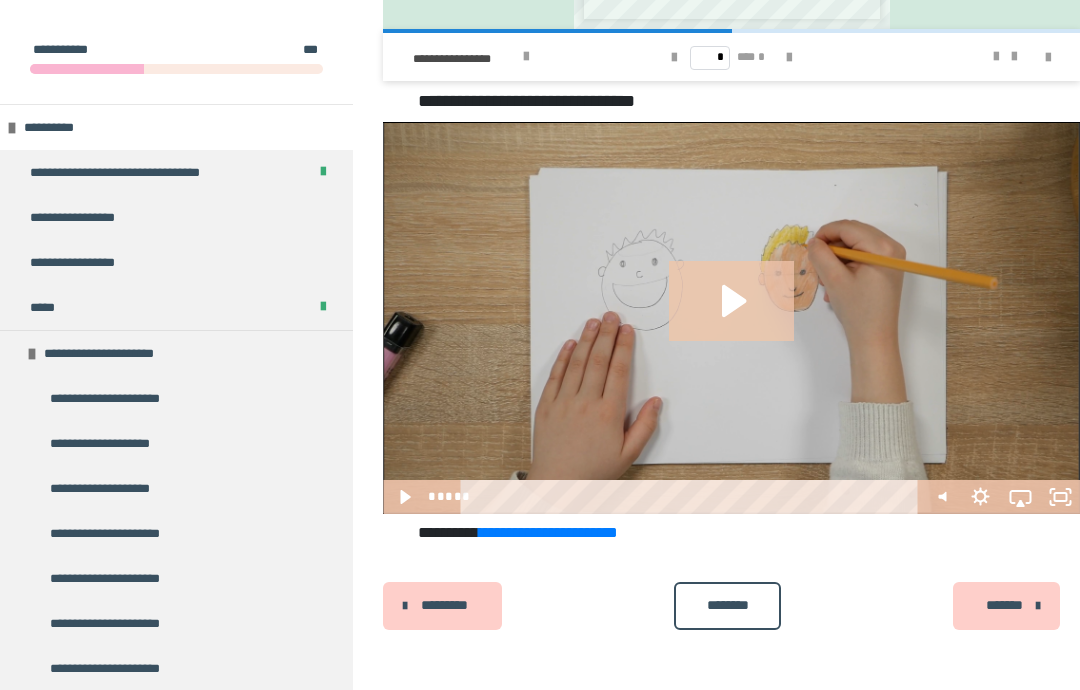 click 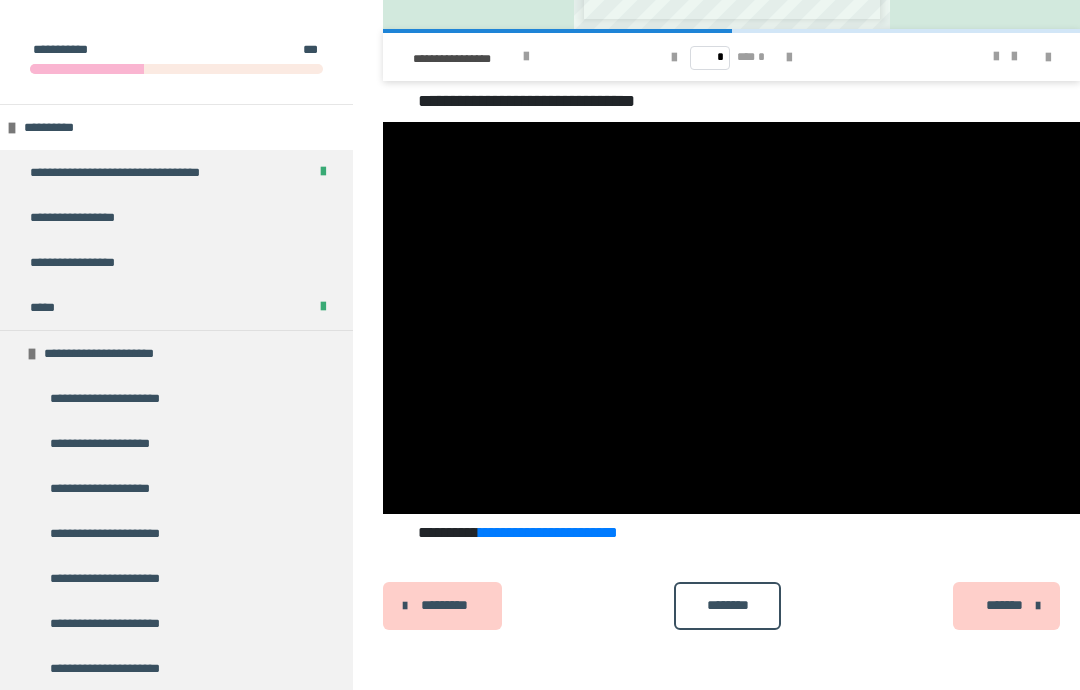 click at bounding box center [731, 318] 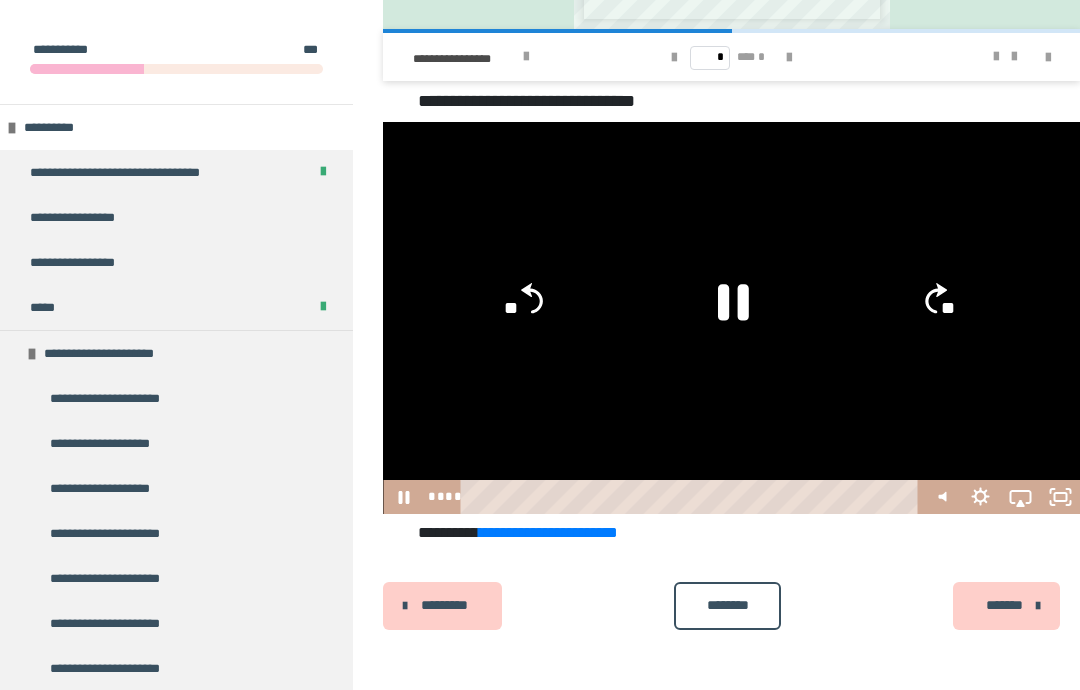 click 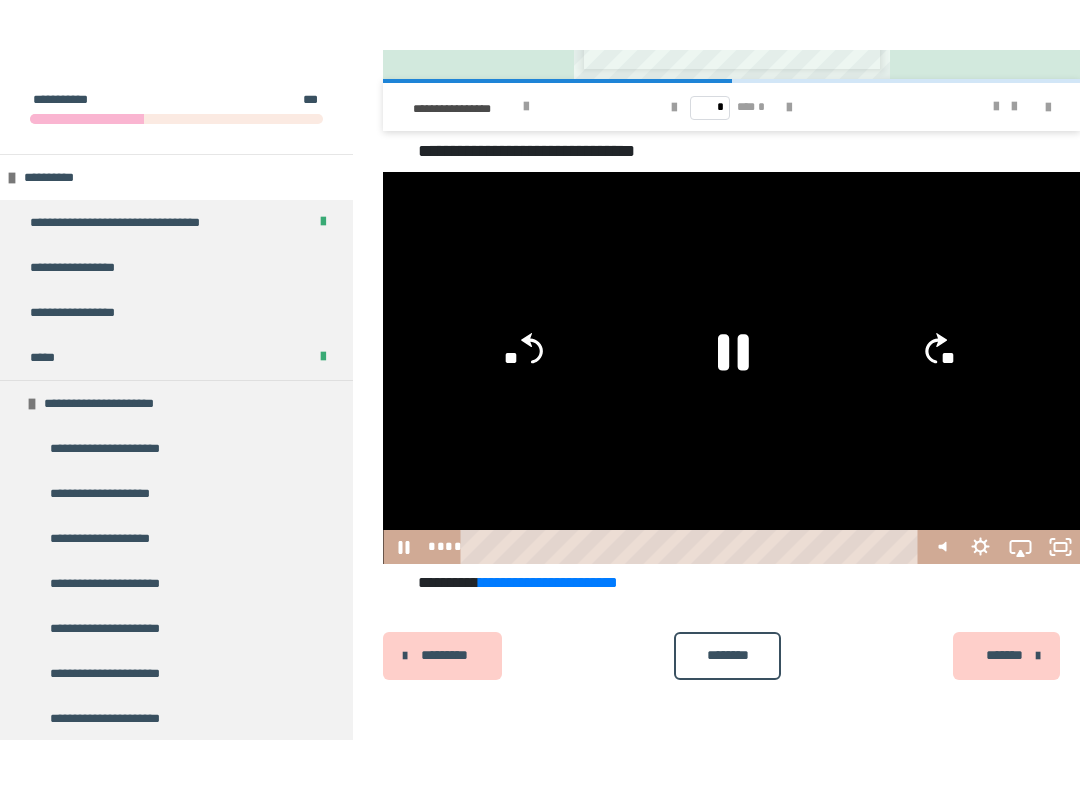 scroll, scrollTop: 20, scrollLeft: 0, axis: vertical 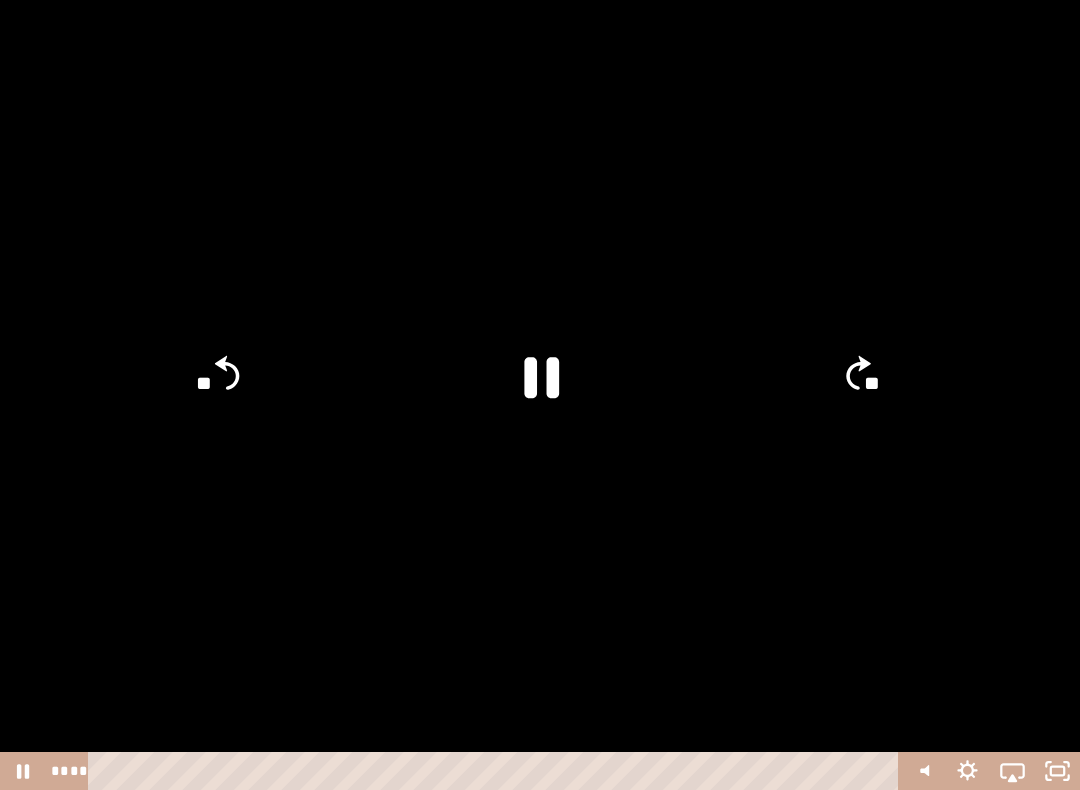 click 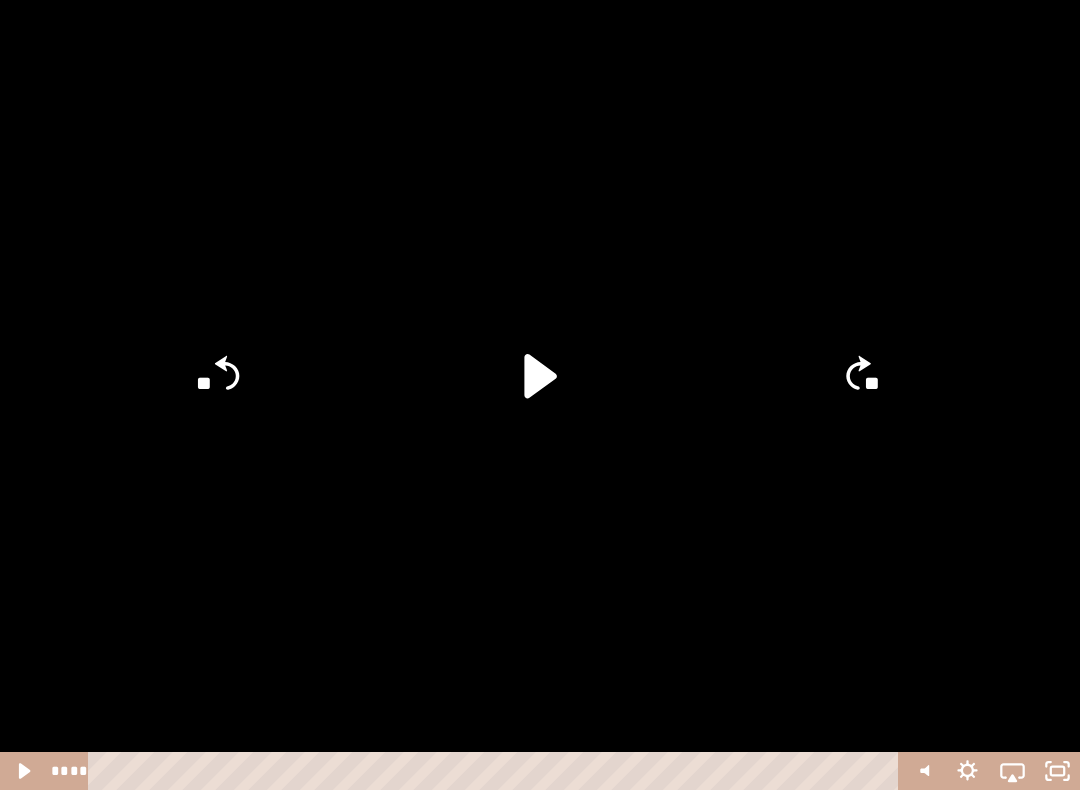 click 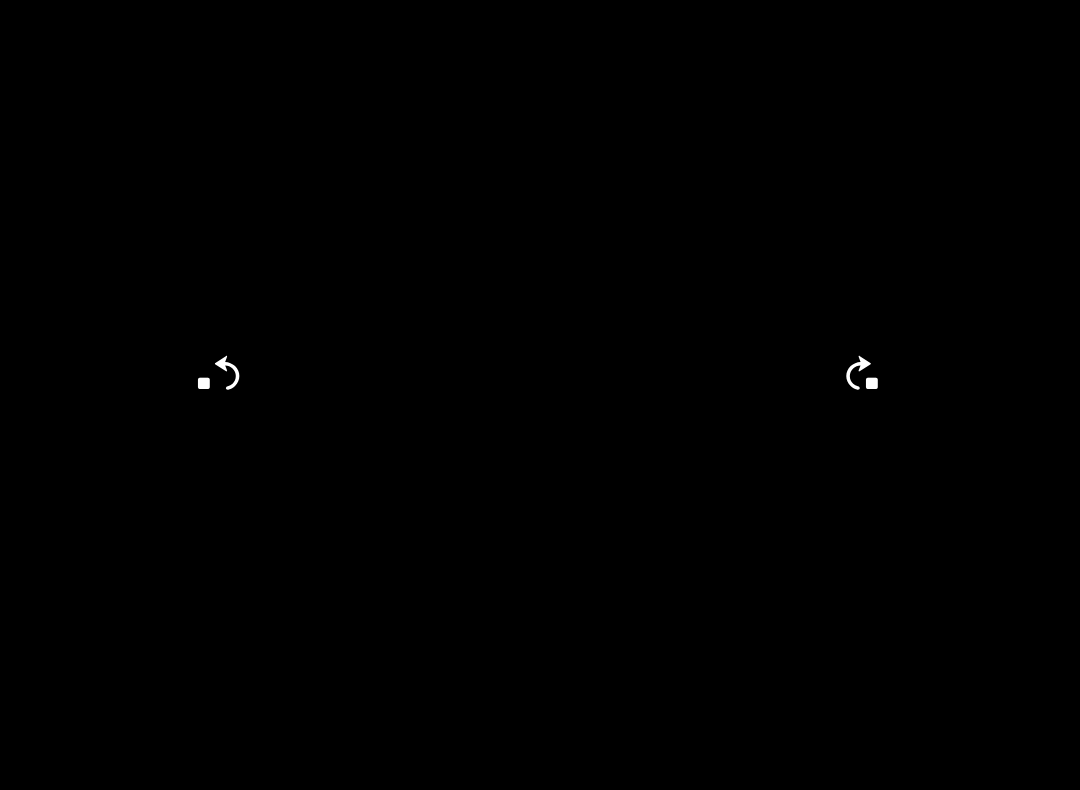 click at bounding box center (540, 395) 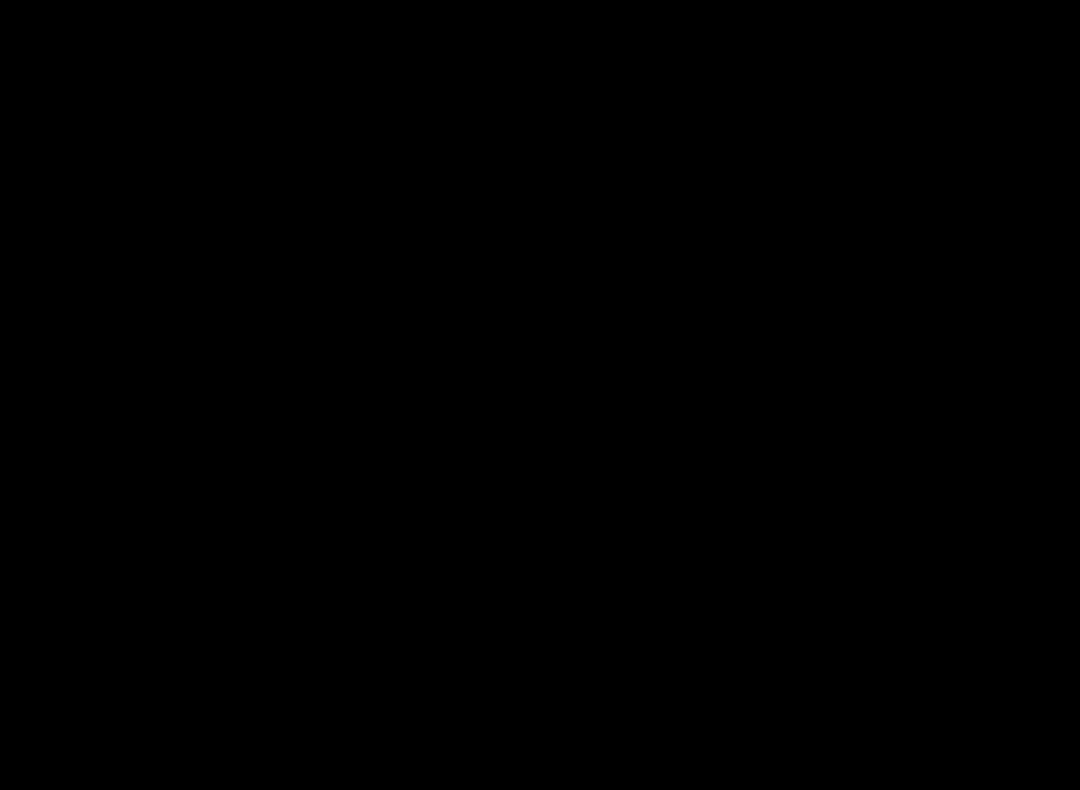 click at bounding box center [540, 395] 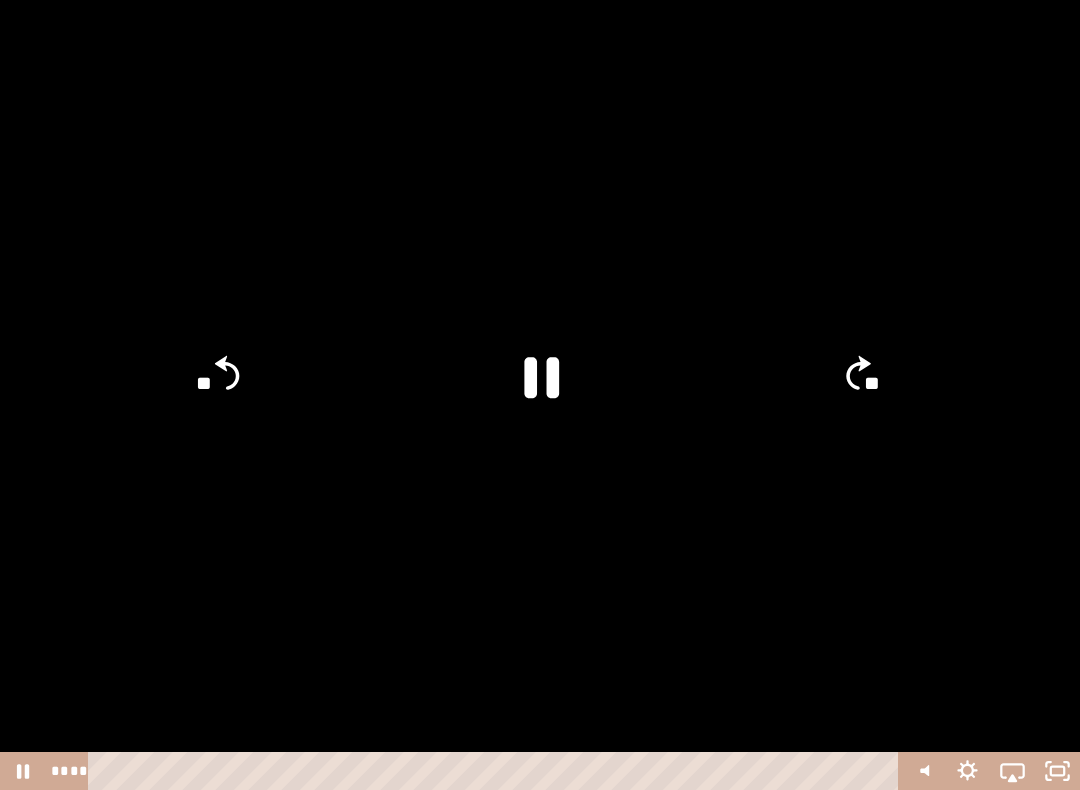 click 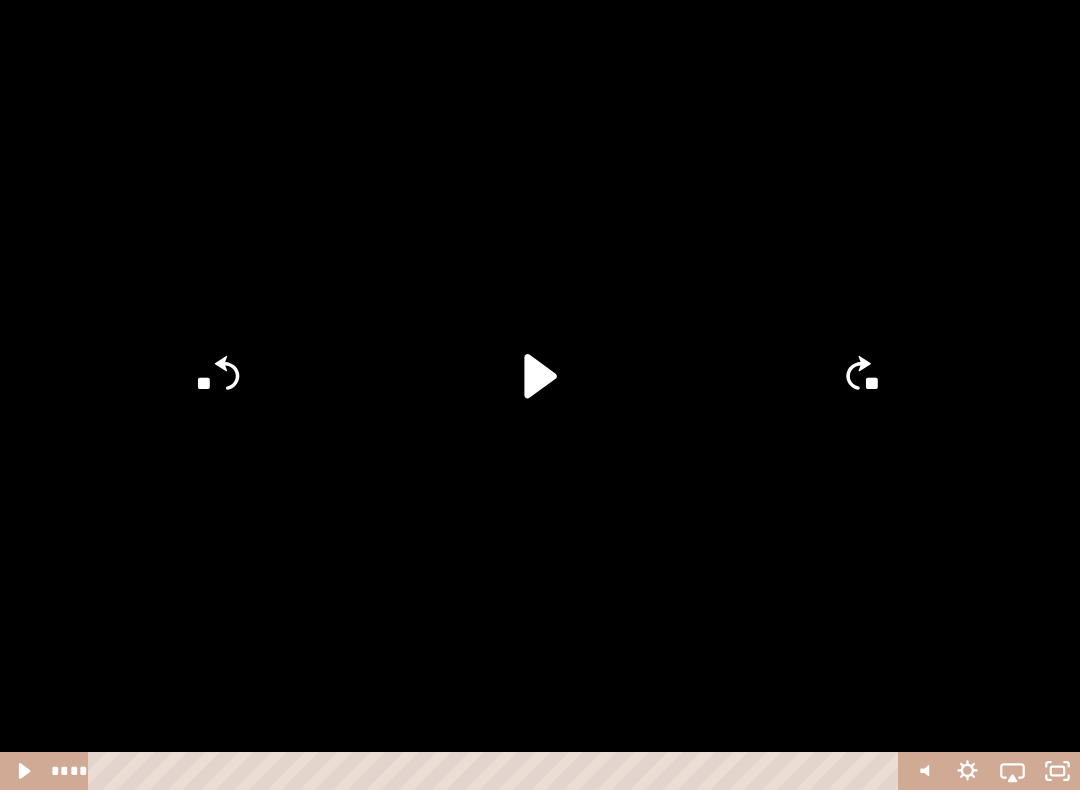 click 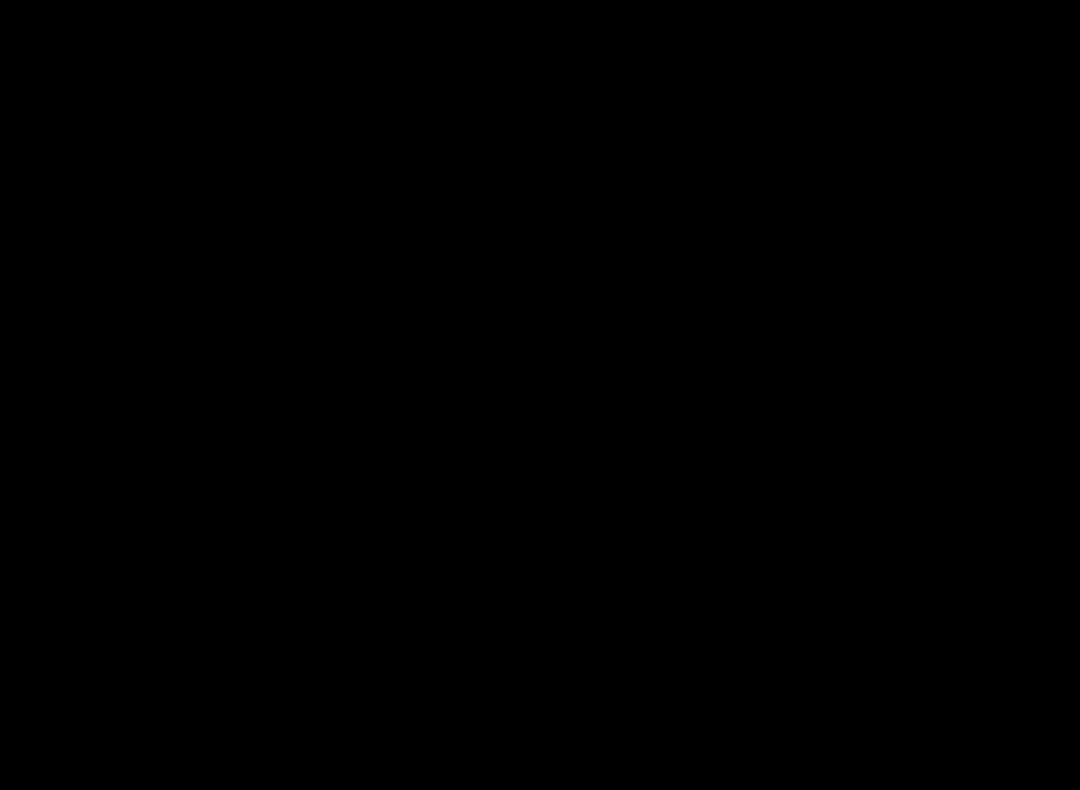 click at bounding box center (540, 395) 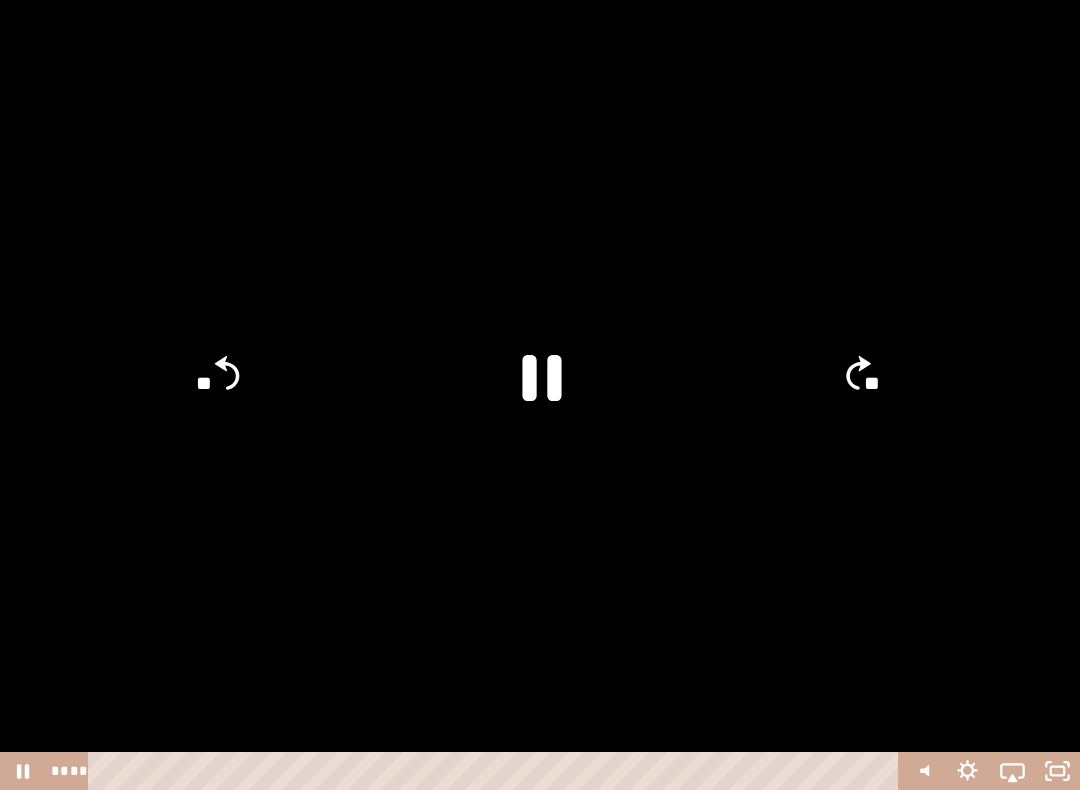 click 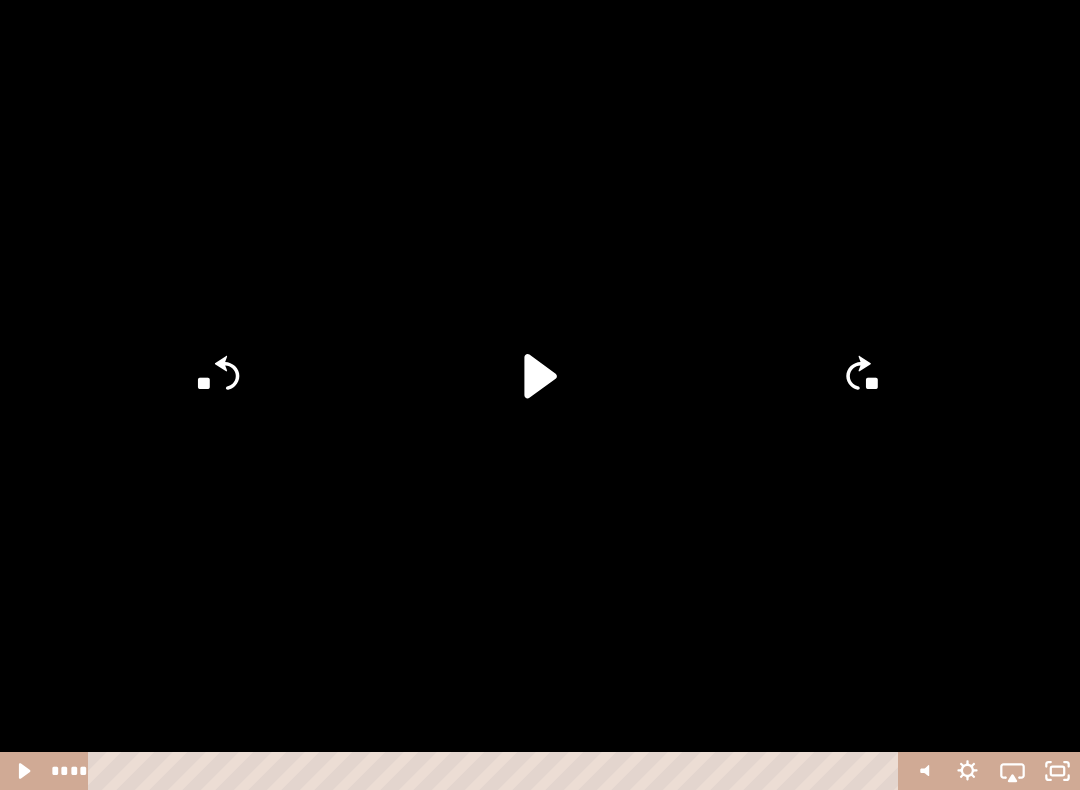 click 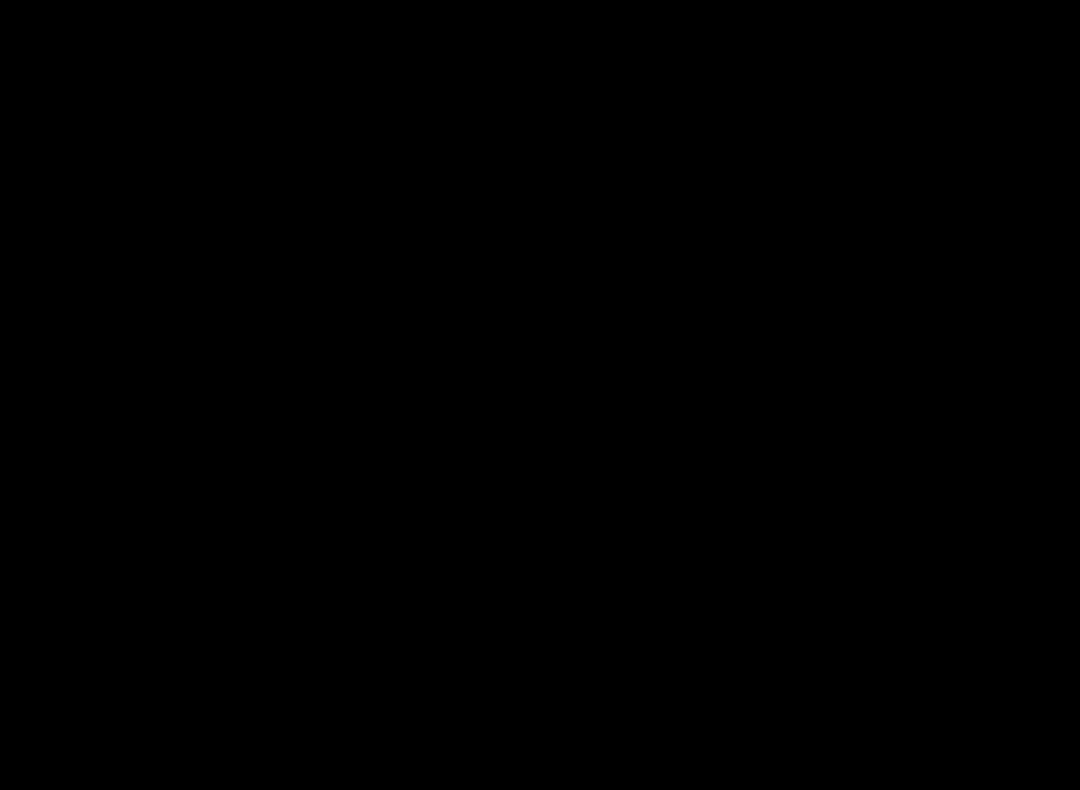 click at bounding box center [540, 395] 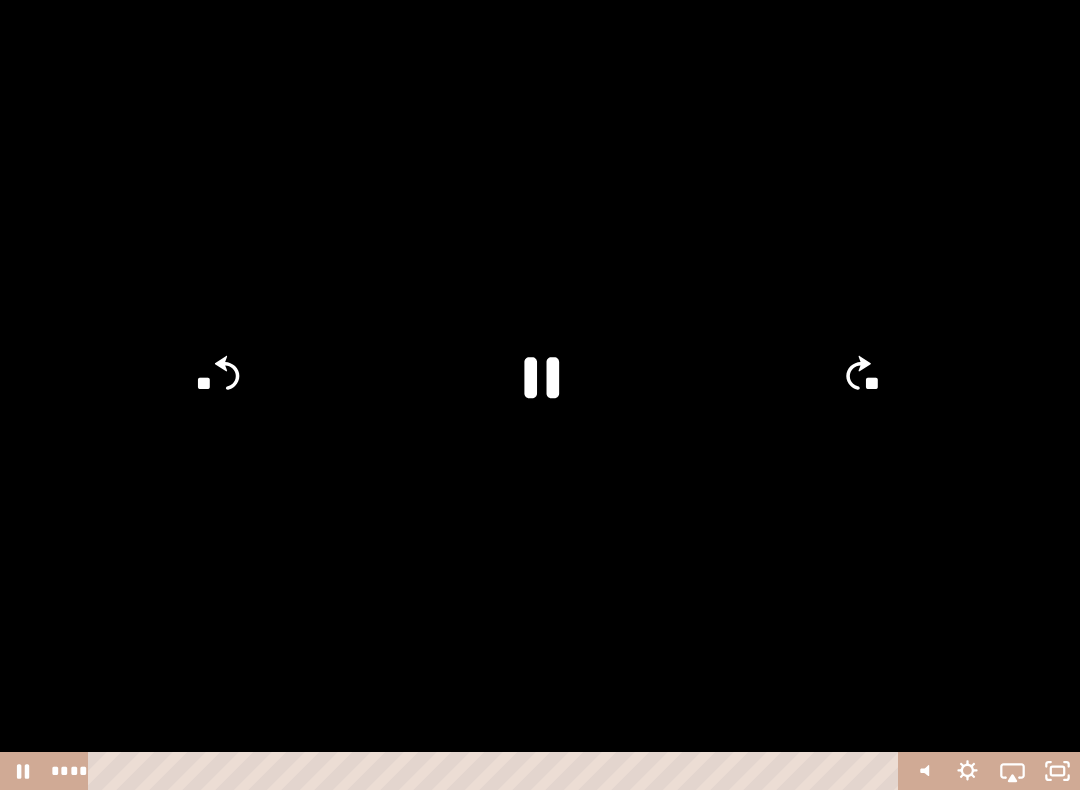 click 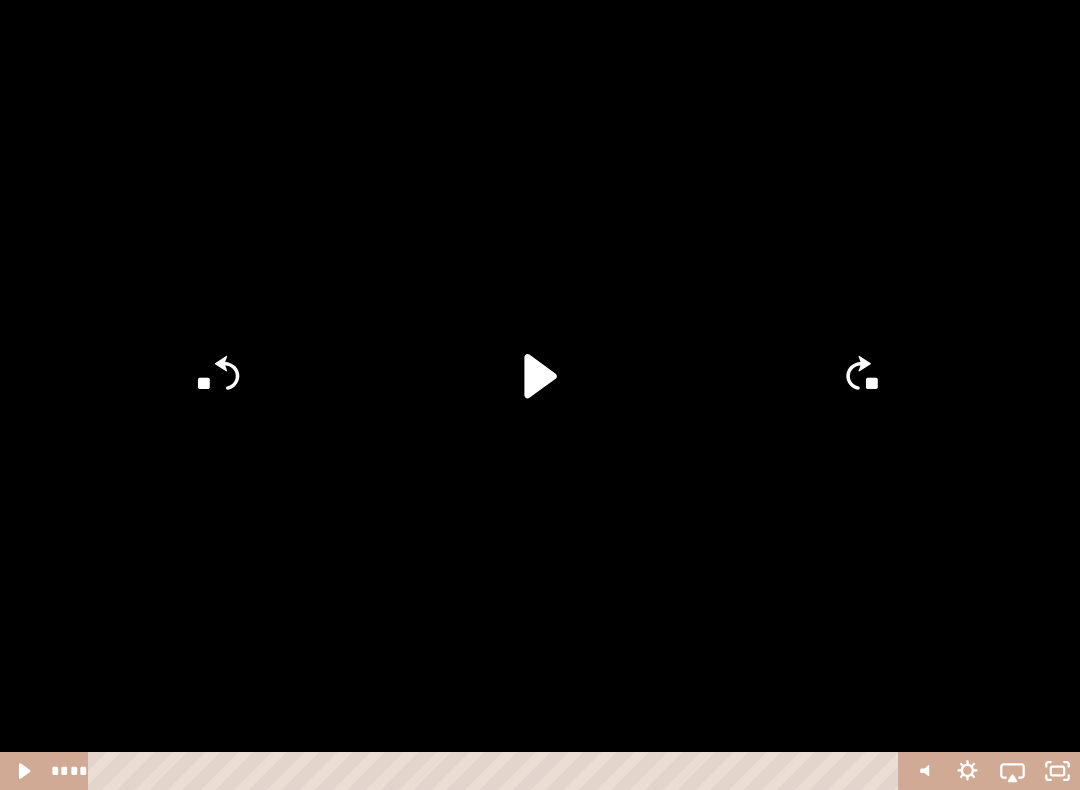 click 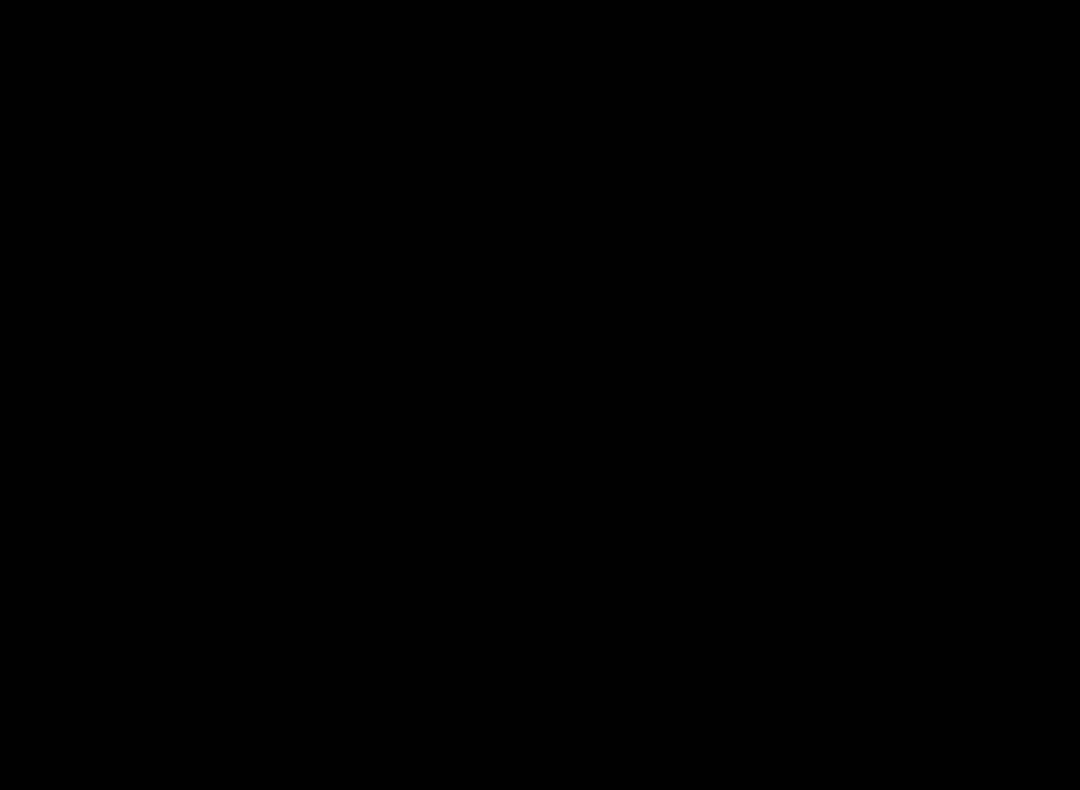 click at bounding box center [540, 395] 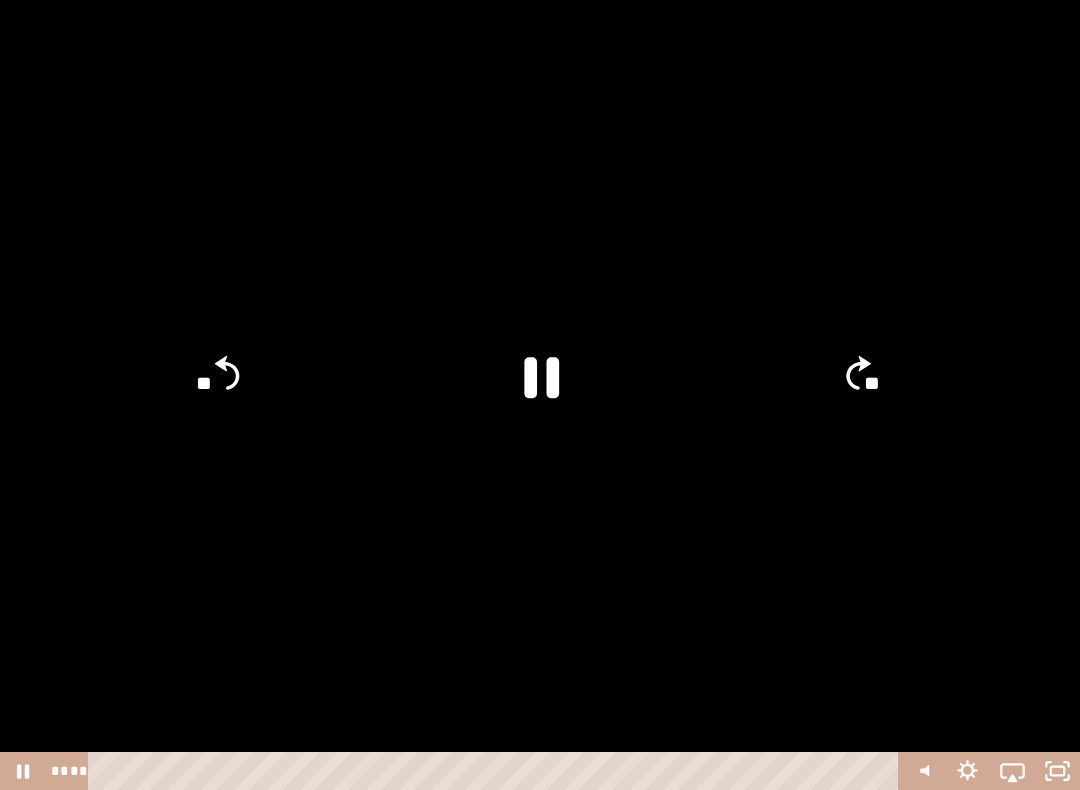 click 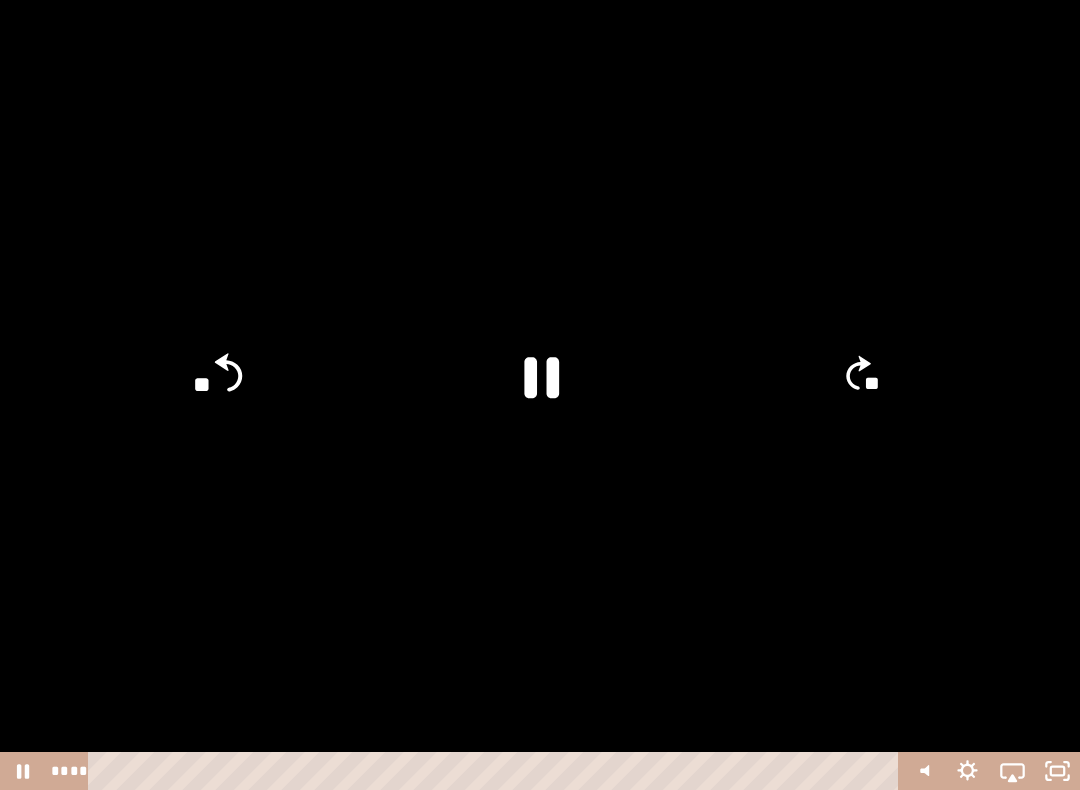 click on "**" 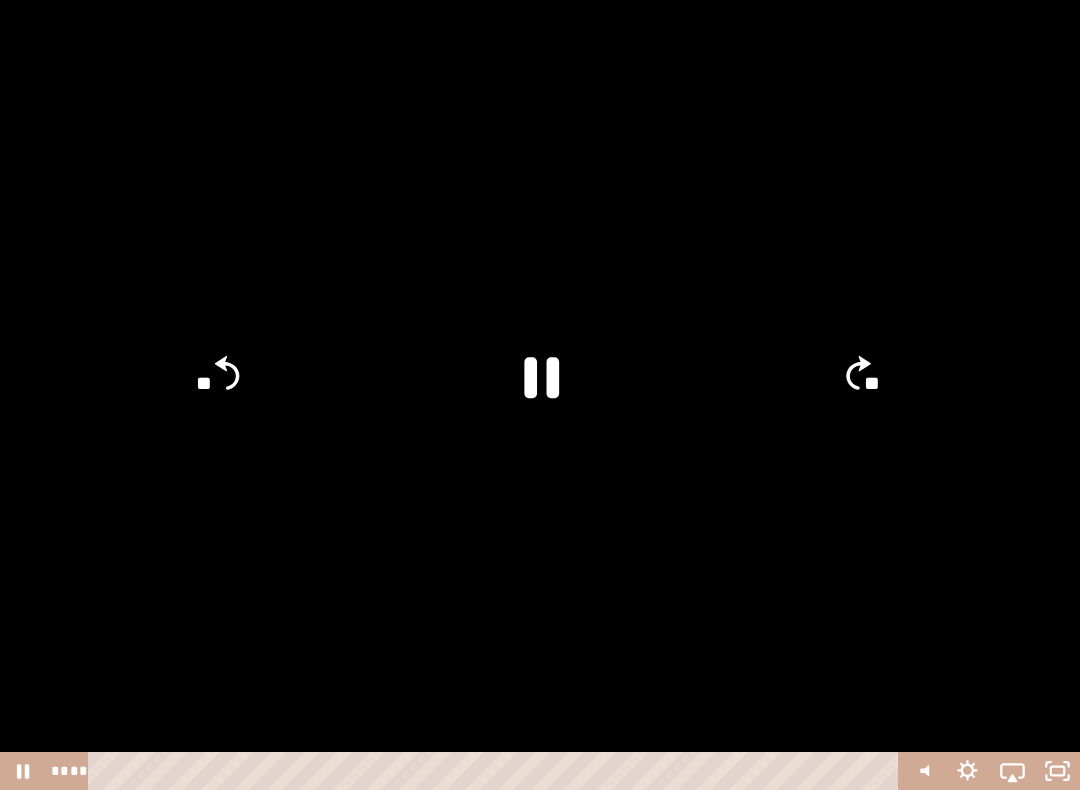 click on "**" 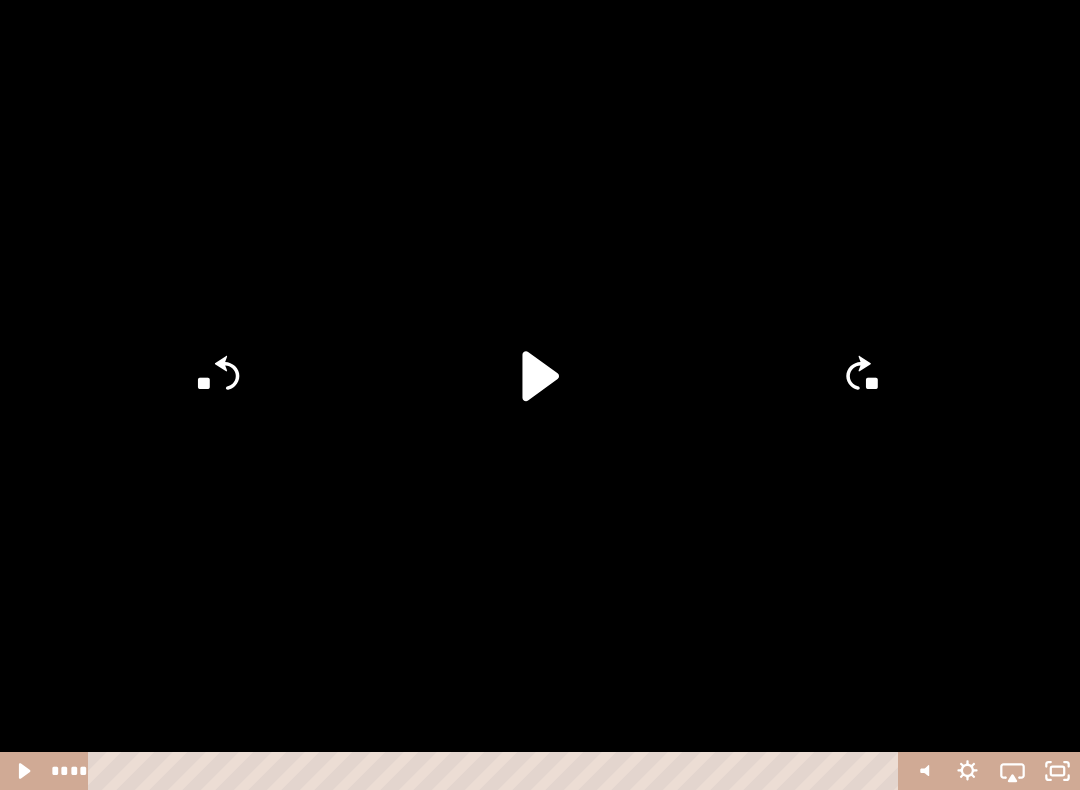 click 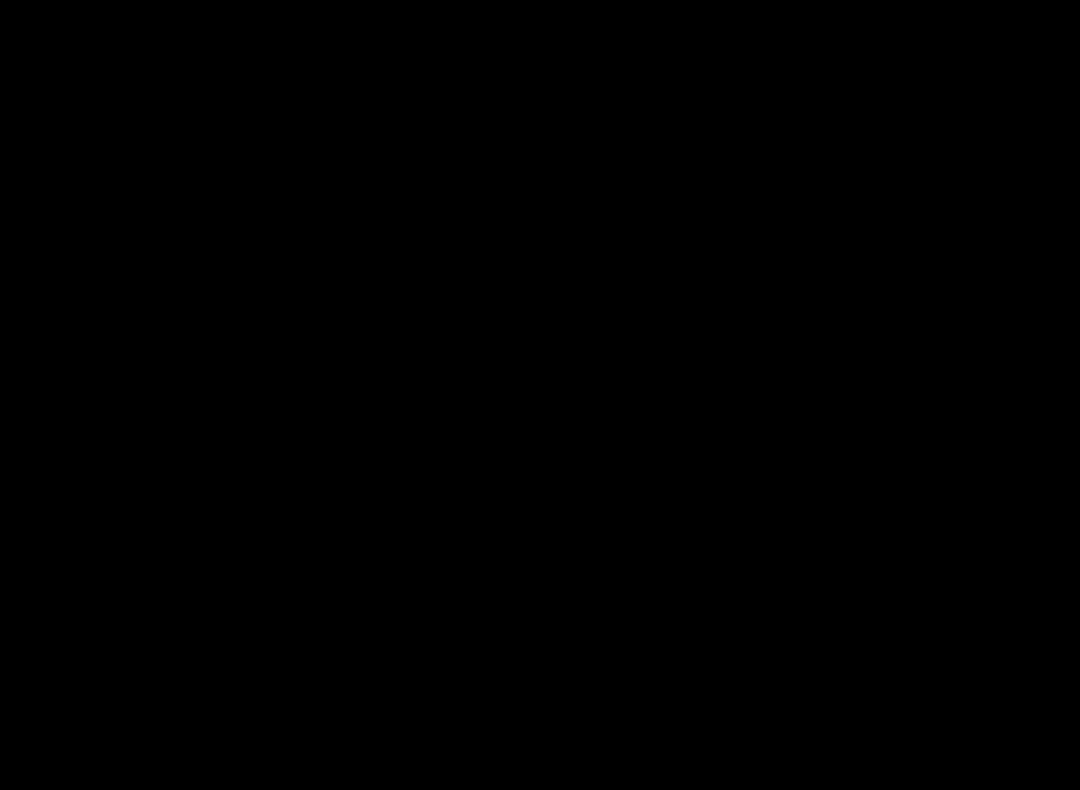 click at bounding box center [540, 395] 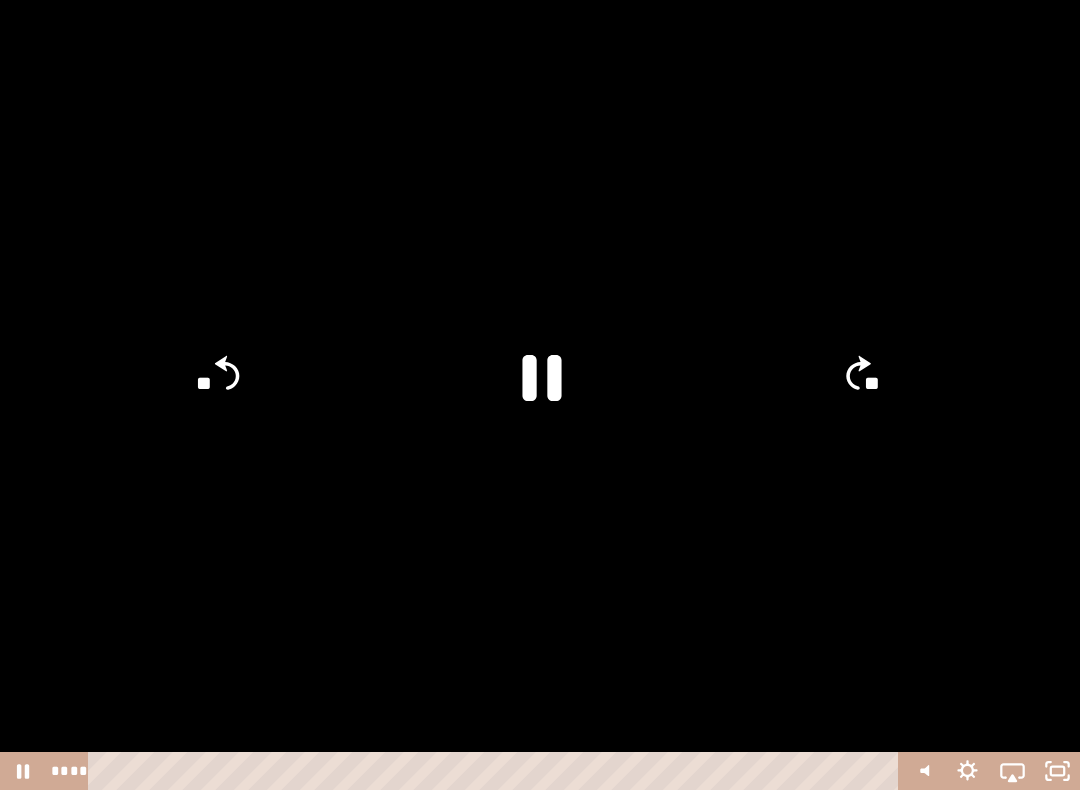 click 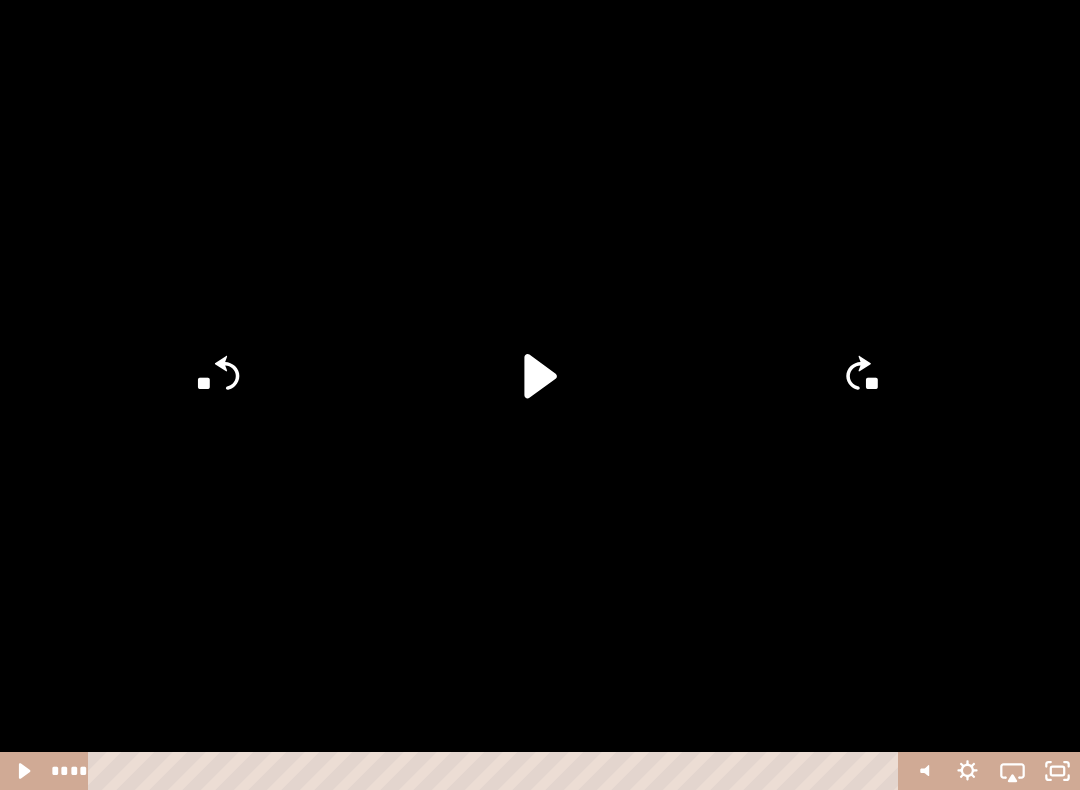 click on "**" 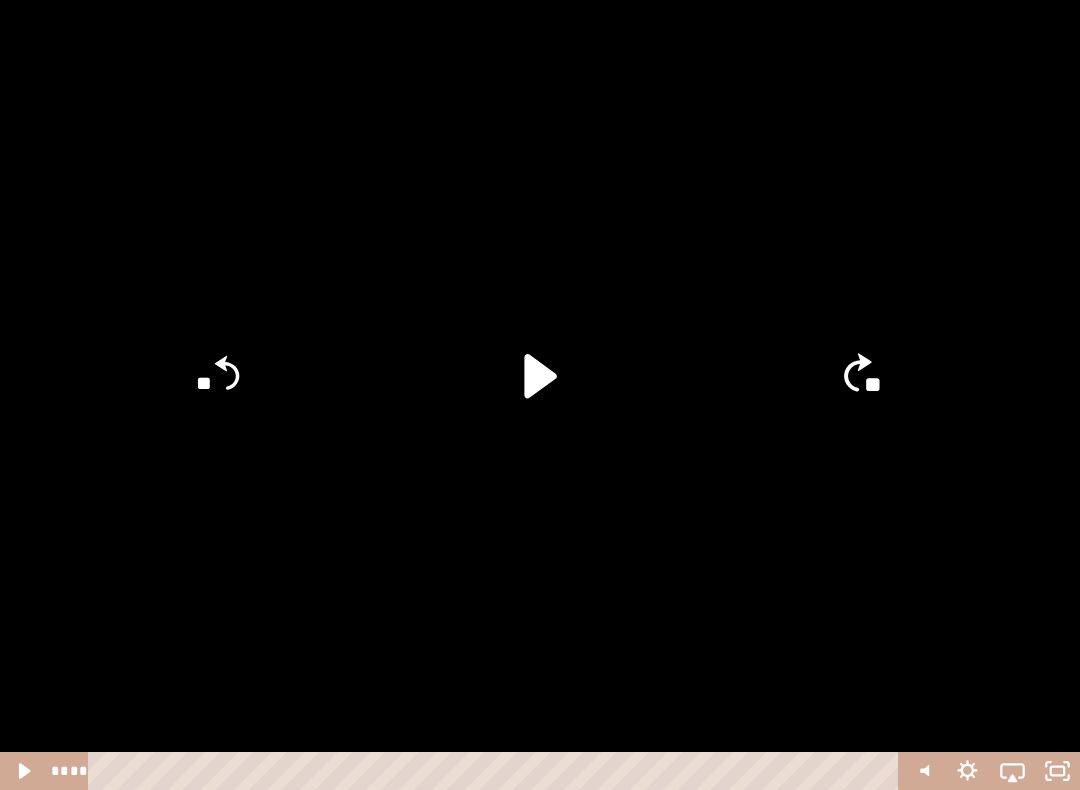 click on "**" 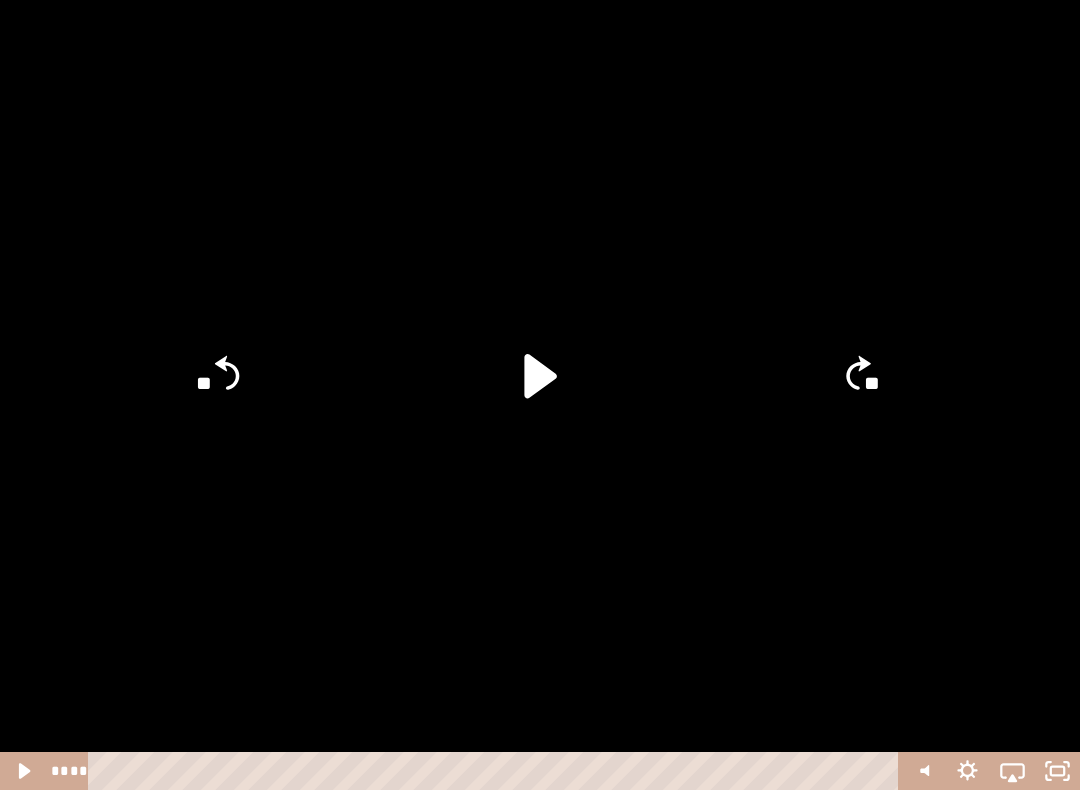 click on "**" 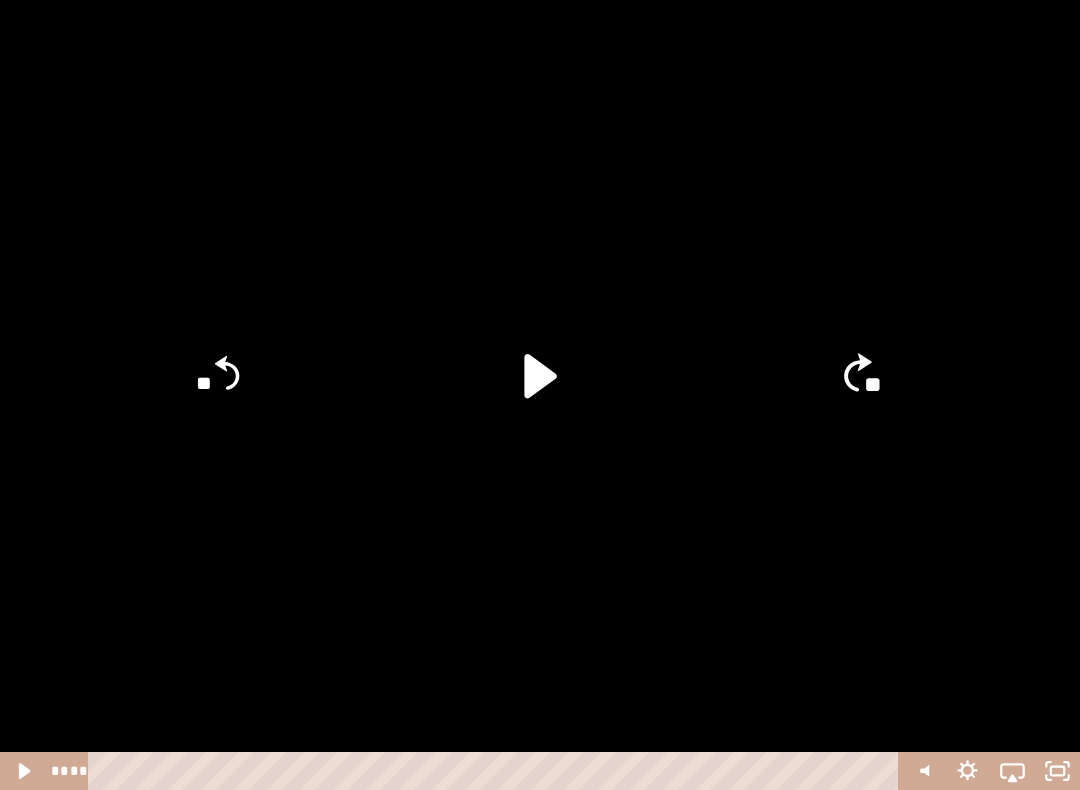 click on "**" 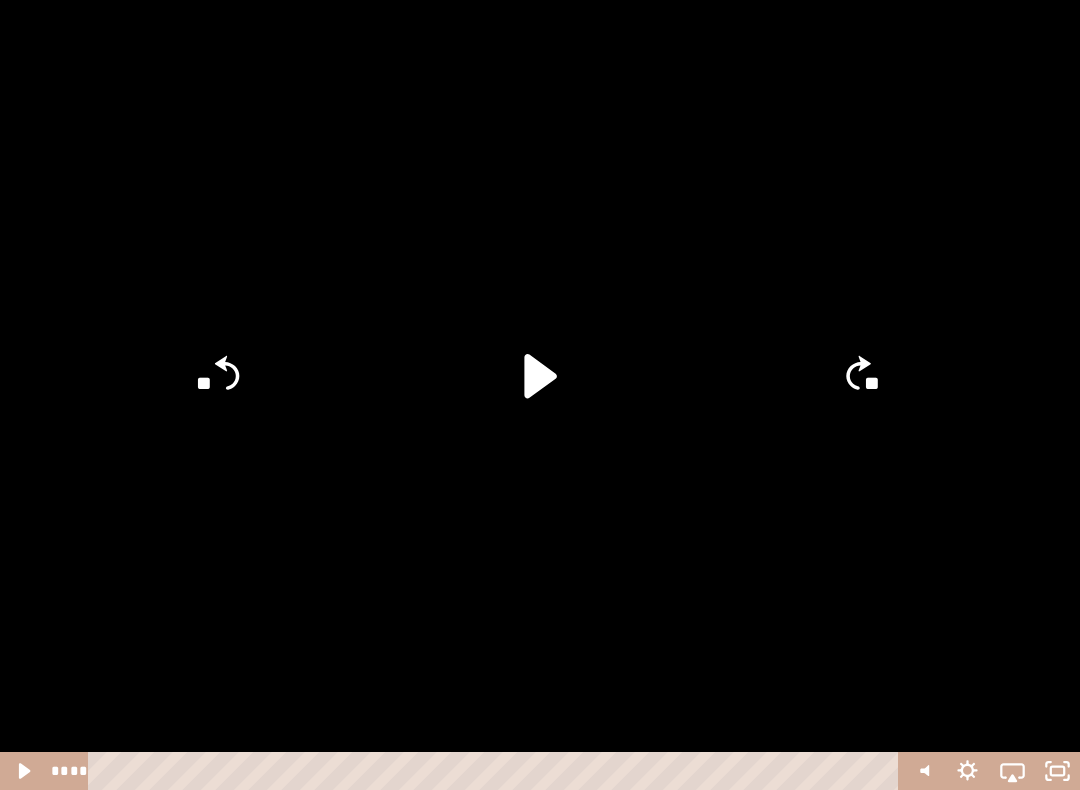 click on "**" 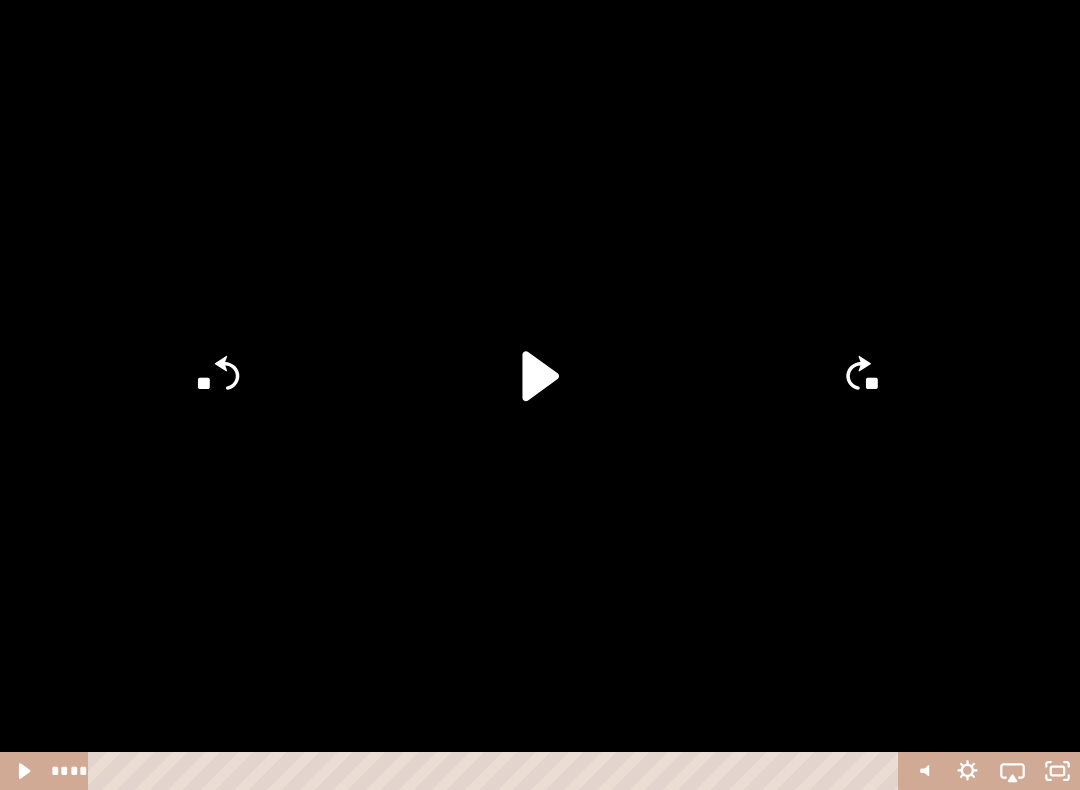 click 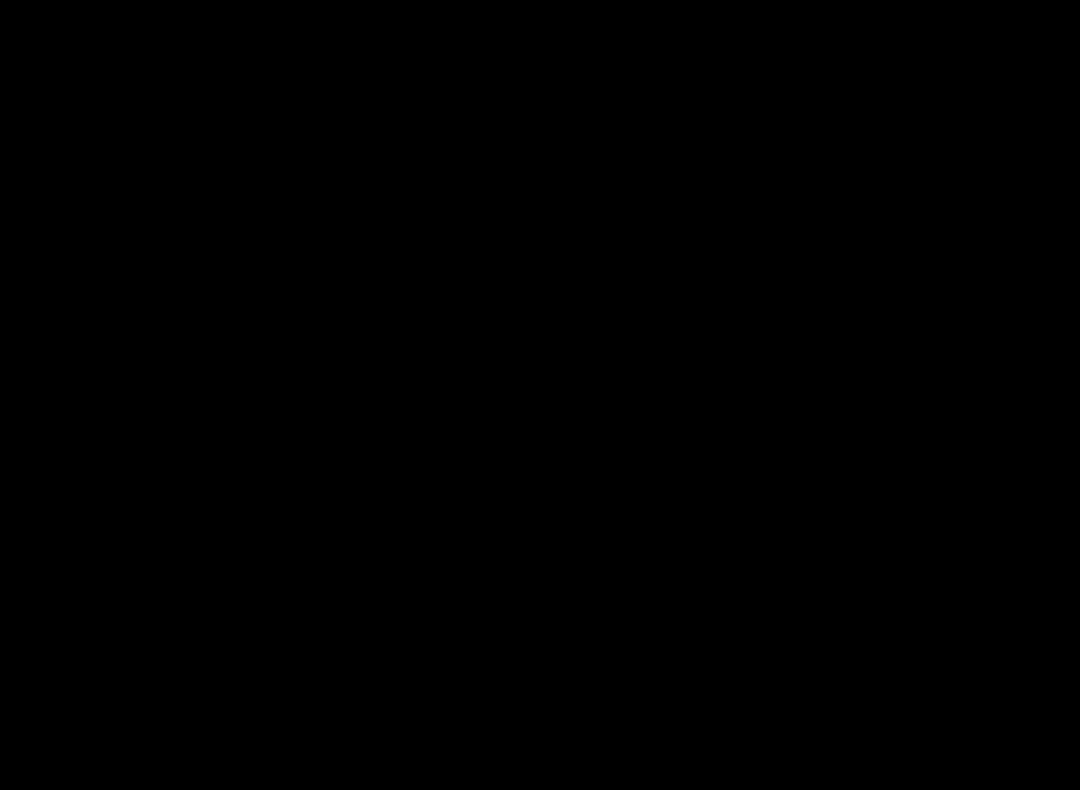 click at bounding box center [540, 395] 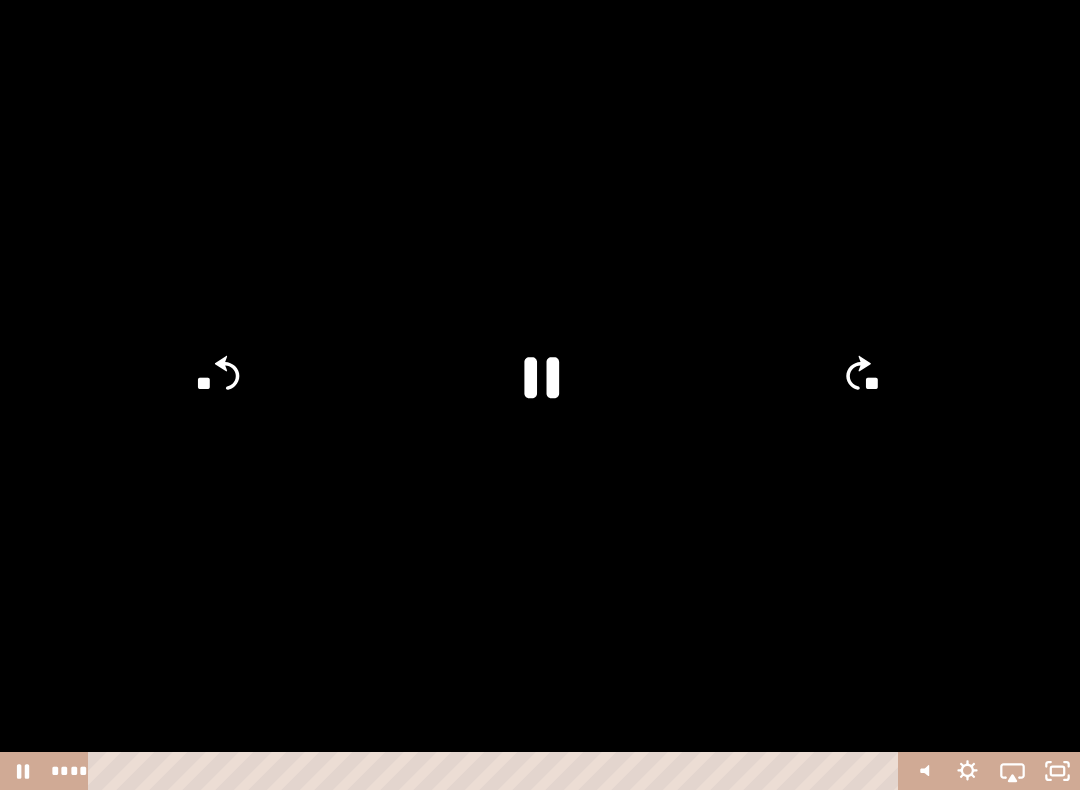 click 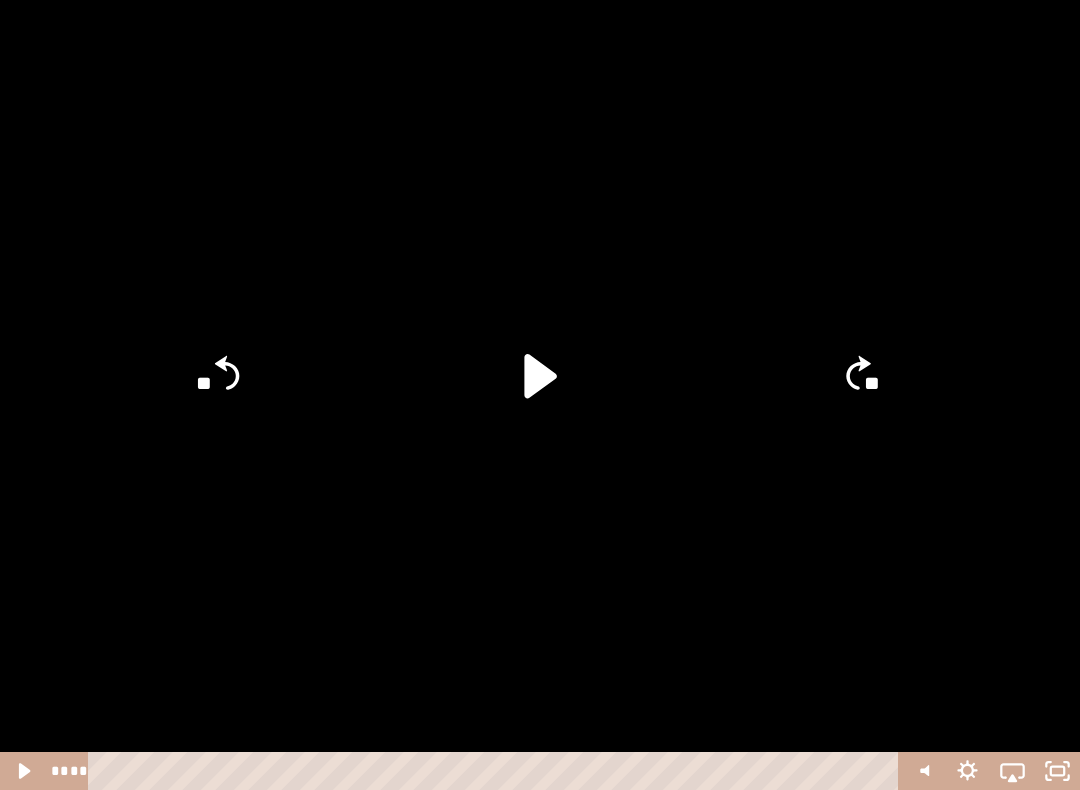 click 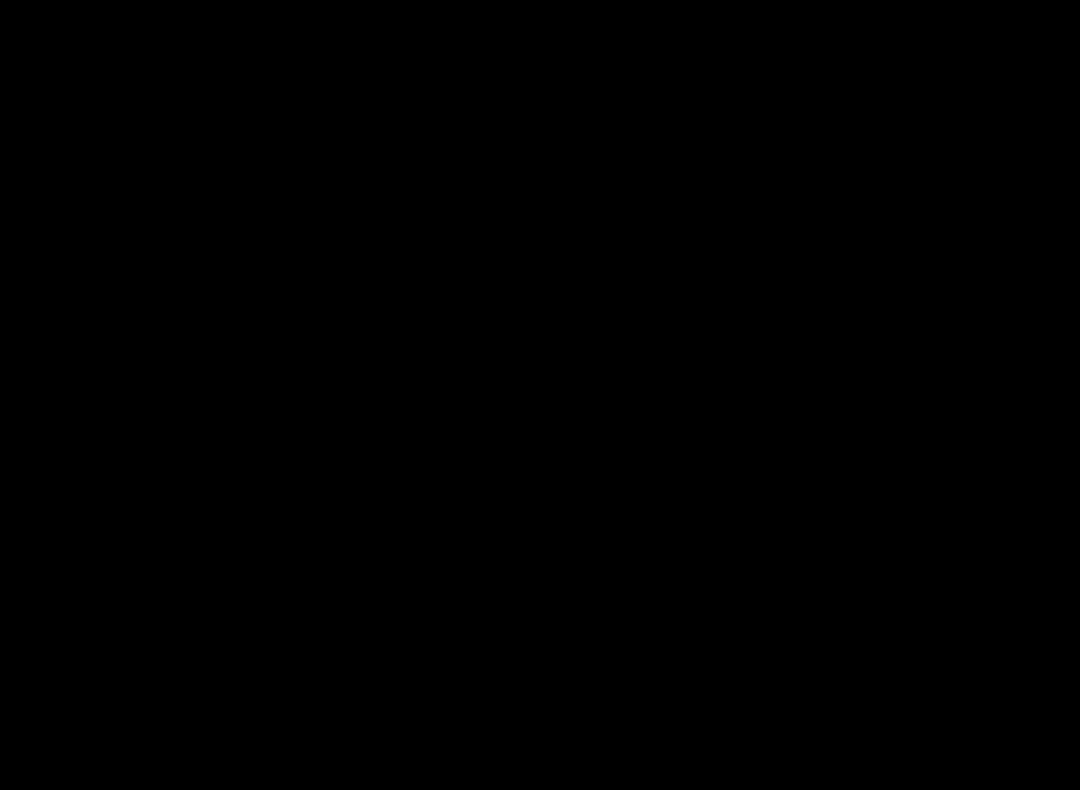 click at bounding box center (540, 395) 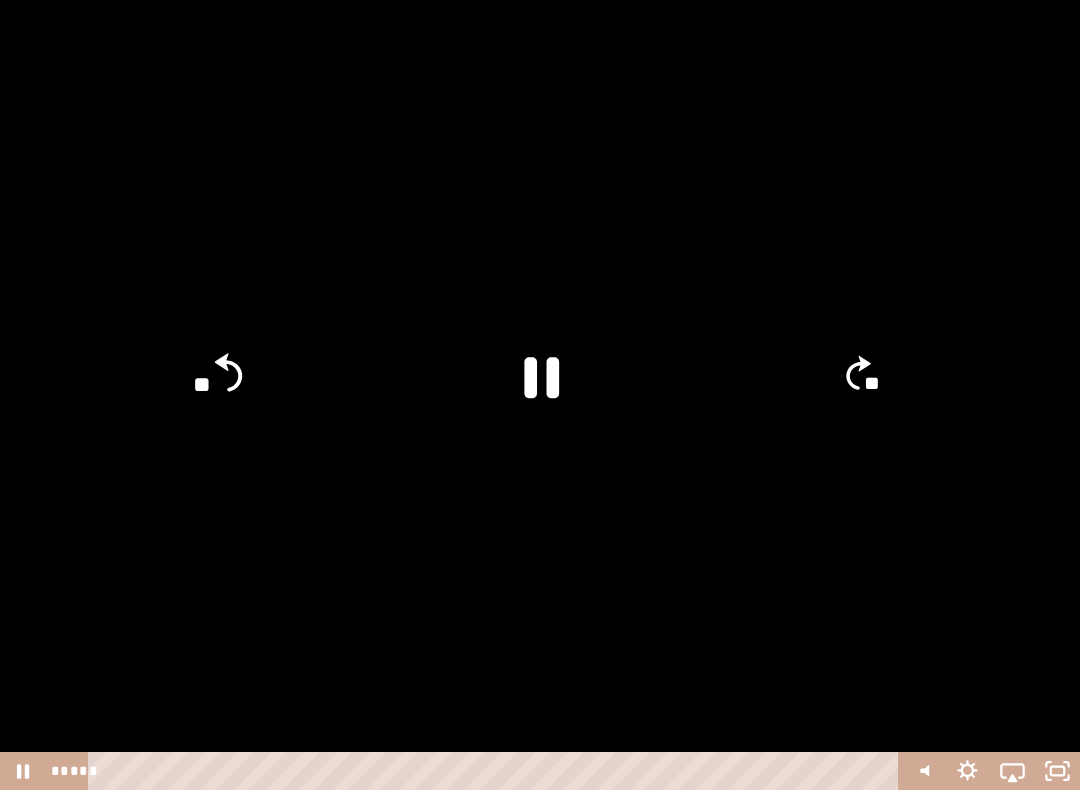click on "**" 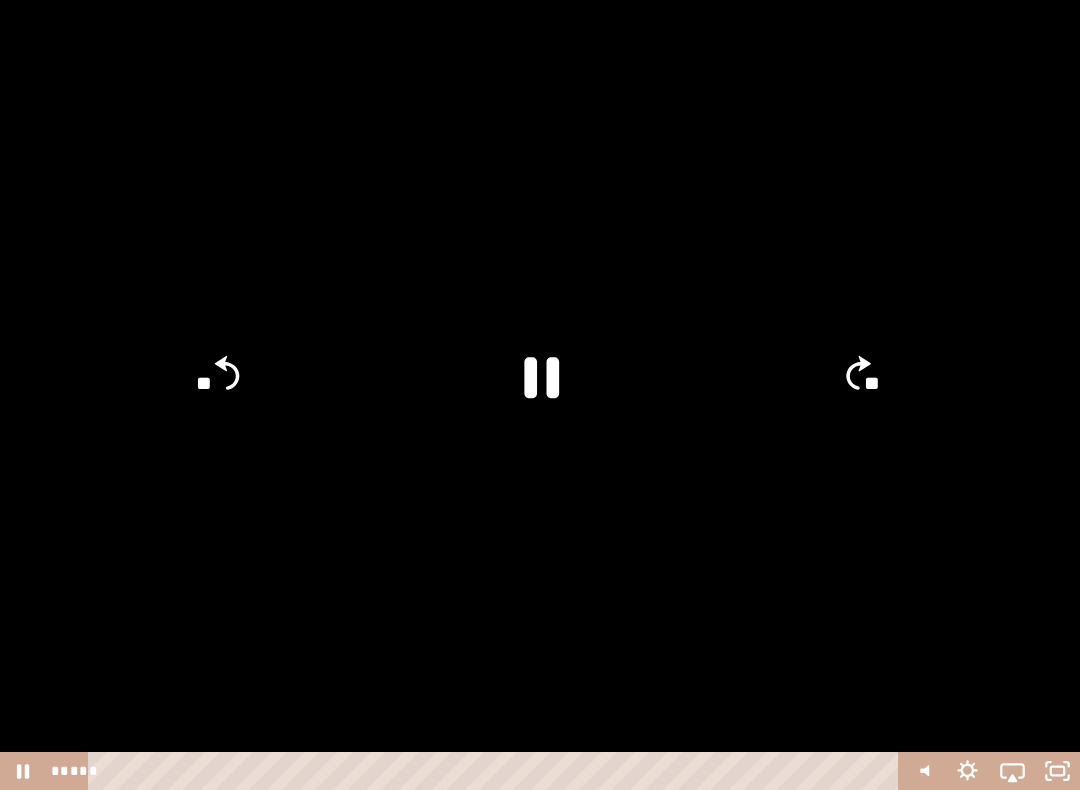 click on "**" 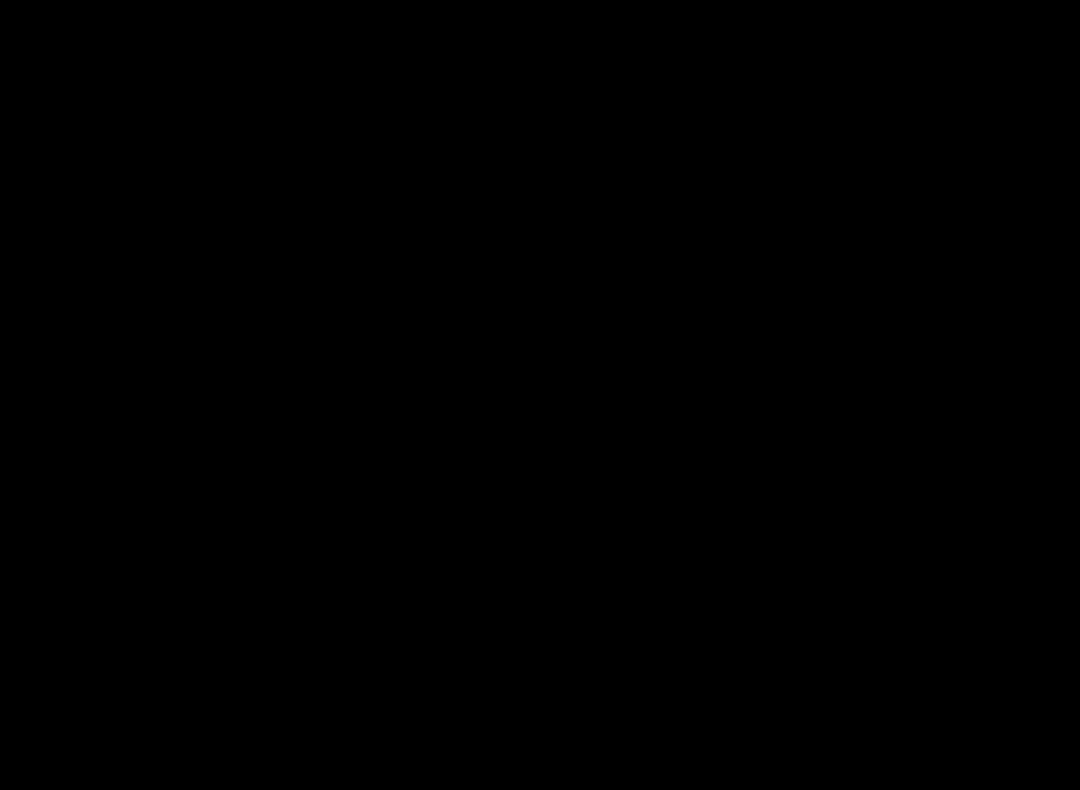 click at bounding box center (540, 395) 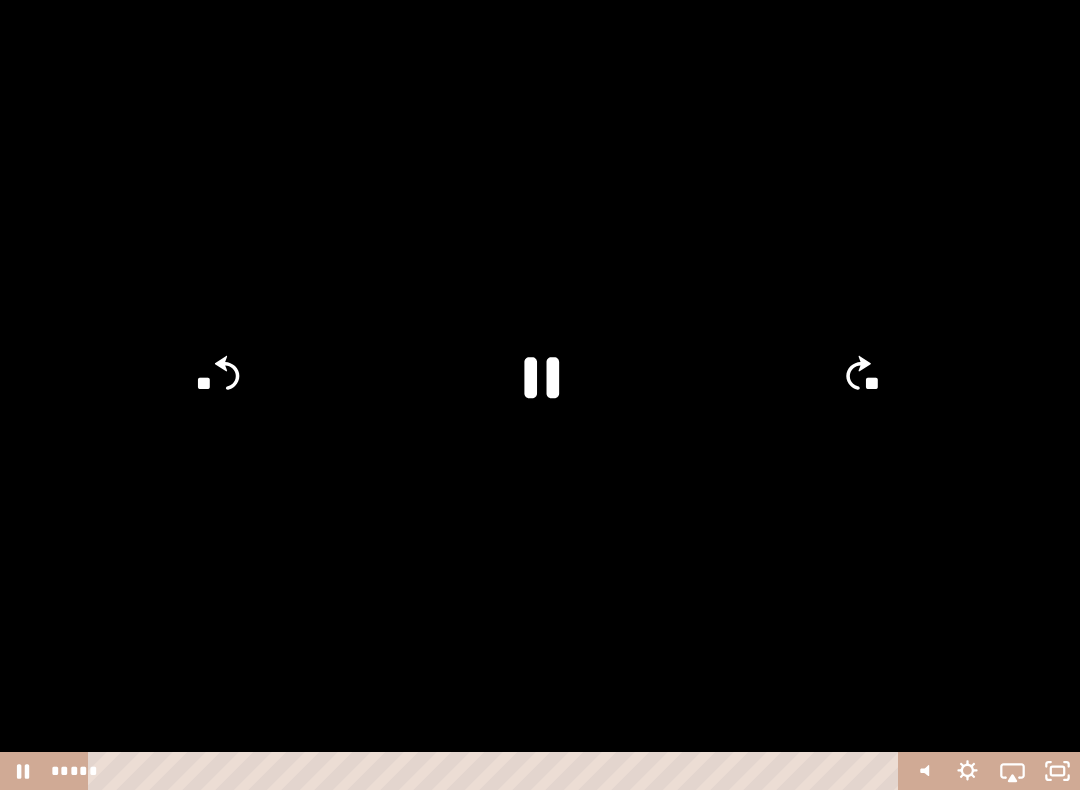 click 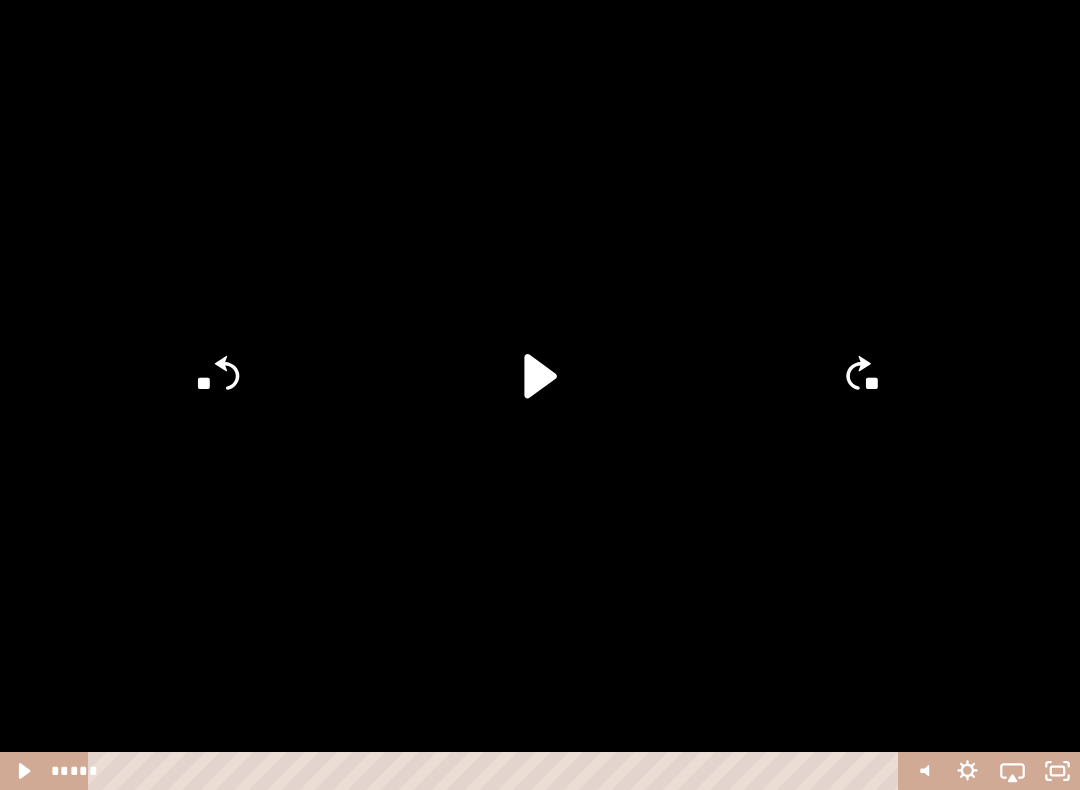 click 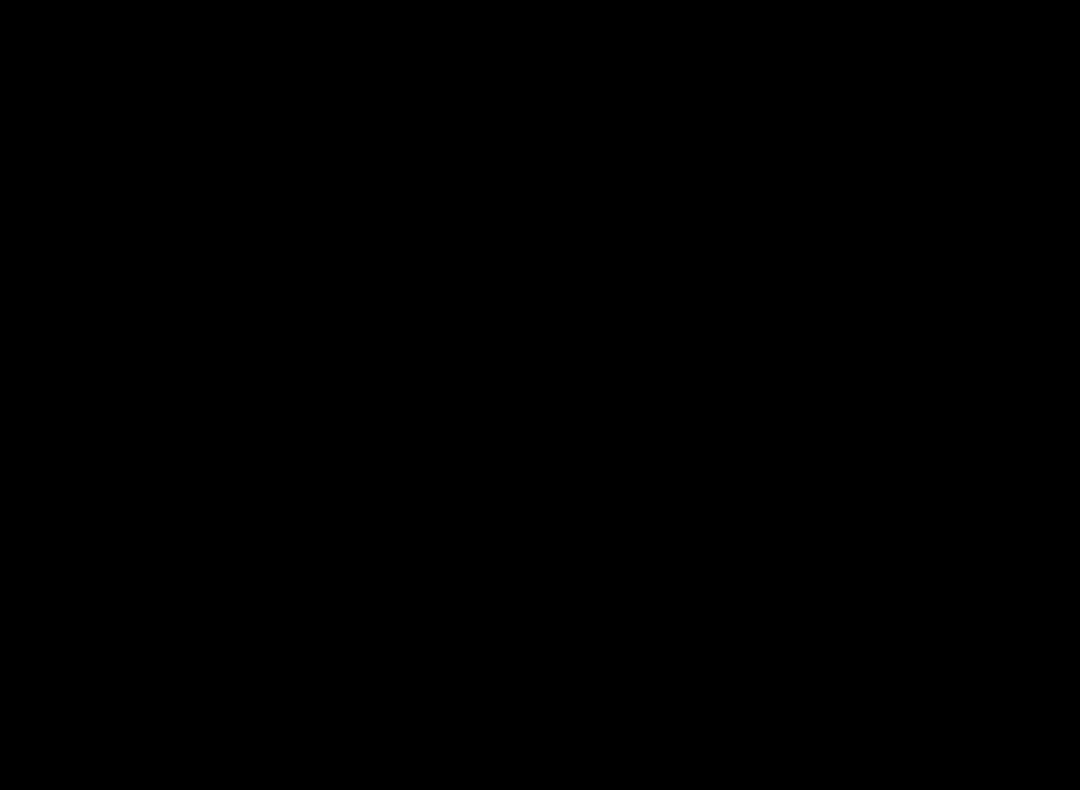 click at bounding box center (540, 395) 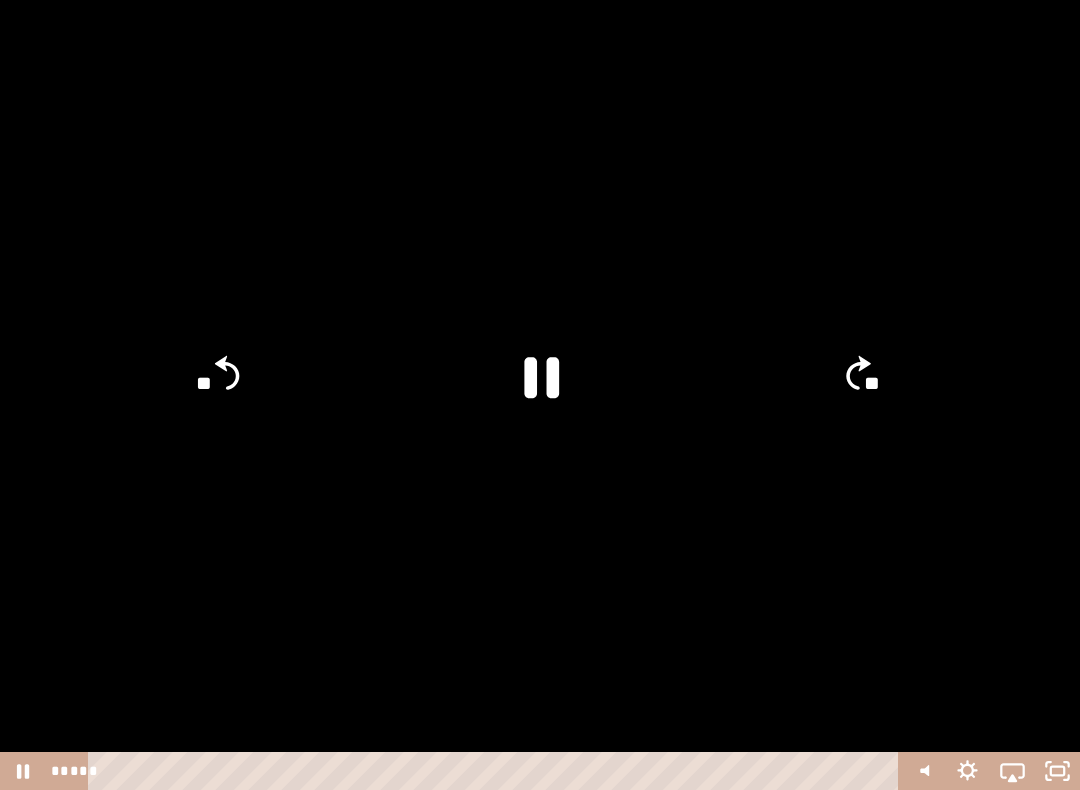 click on "**" 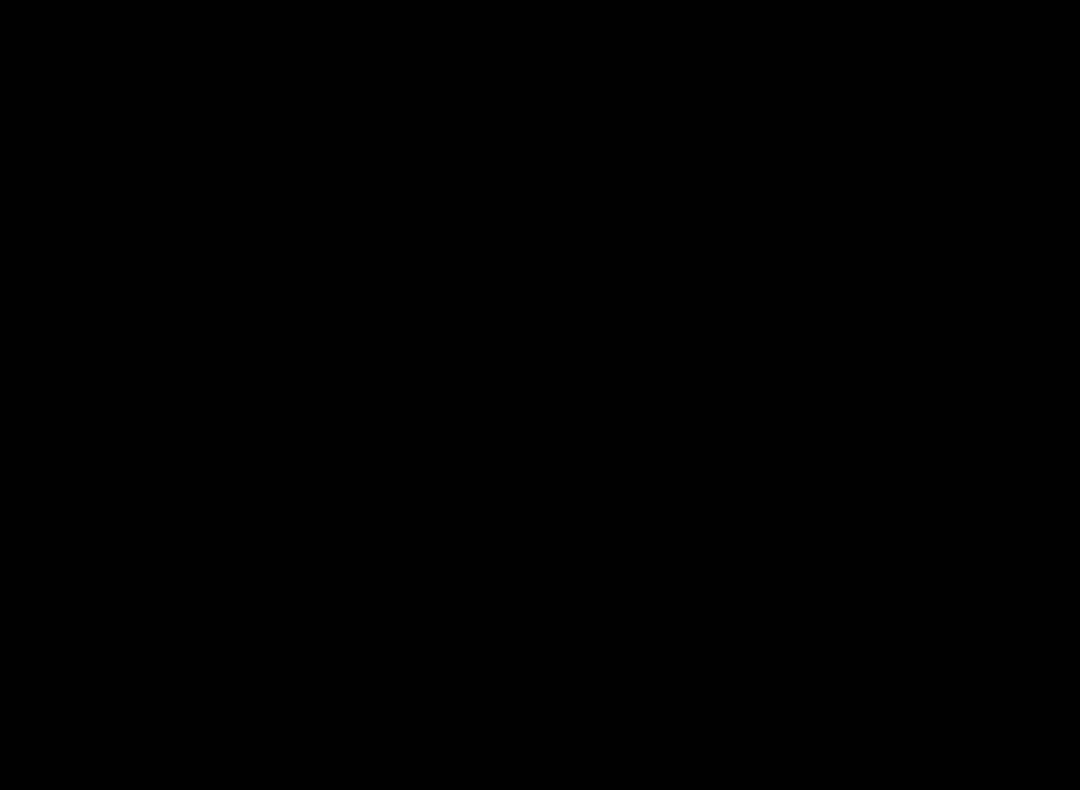 click at bounding box center [540, 395] 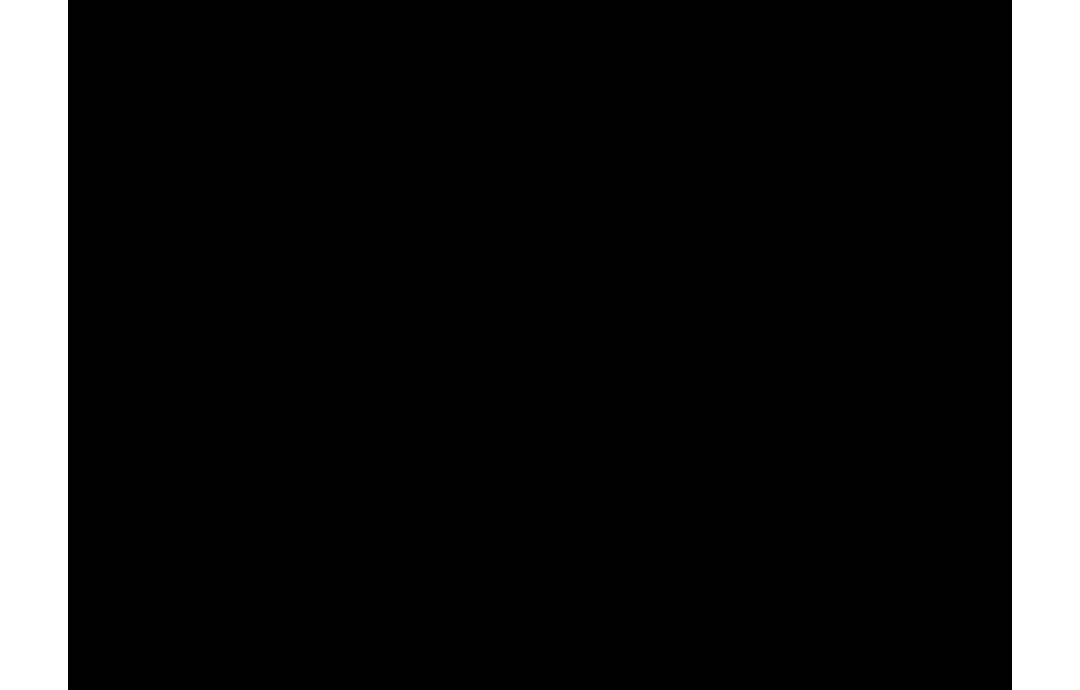 scroll, scrollTop: 2309, scrollLeft: 0, axis: vertical 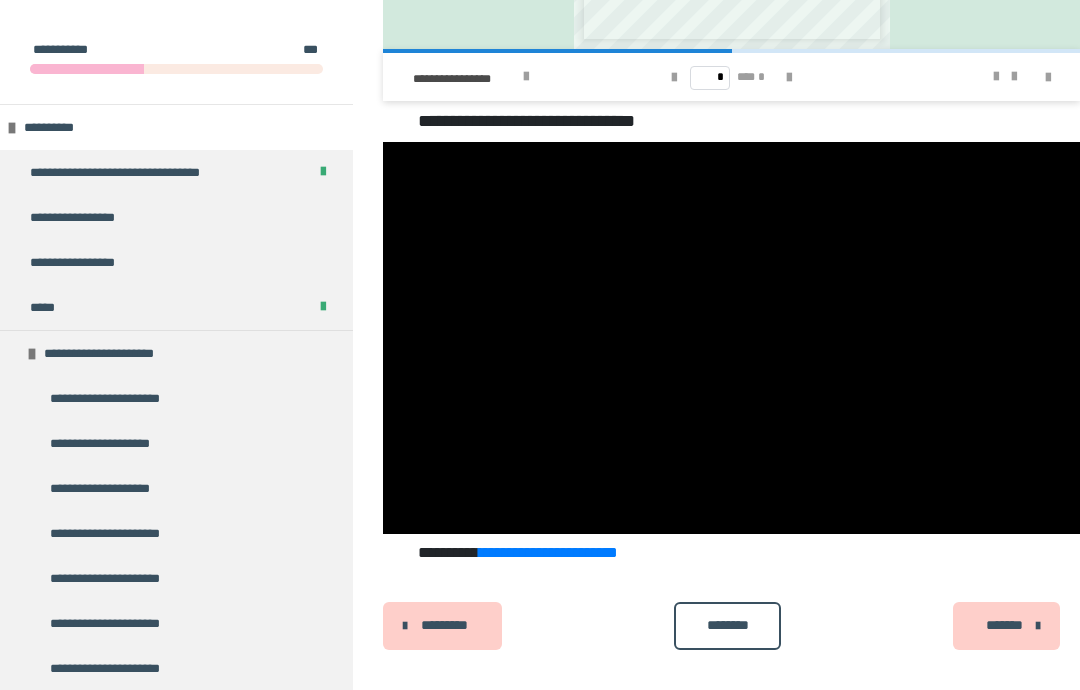click at bounding box center (731, 338) 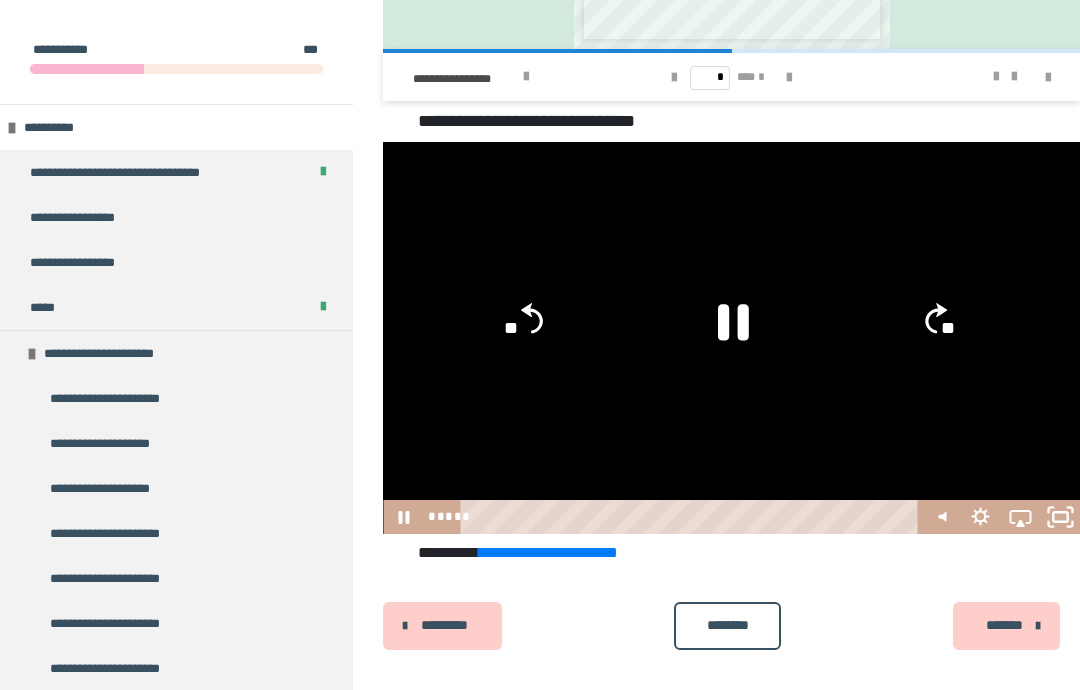 click 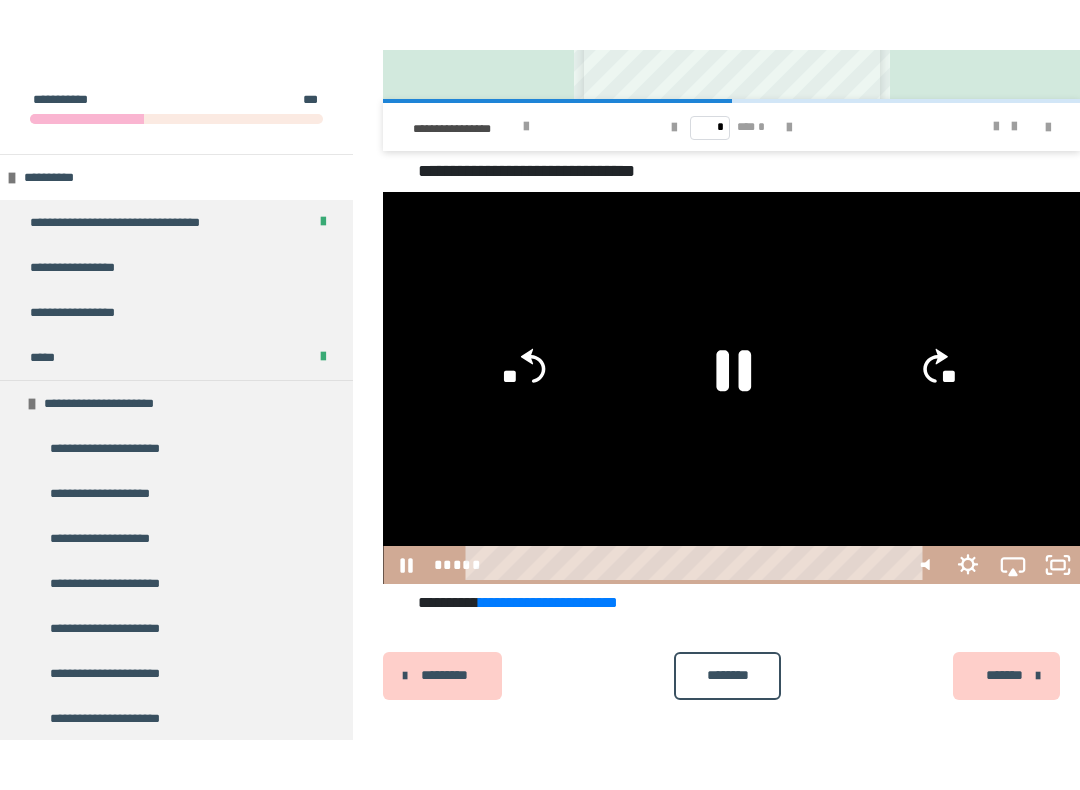 scroll, scrollTop: 20, scrollLeft: 0, axis: vertical 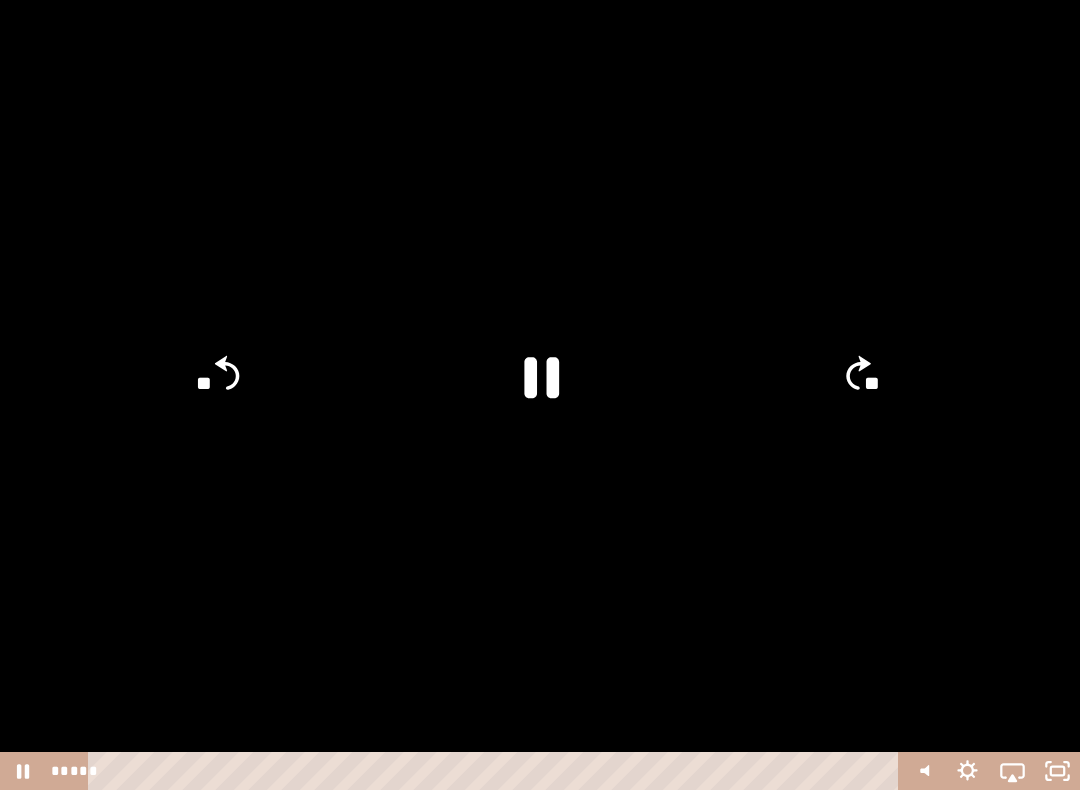 click 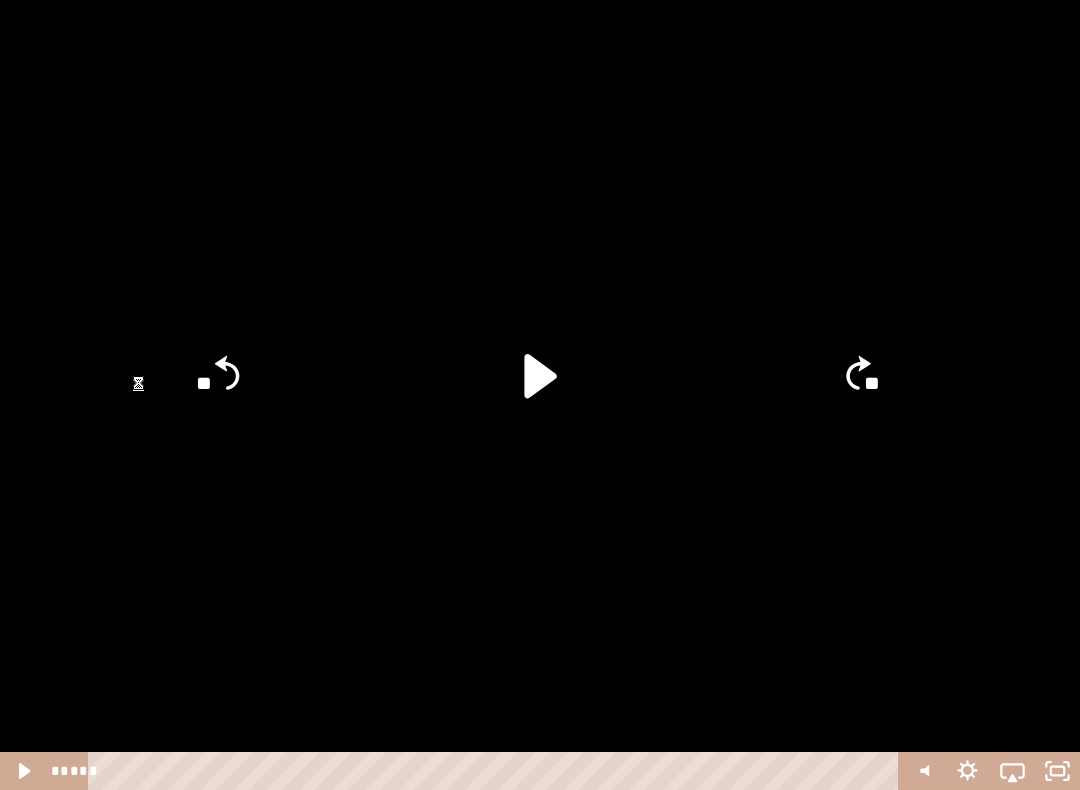 click 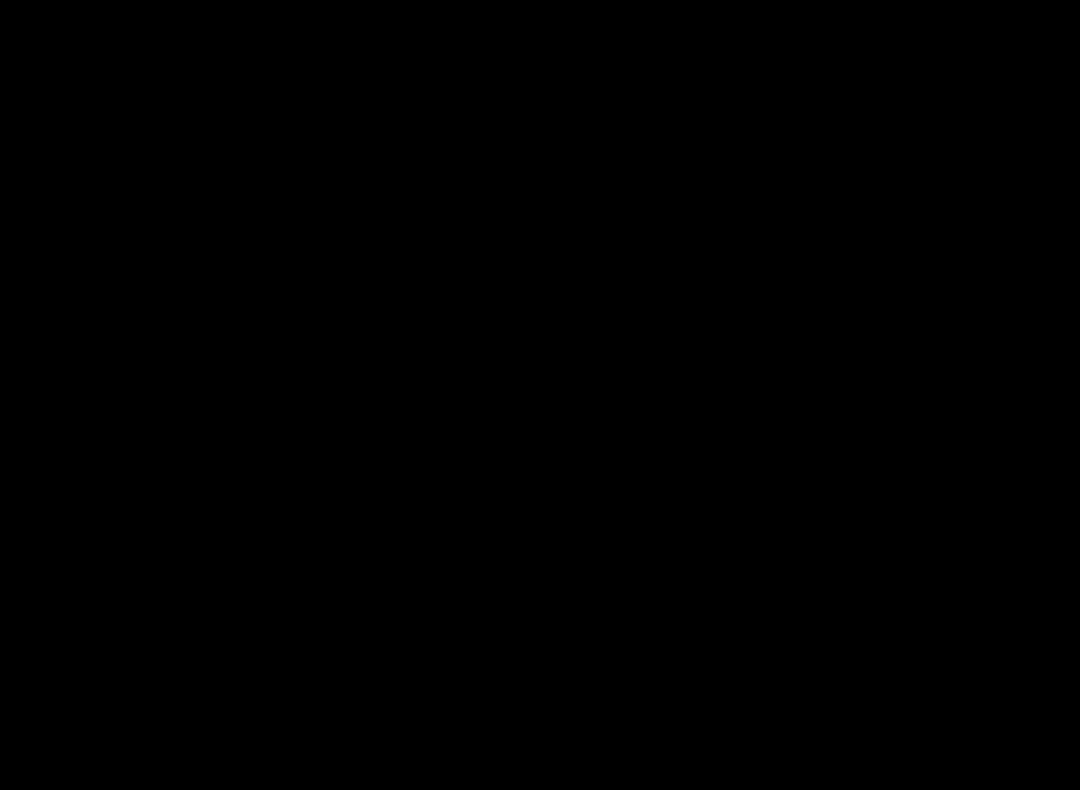 click at bounding box center (540, 395) 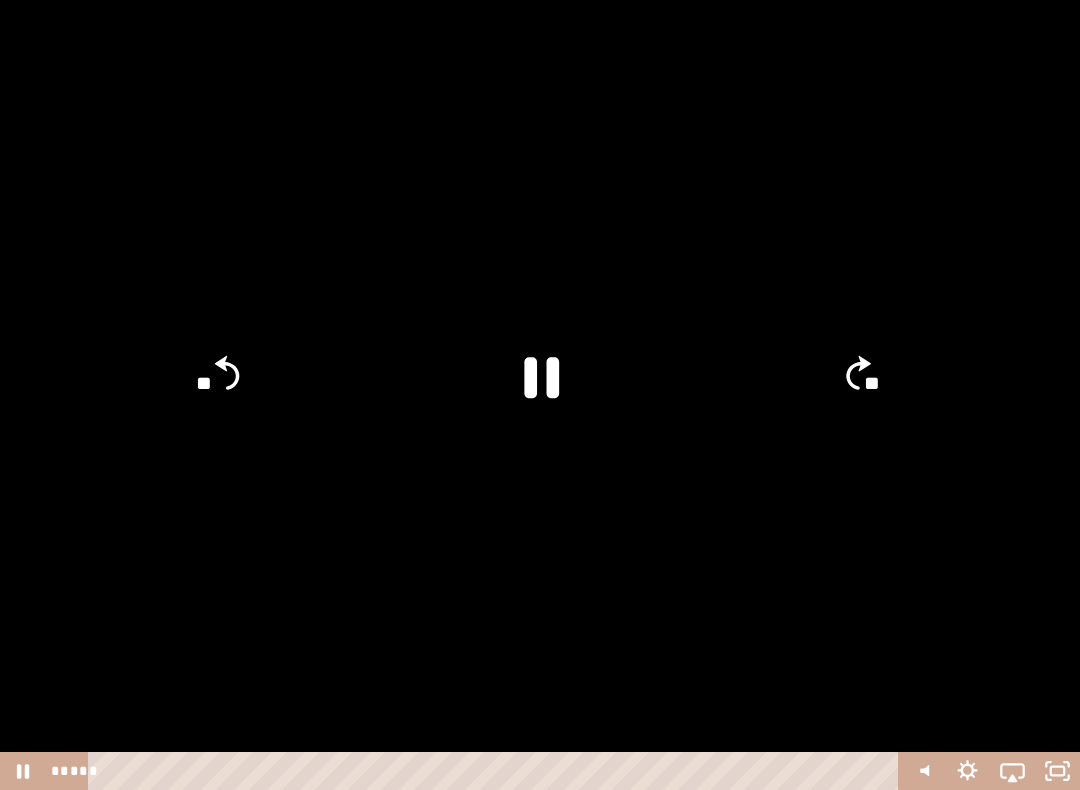 click on "**" 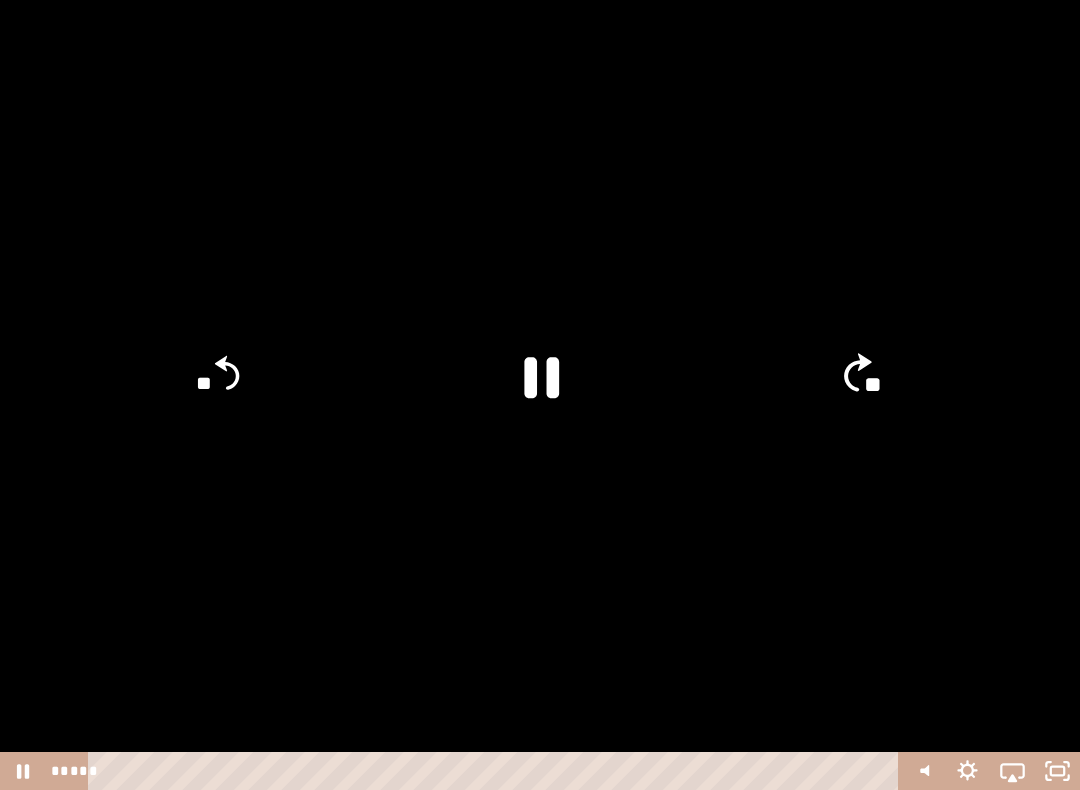click on "**" 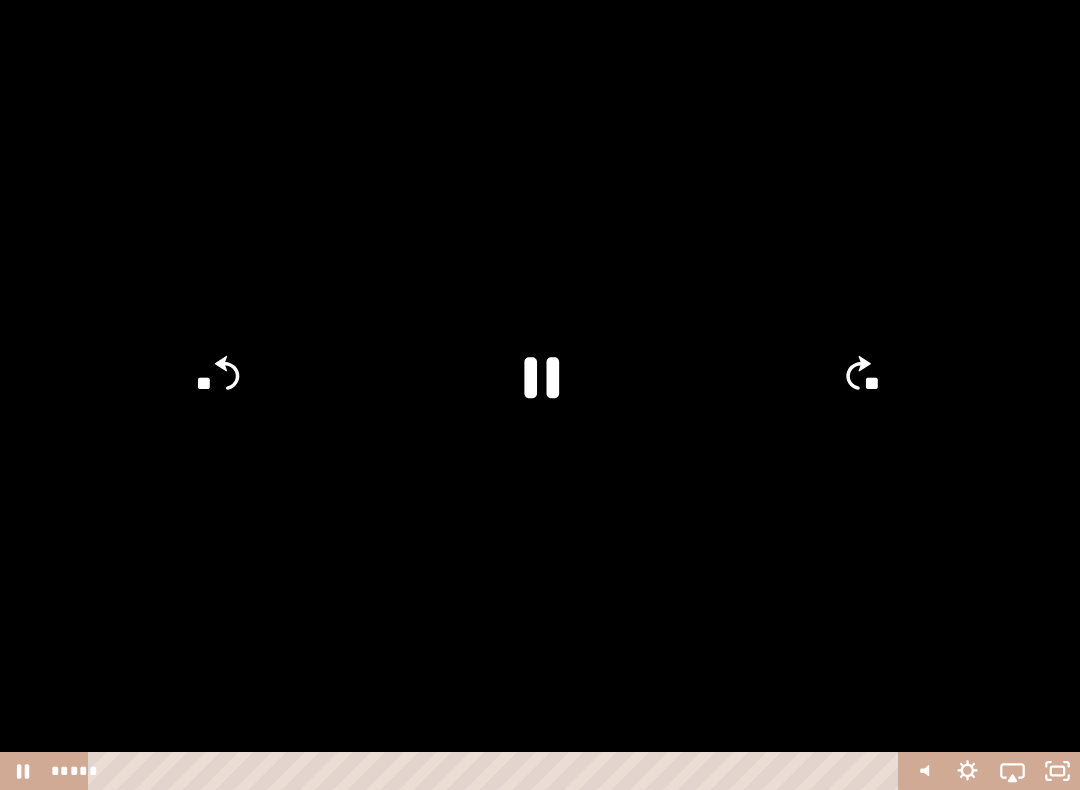 click on "**" 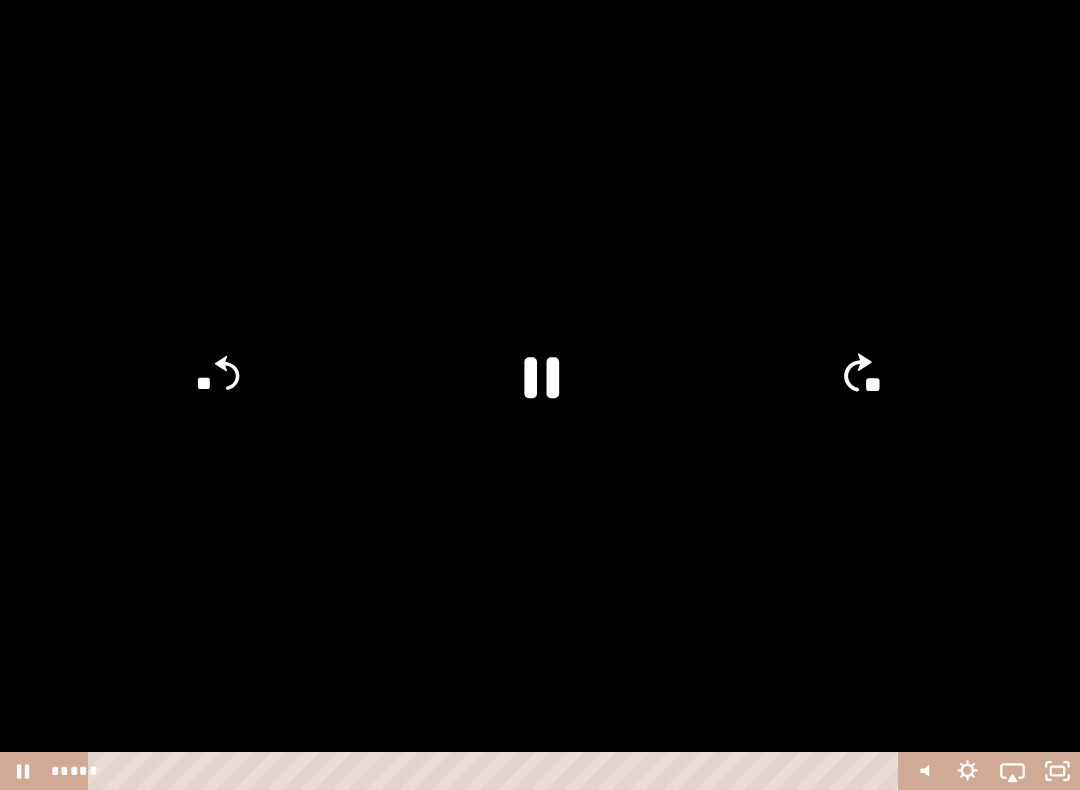 click on "**" 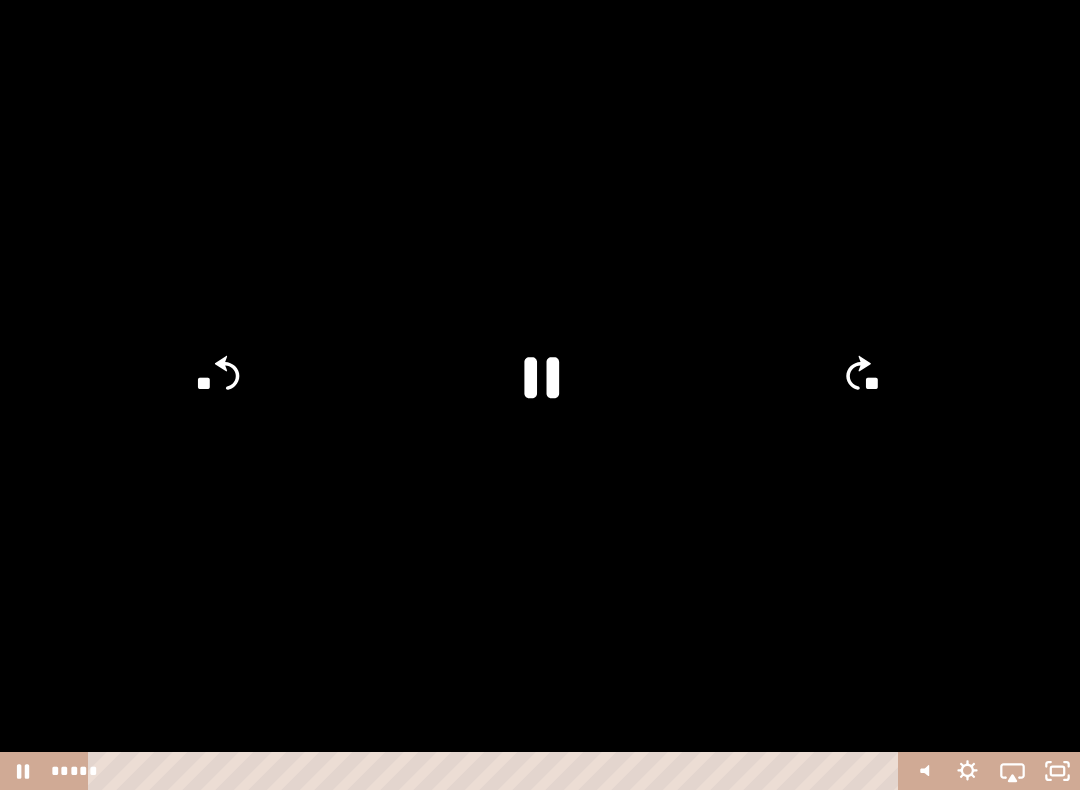 click on "**" 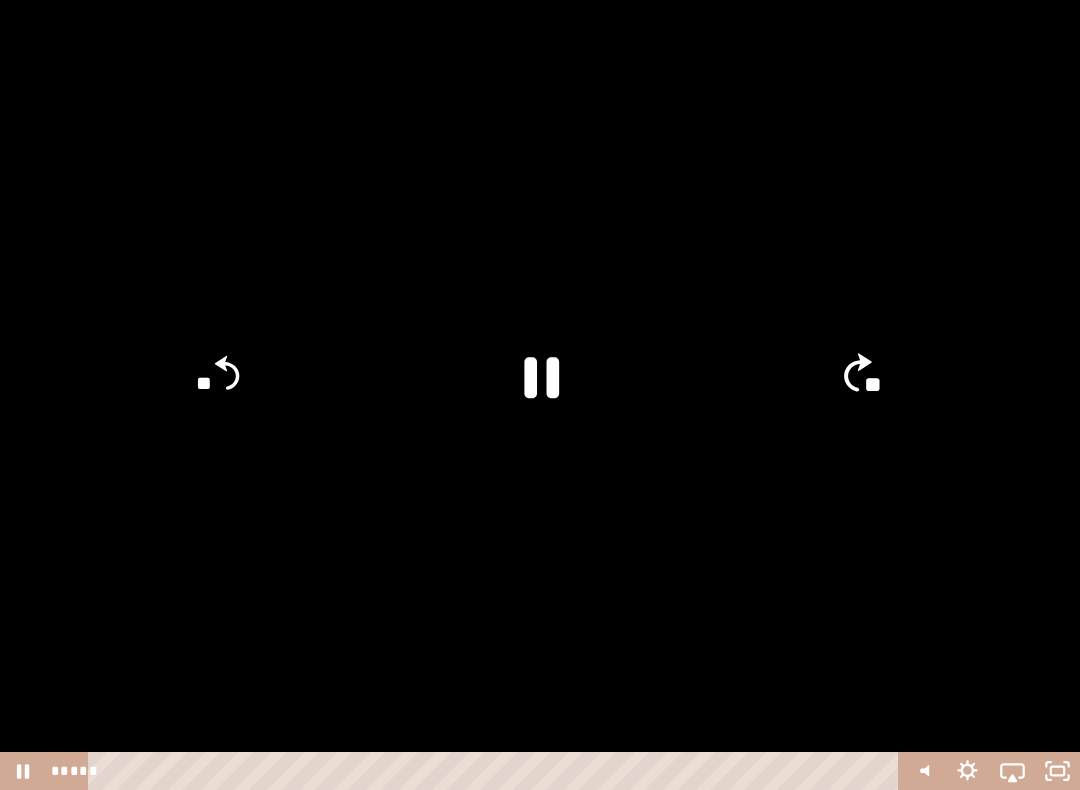 click on "**" 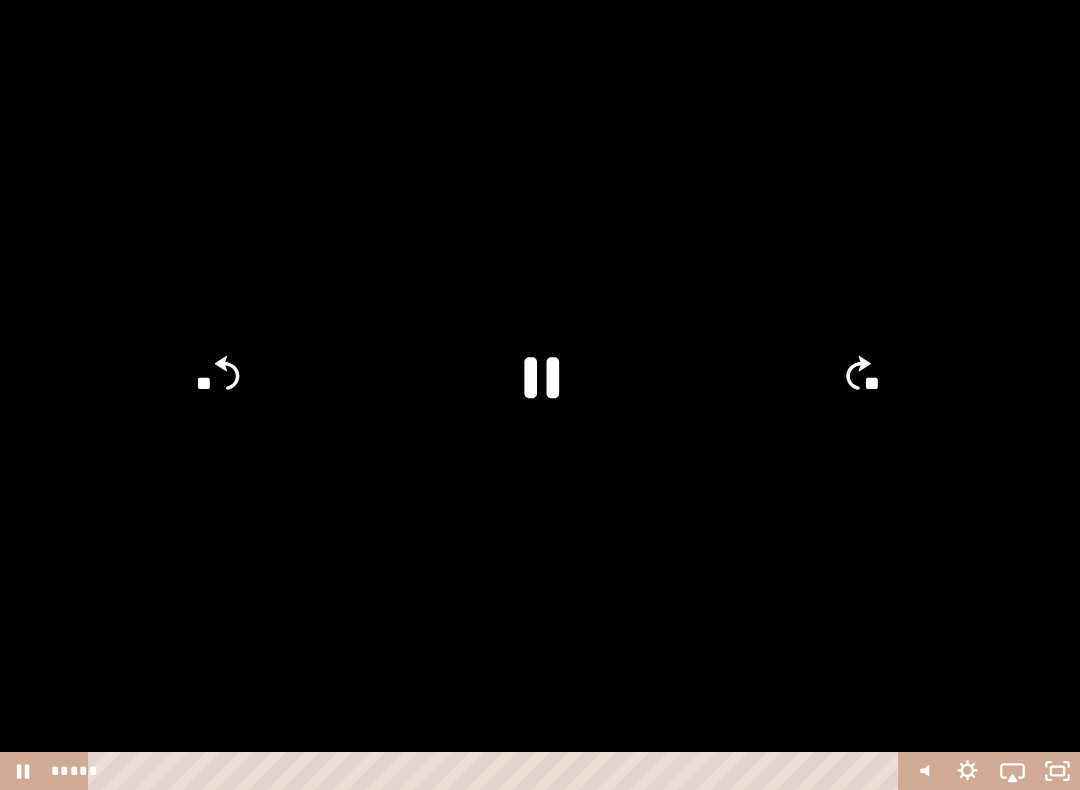 click on "**" 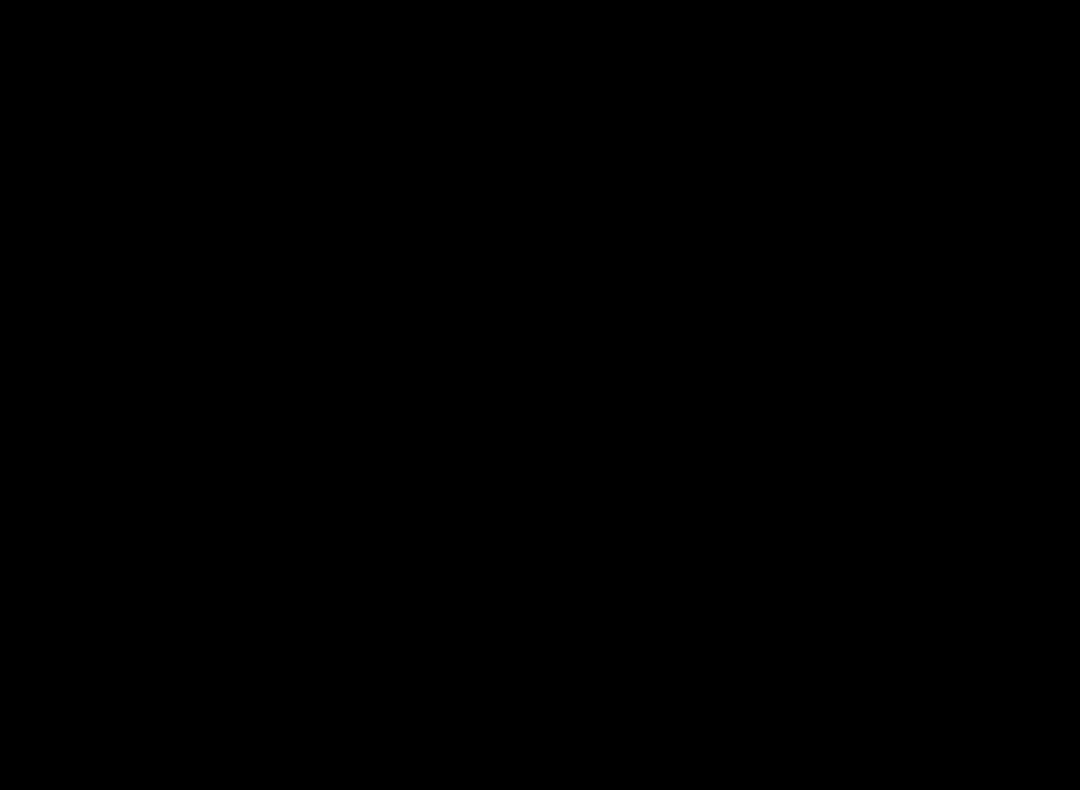 click at bounding box center [540, 395] 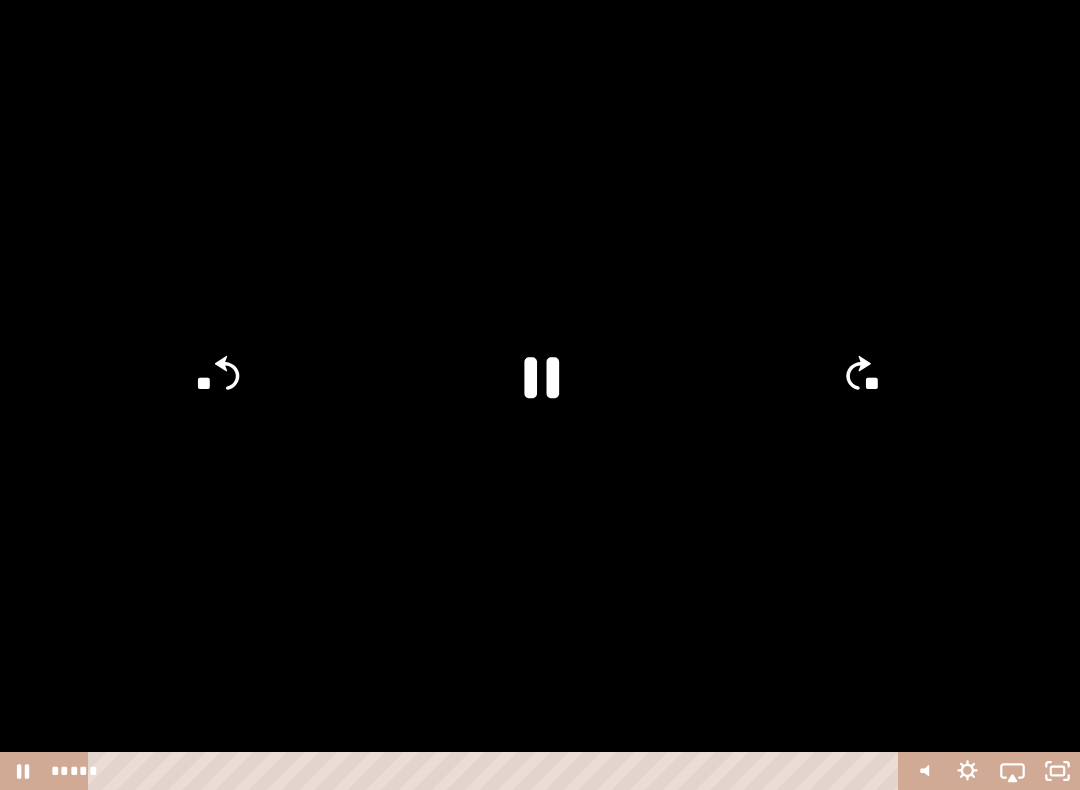 click 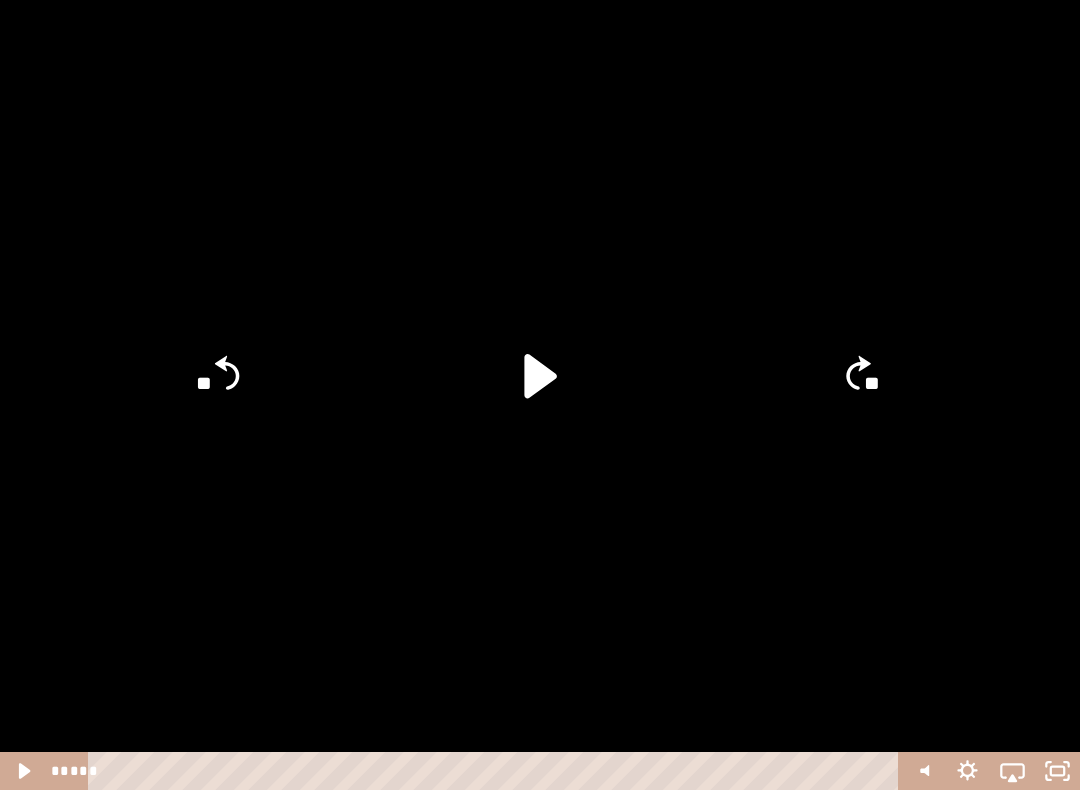 click on "**" 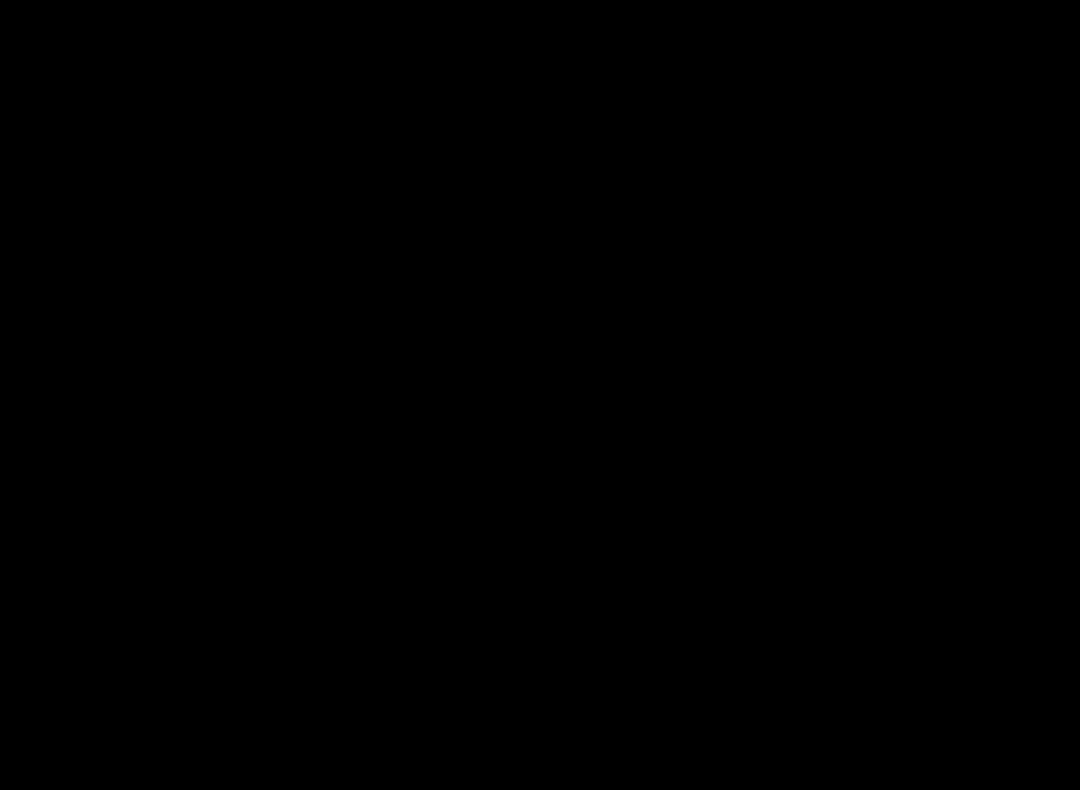 click at bounding box center [540, 395] 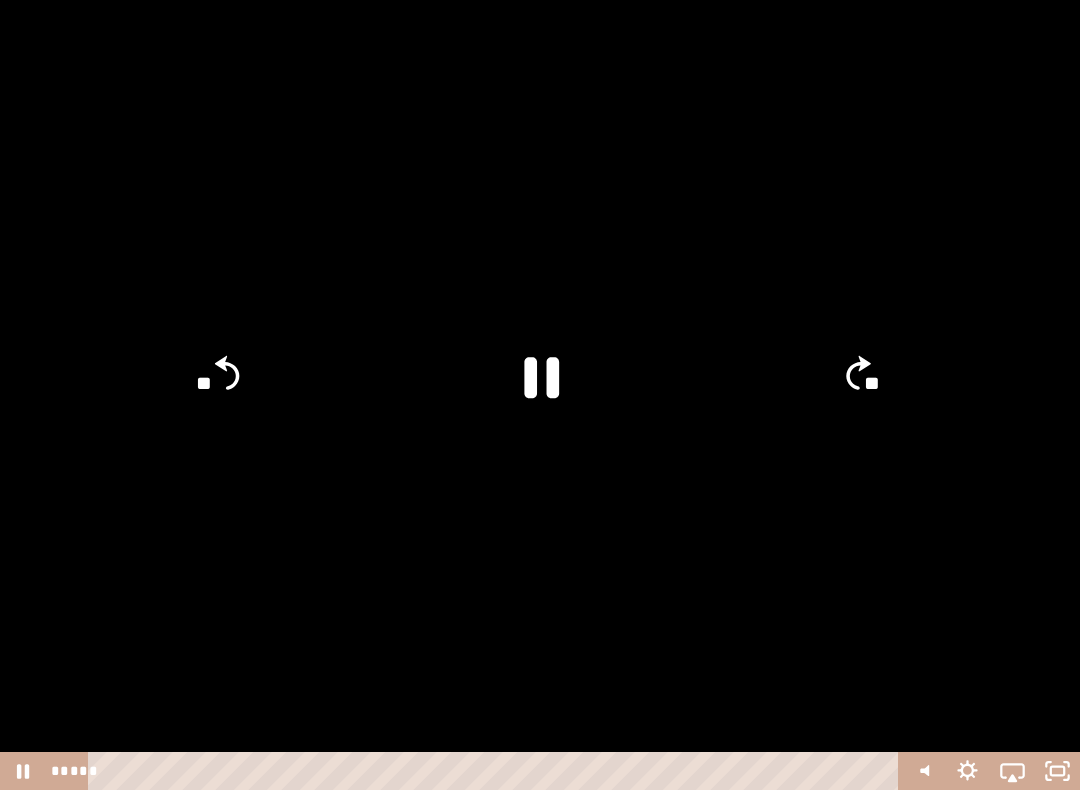 click 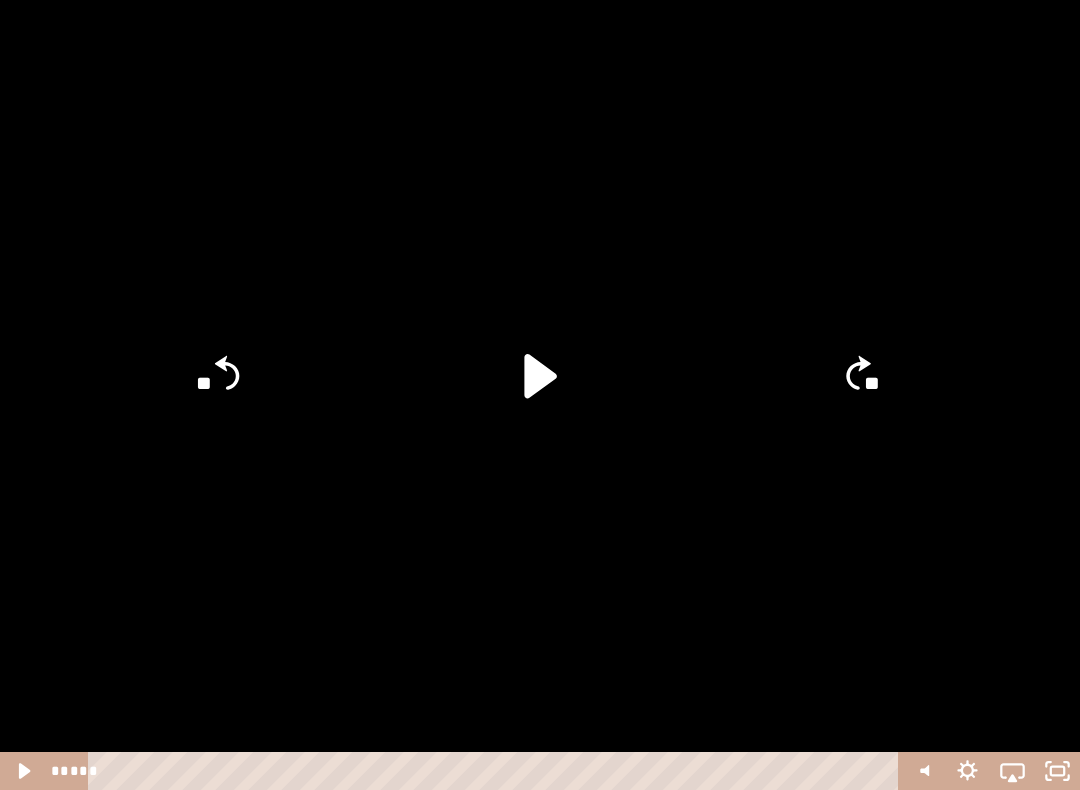 click at bounding box center [540, 395] 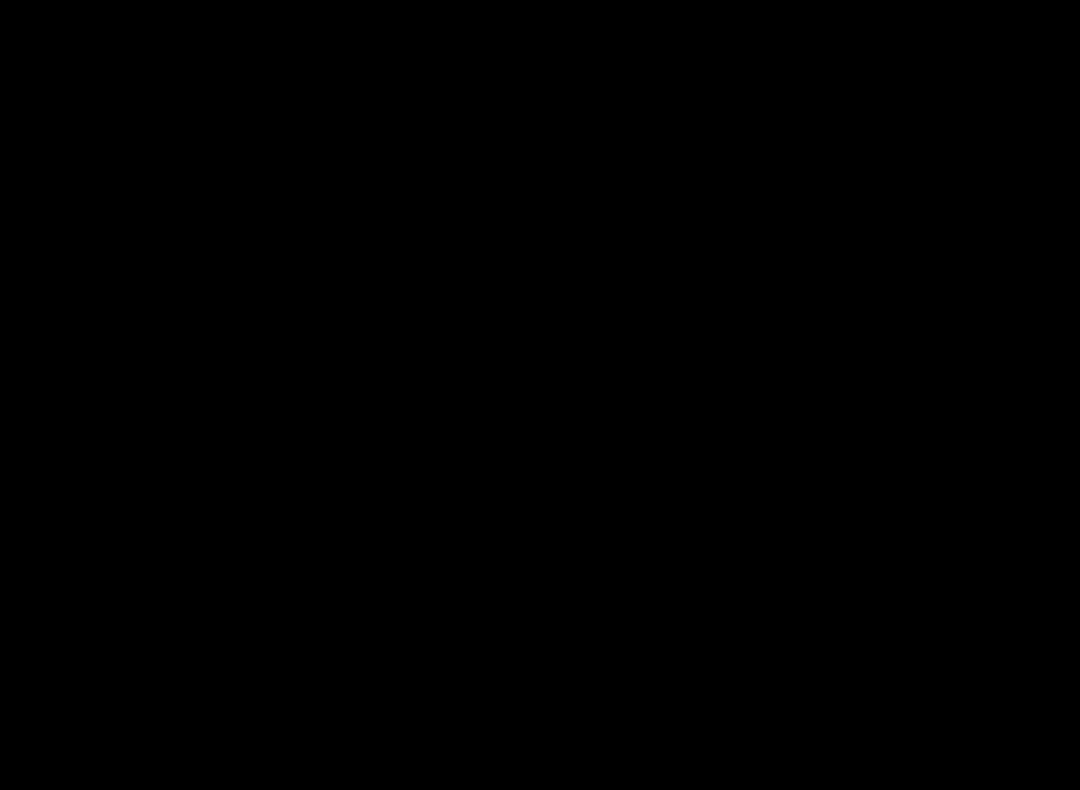 click at bounding box center (540, 395) 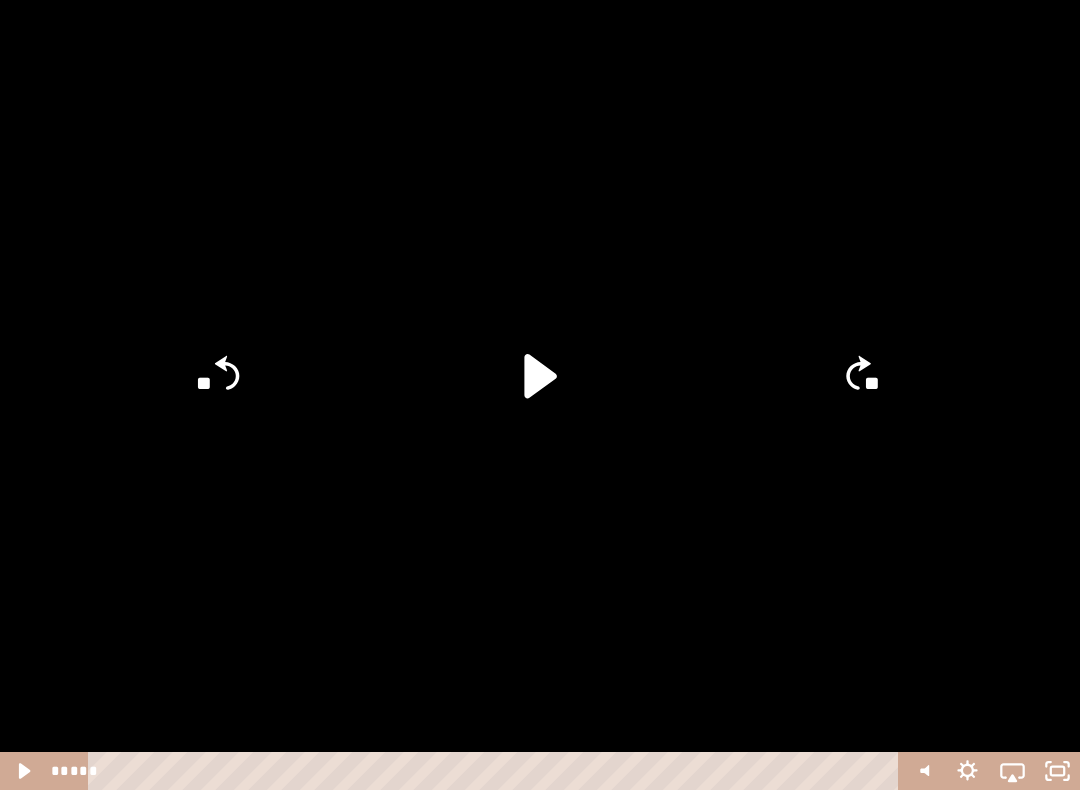 click 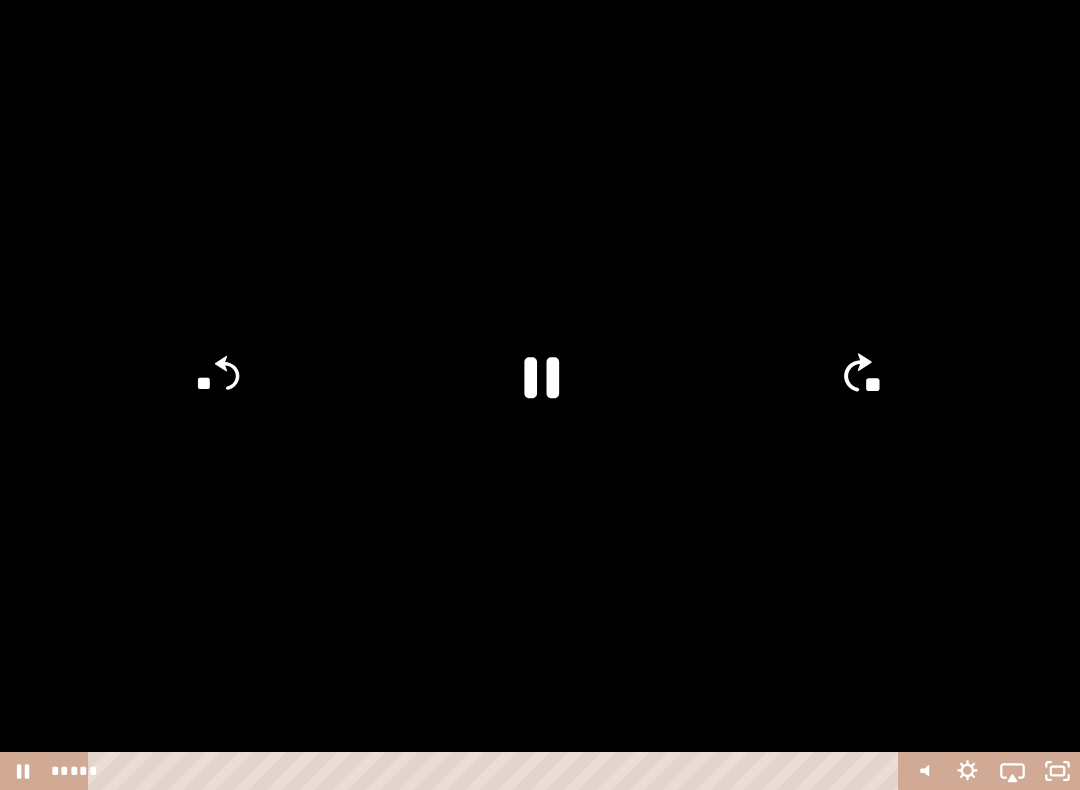 click on "**" 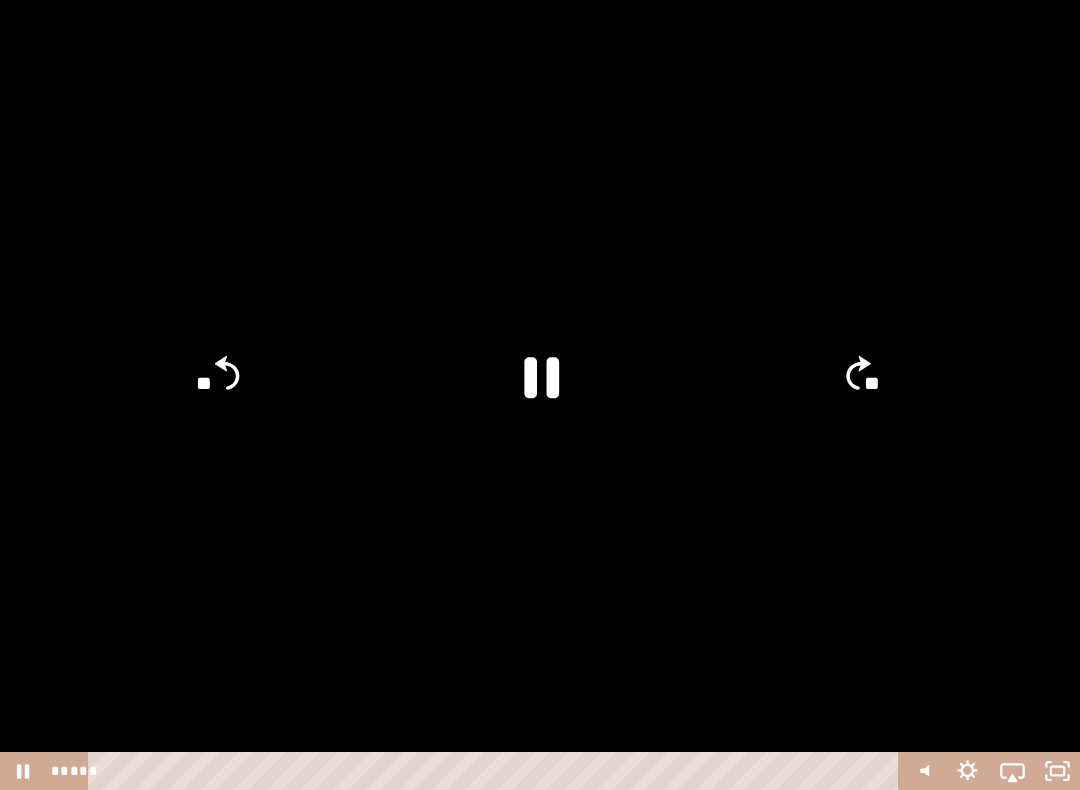click on "**" 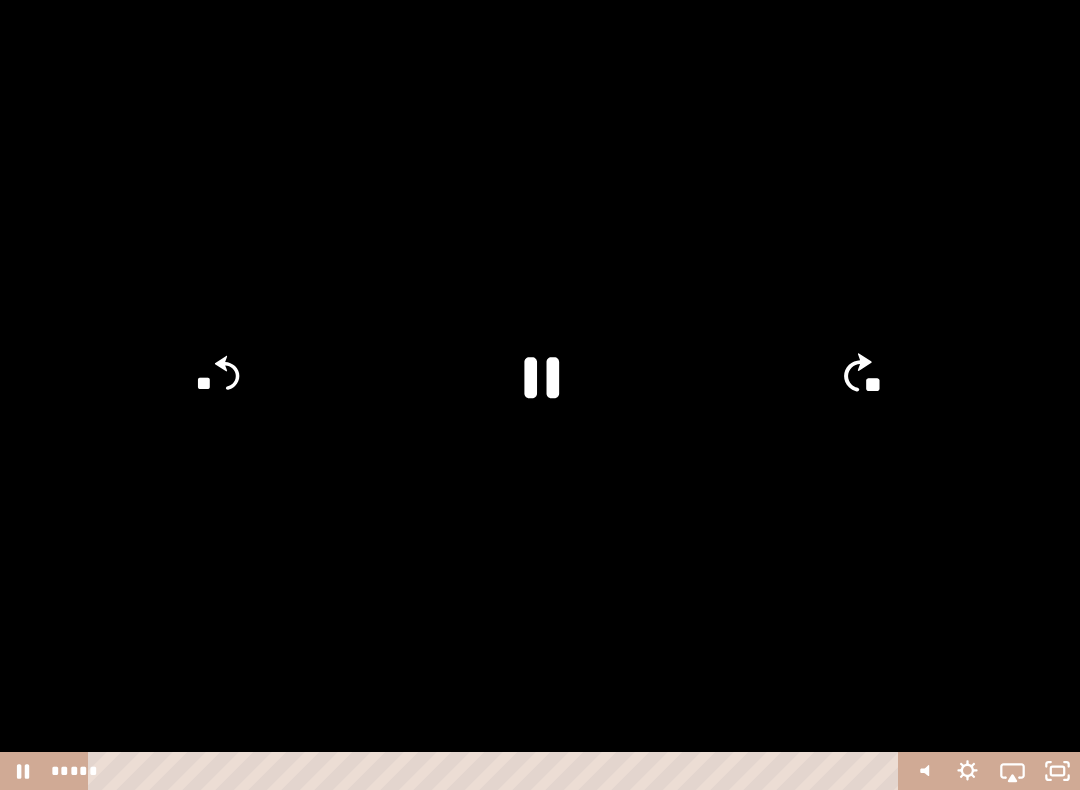 click 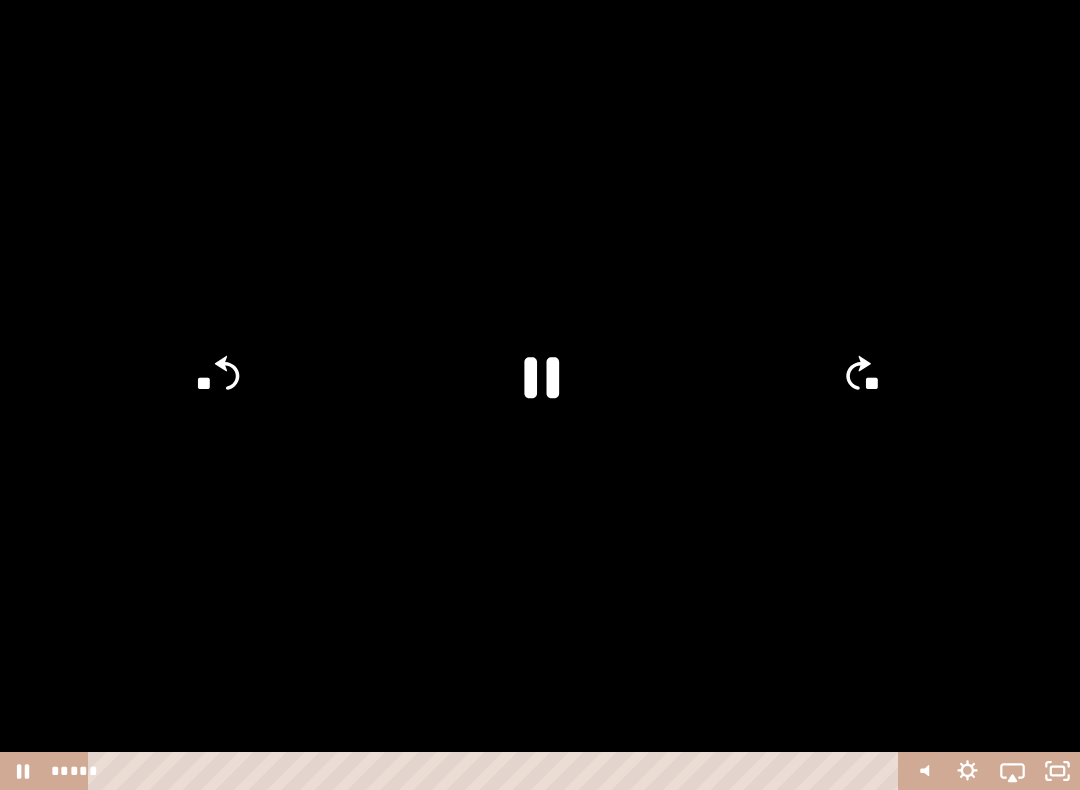 click on "**" 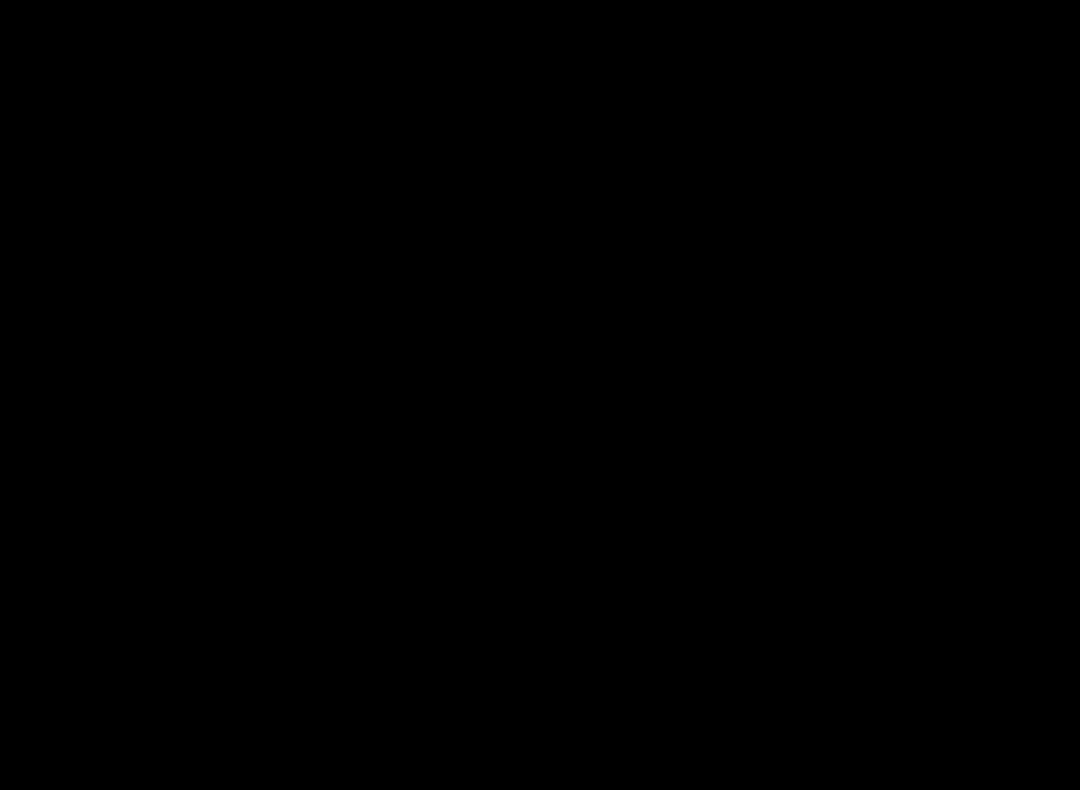 click at bounding box center [540, 395] 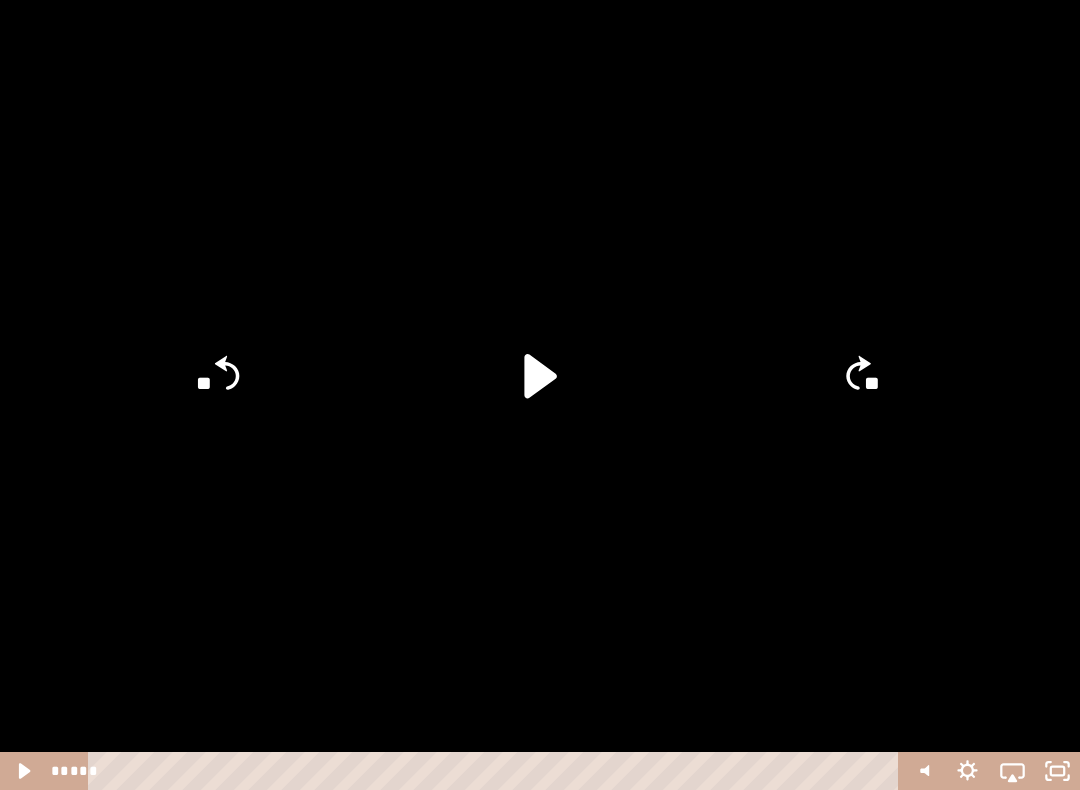 click 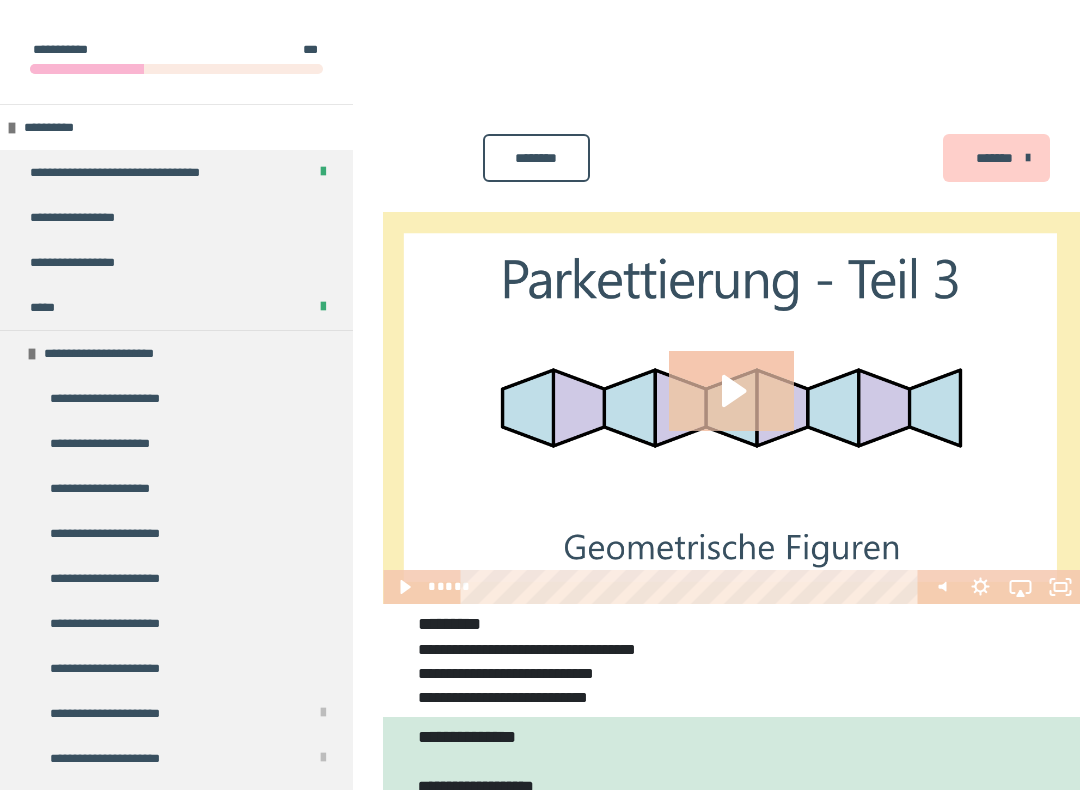 click 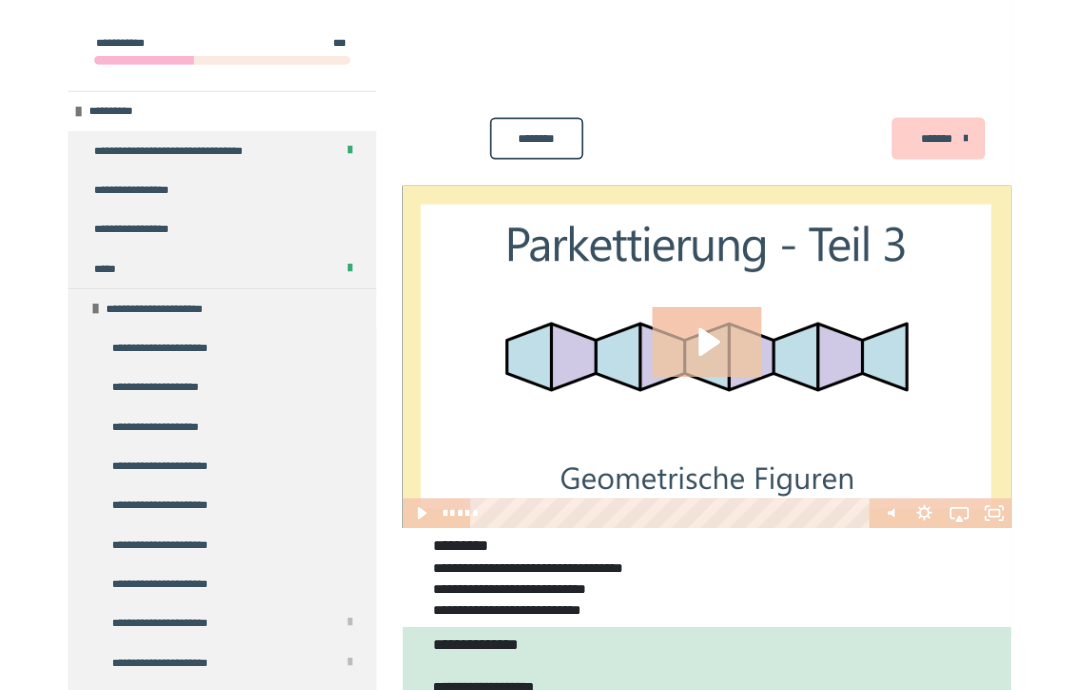scroll, scrollTop: 2309, scrollLeft: 0, axis: vertical 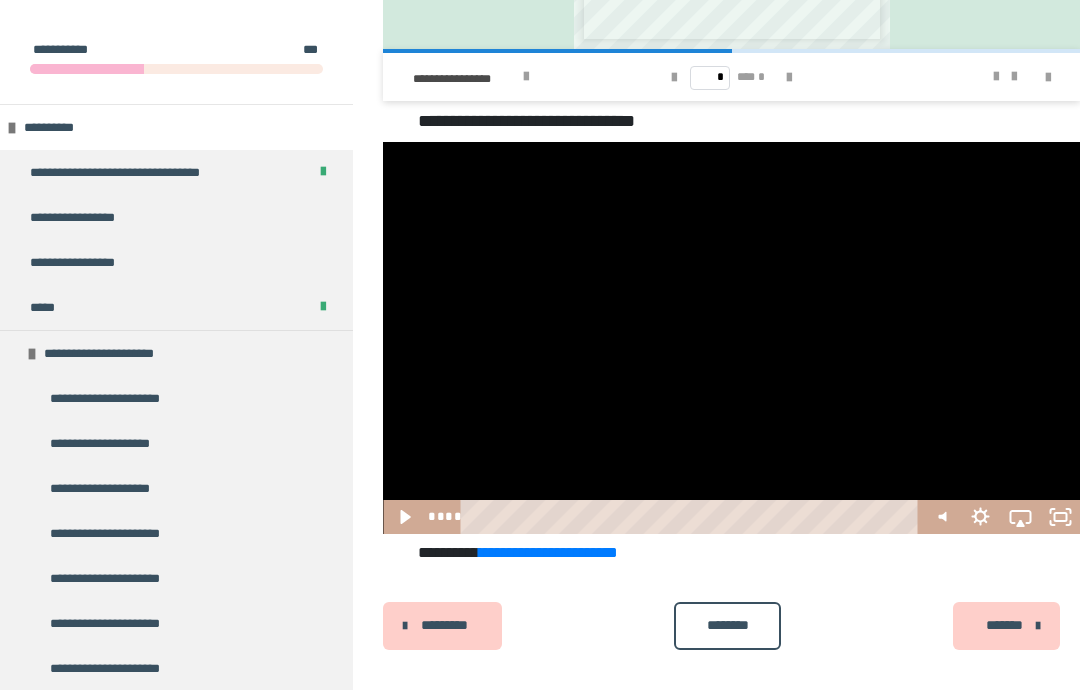 click at bounding box center [731, 338] 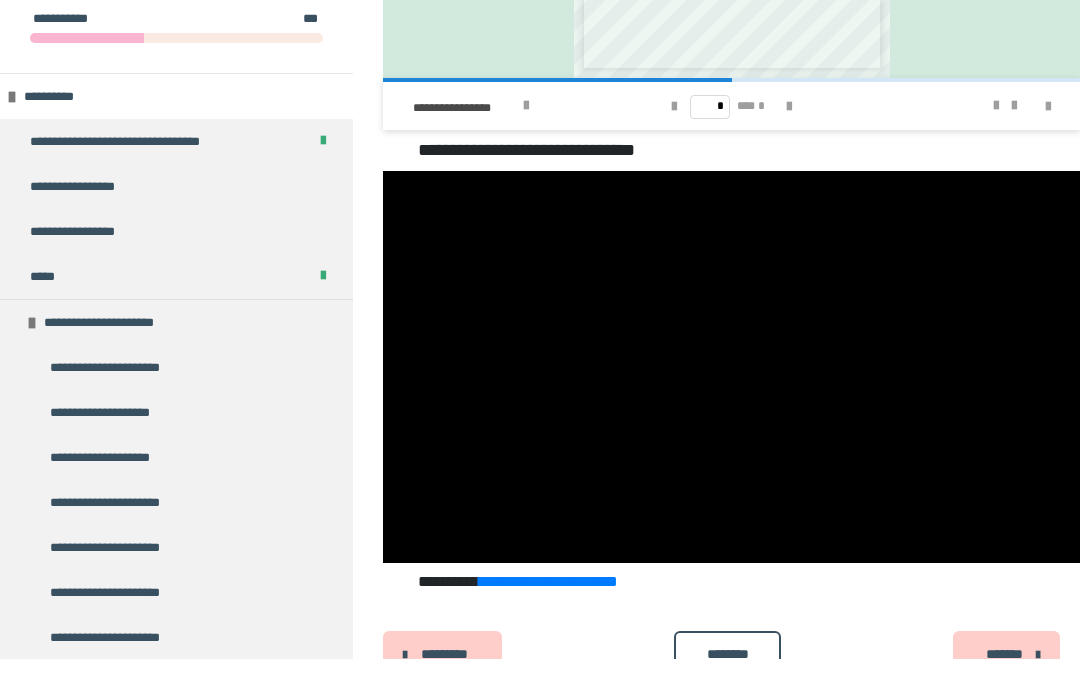 scroll, scrollTop: 2329, scrollLeft: 0, axis: vertical 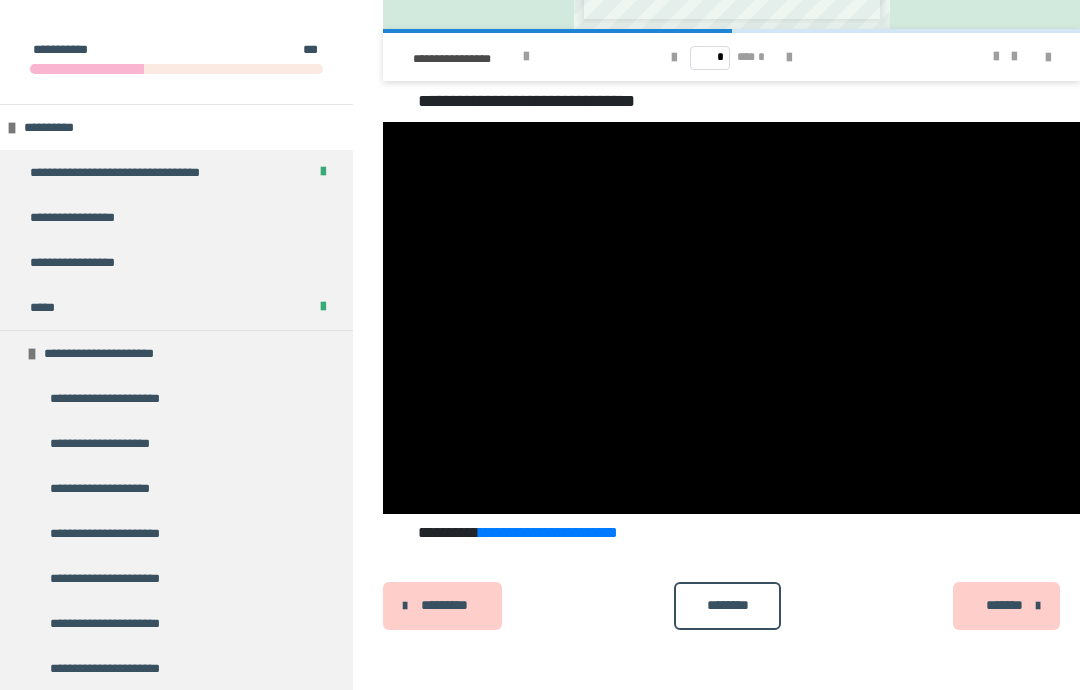 click on "********" at bounding box center (727, 605) 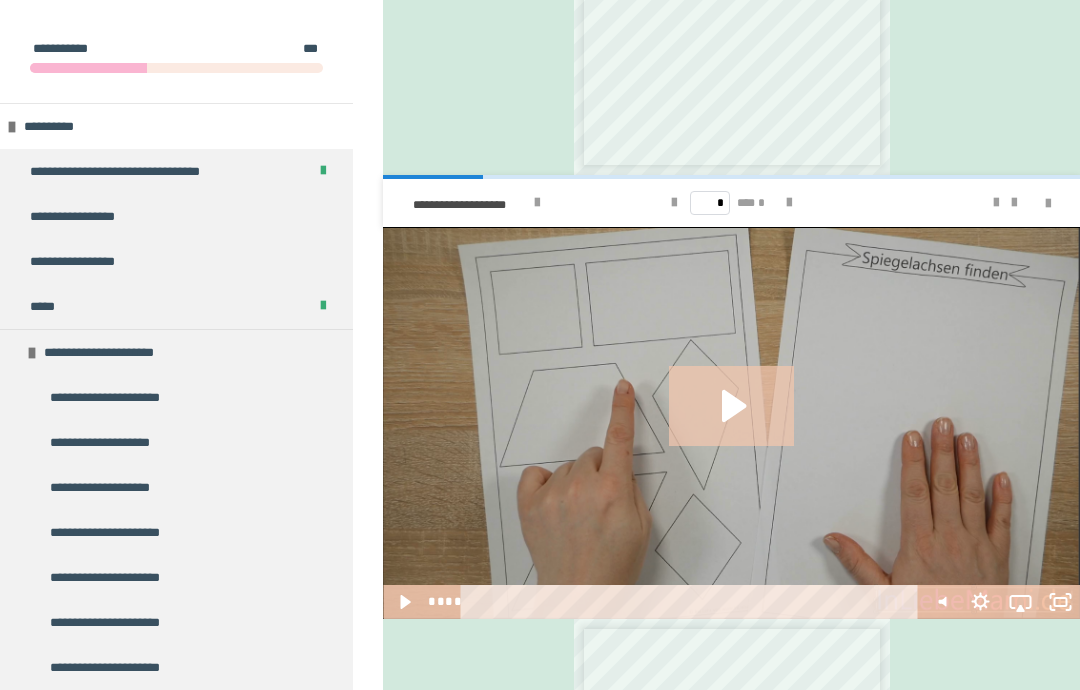 scroll, scrollTop: 1291, scrollLeft: 0, axis: vertical 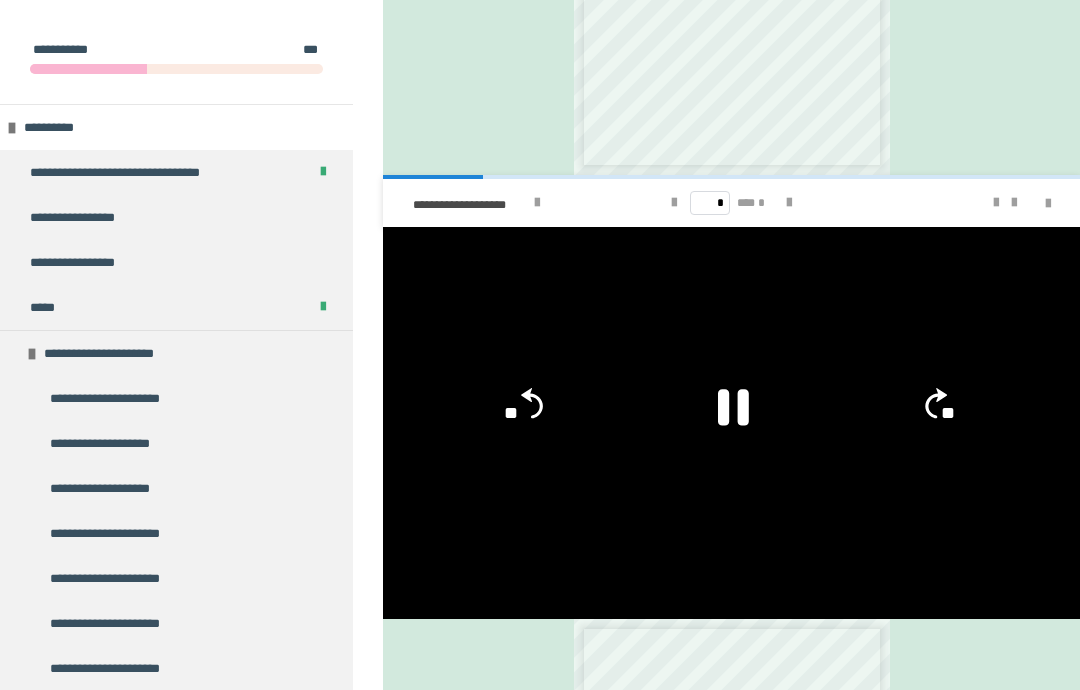 click at bounding box center [731, 423] 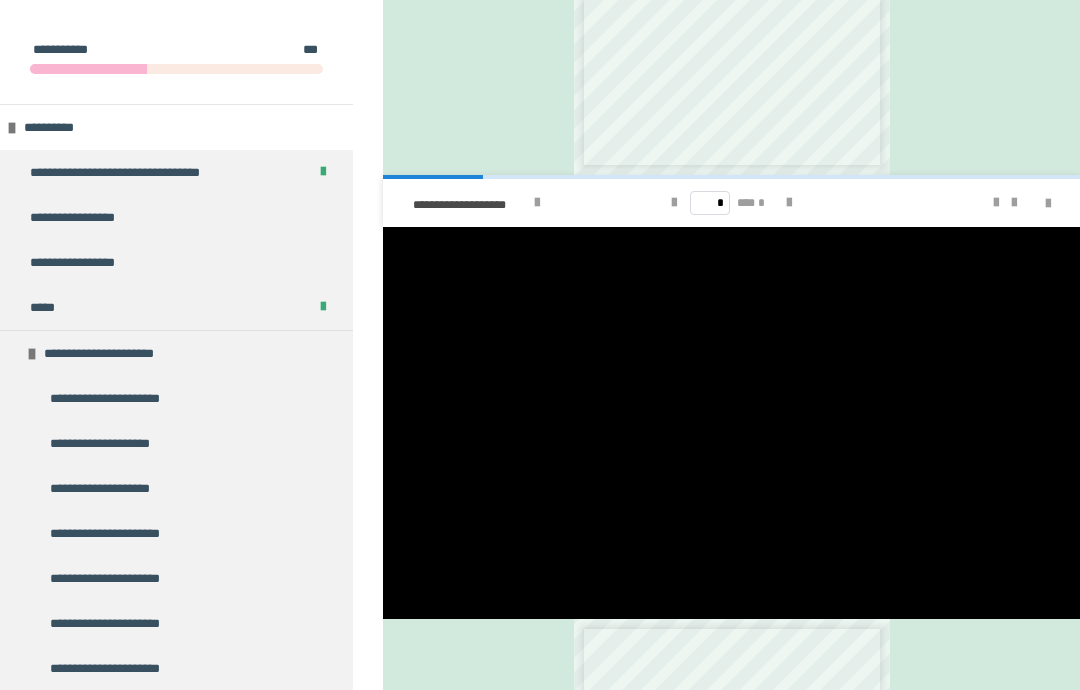 click at bounding box center [731, 423] 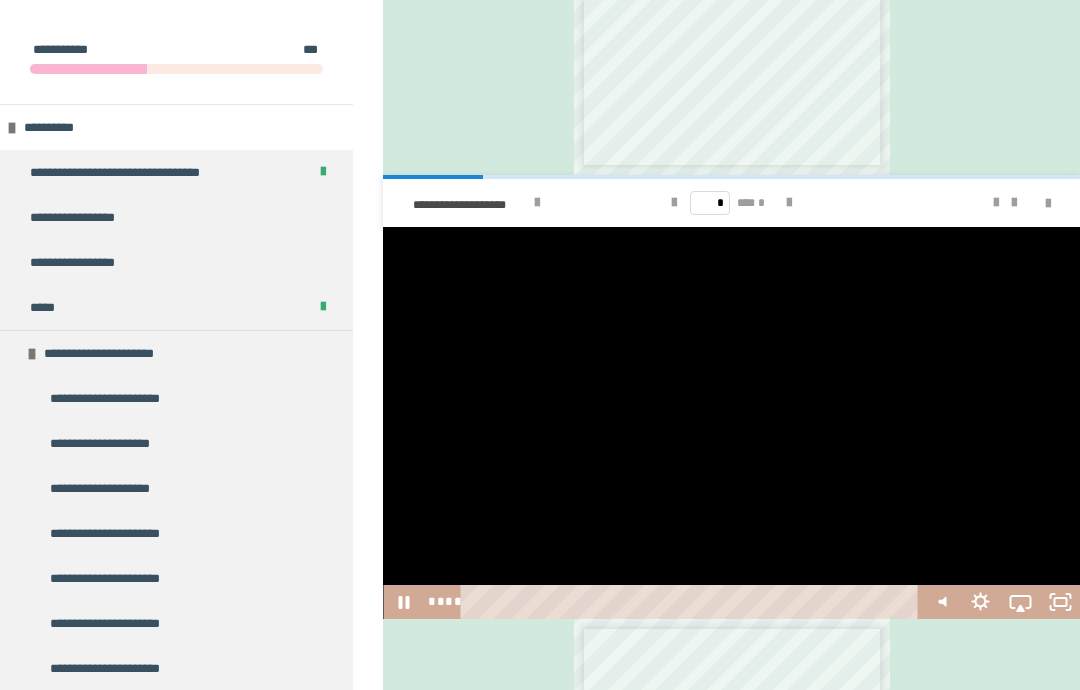 click at bounding box center [731, 423] 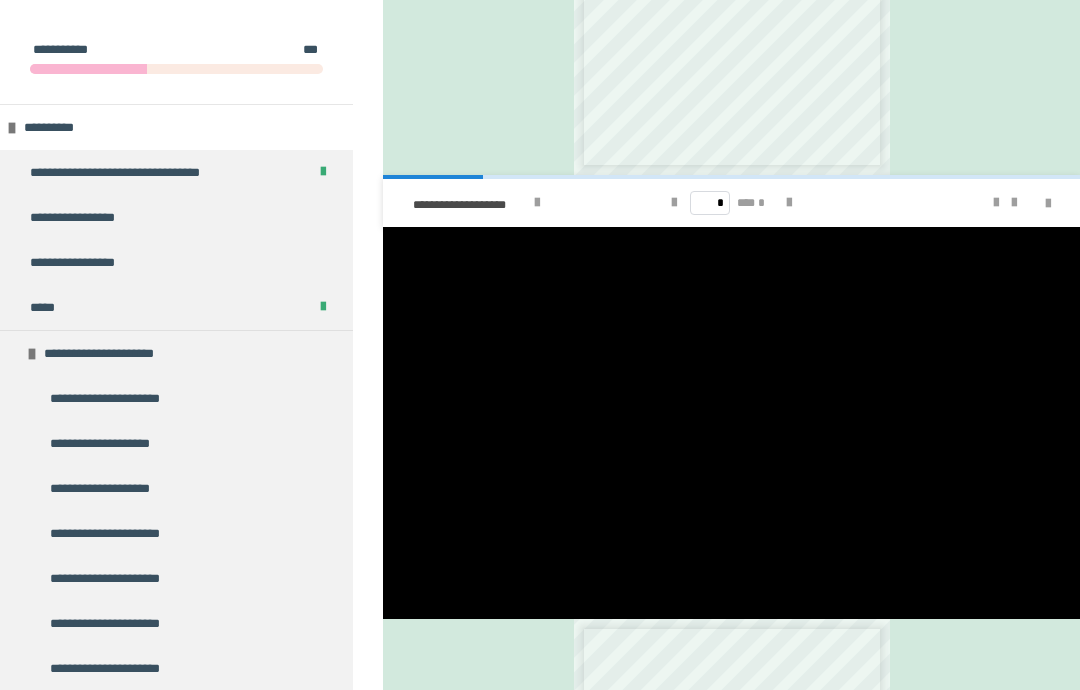 click at bounding box center (731, 423) 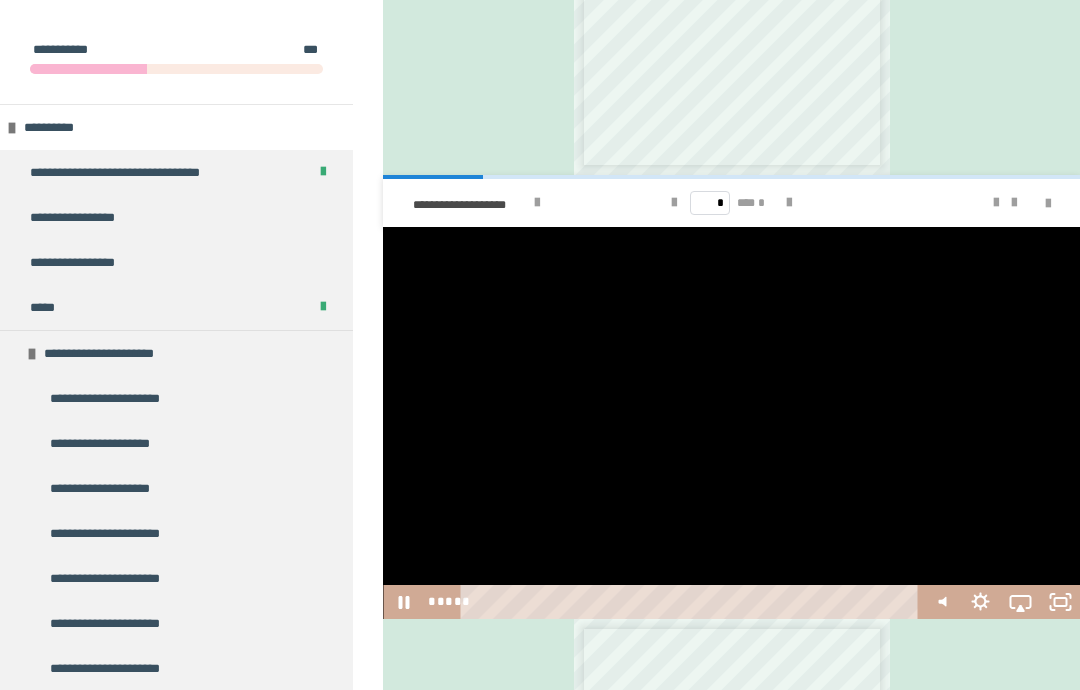 click at bounding box center (731, 423) 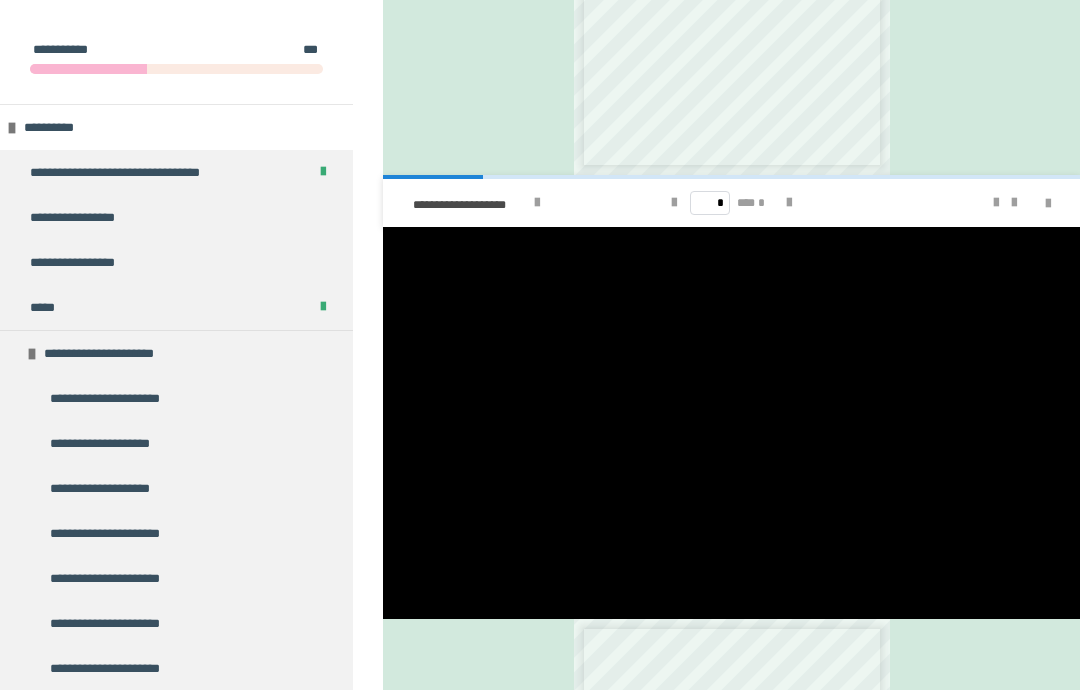 click at bounding box center (731, 423) 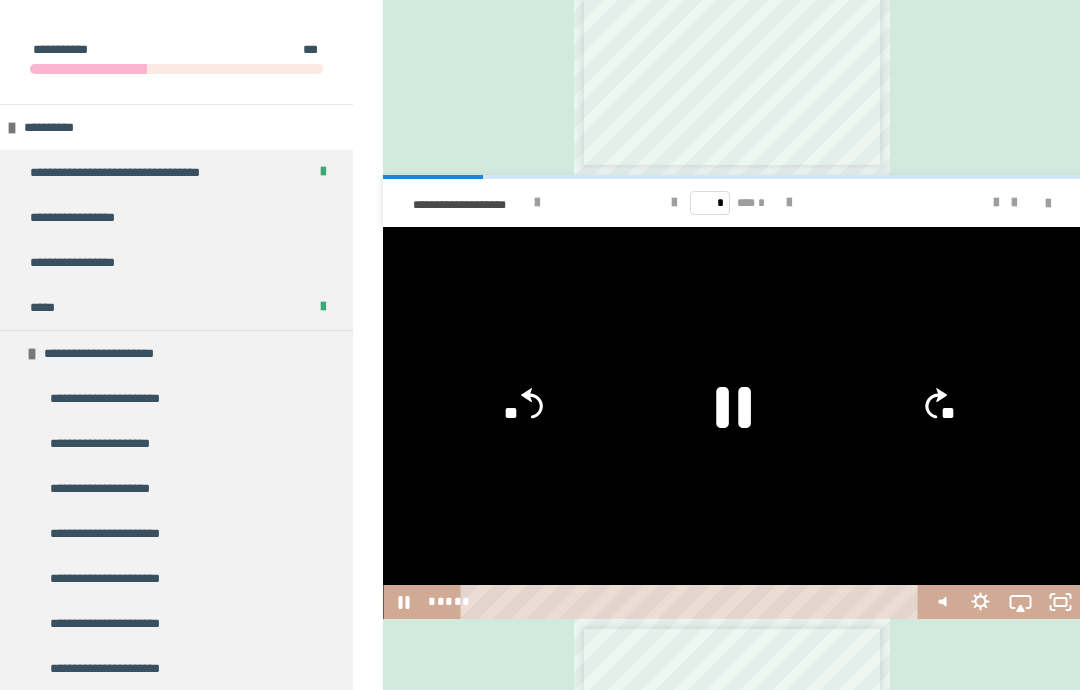click 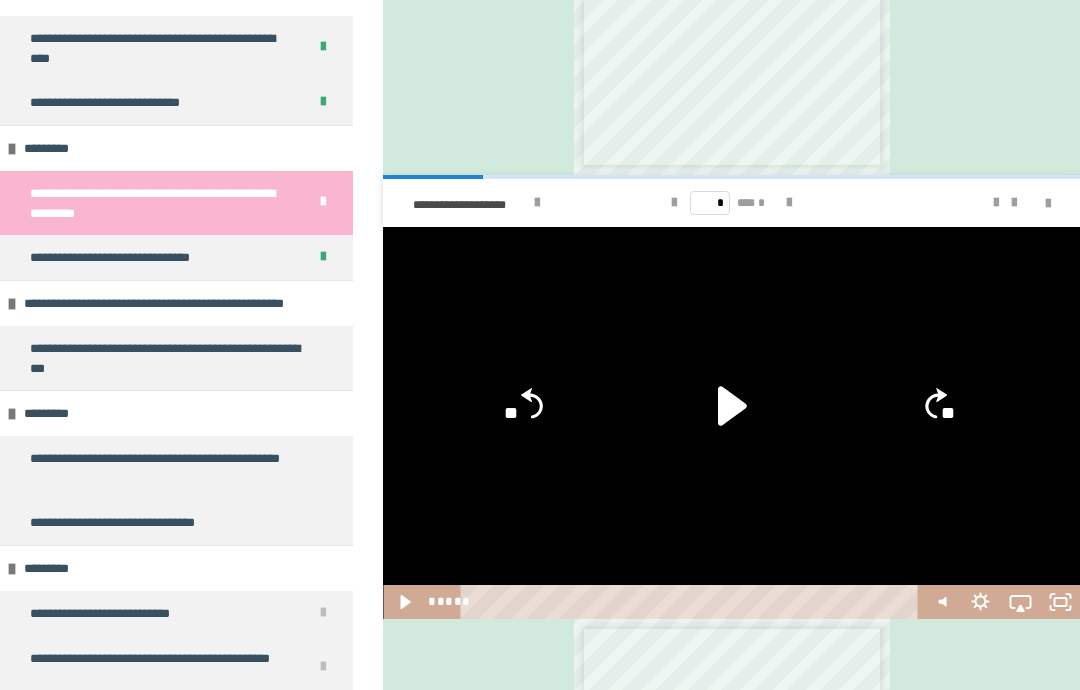 scroll, scrollTop: 6188, scrollLeft: 0, axis: vertical 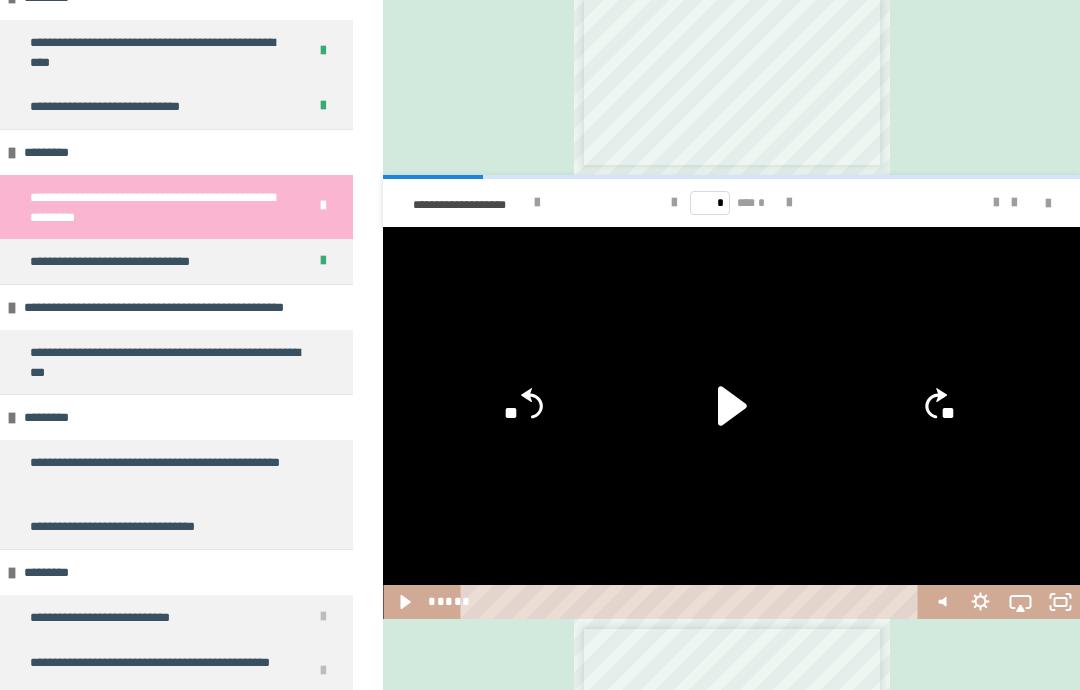 click on "**********" at bounding box center [122, 526] 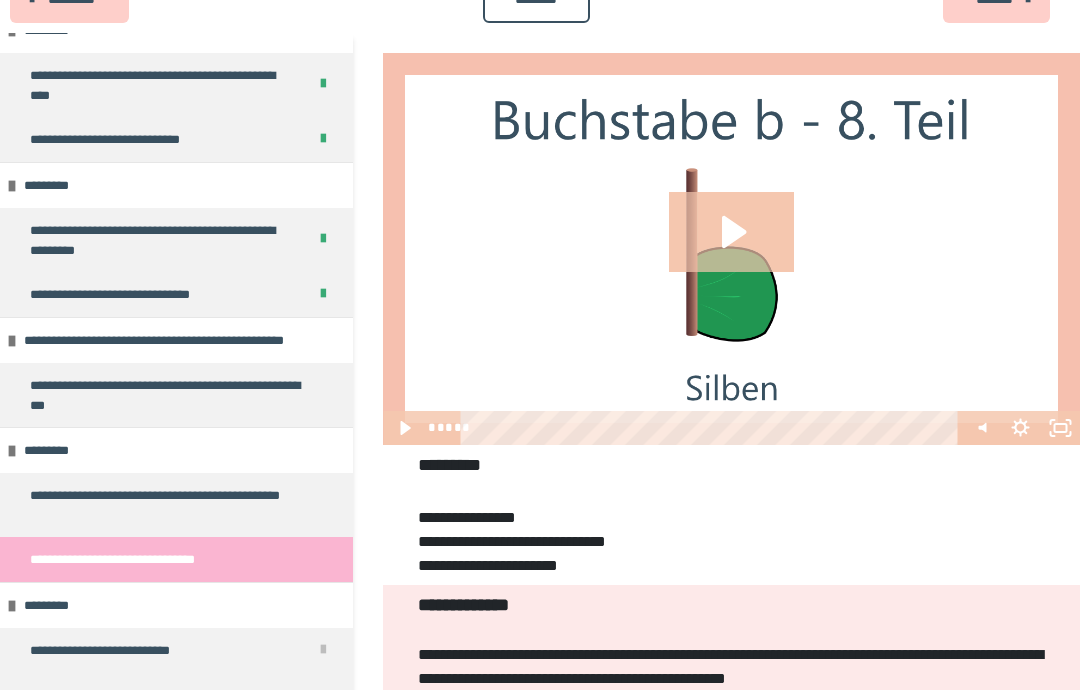 scroll, scrollTop: 0, scrollLeft: 0, axis: both 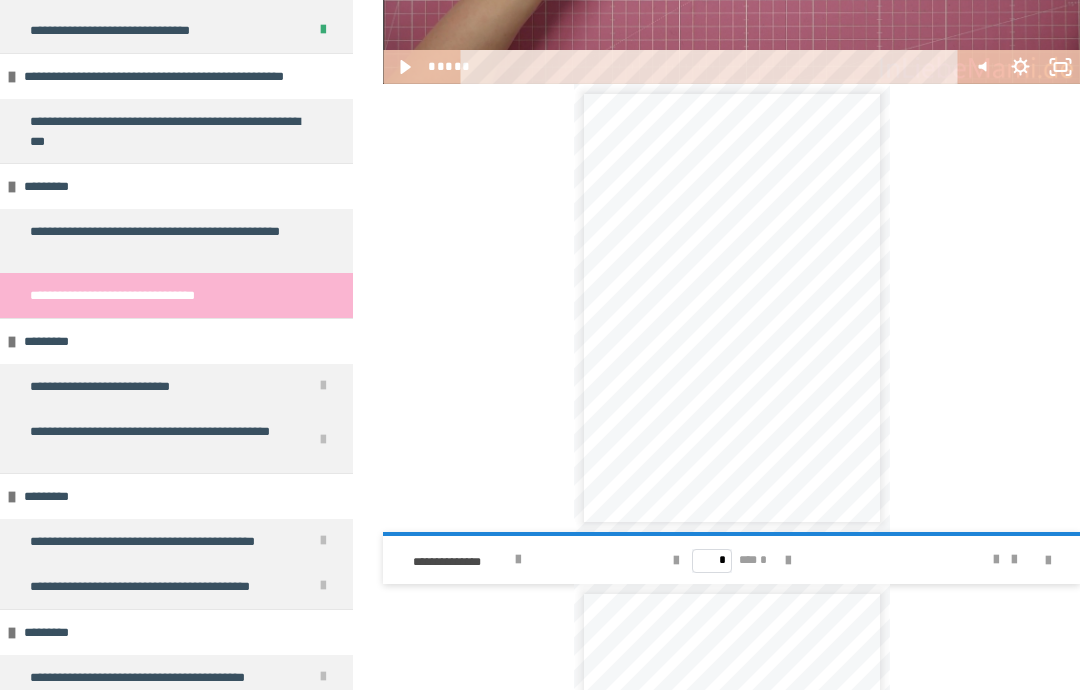 click on "**********" at bounding box center (168, 241) 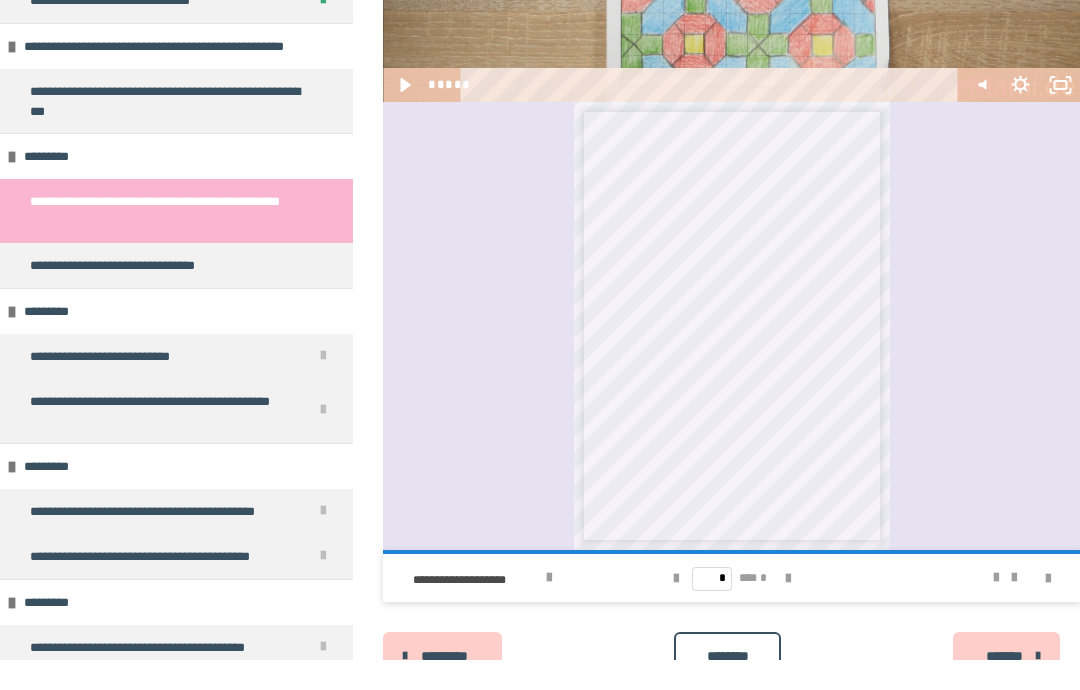 scroll, scrollTop: 1134, scrollLeft: 0, axis: vertical 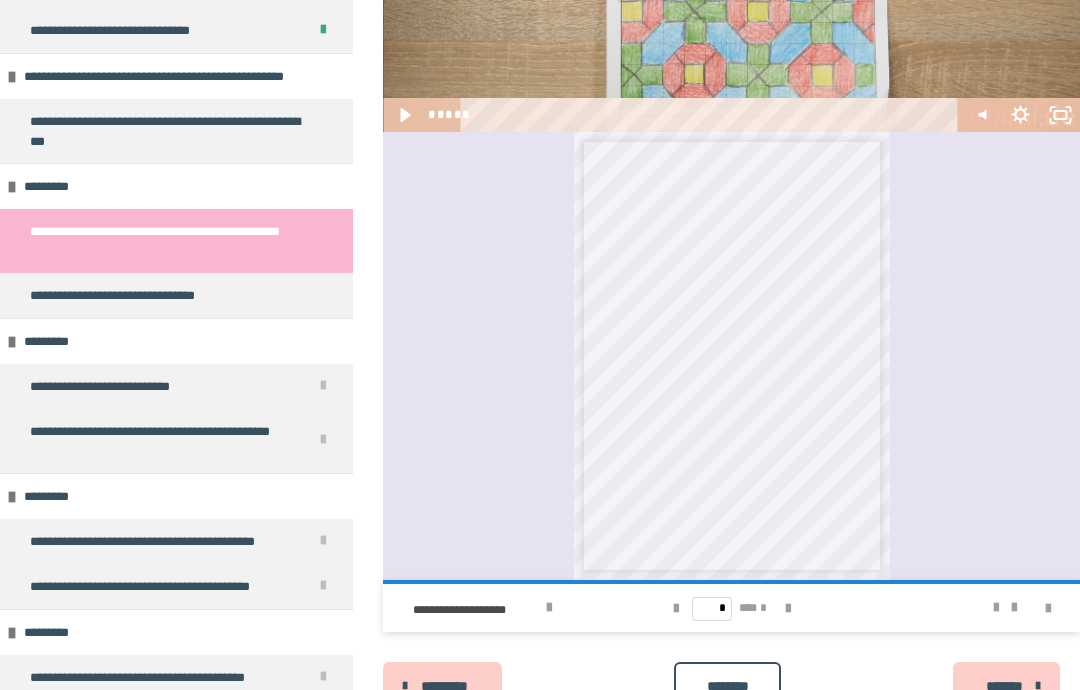 click on "**********" at bounding box center (731, 356) 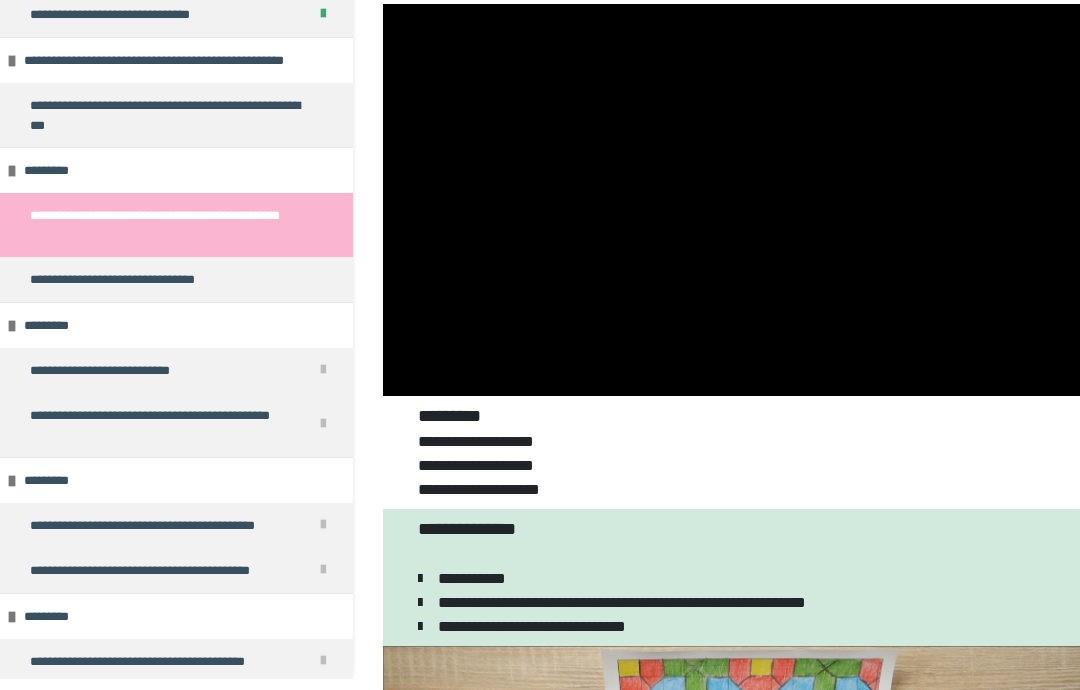 scroll, scrollTop: 150, scrollLeft: 0, axis: vertical 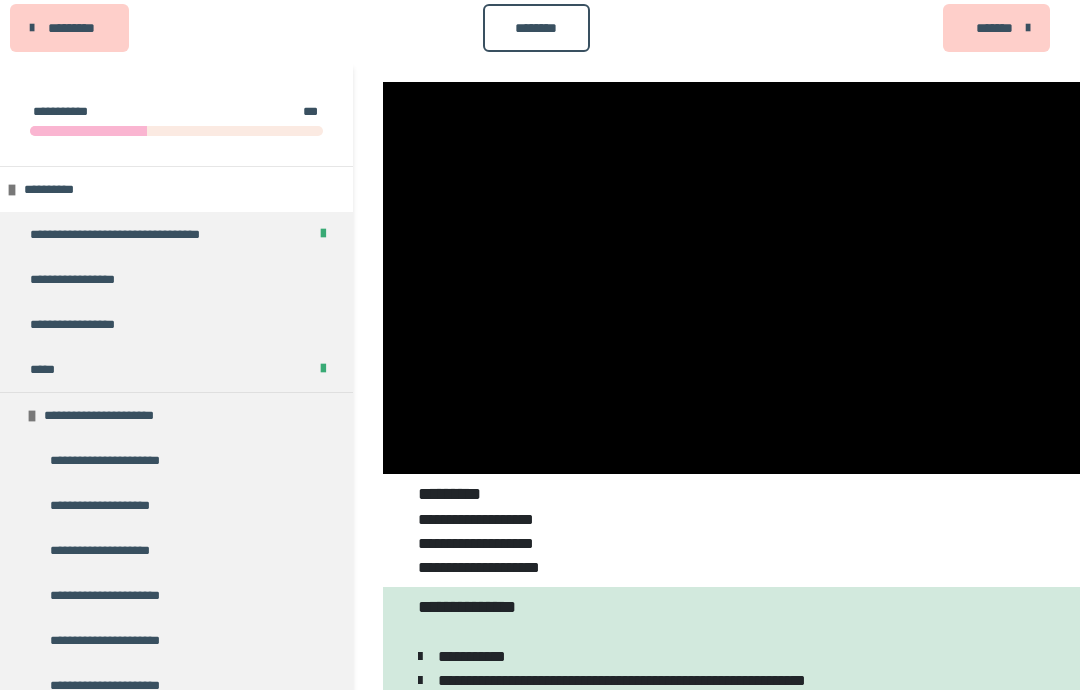 click at bounding box center (731, 278) 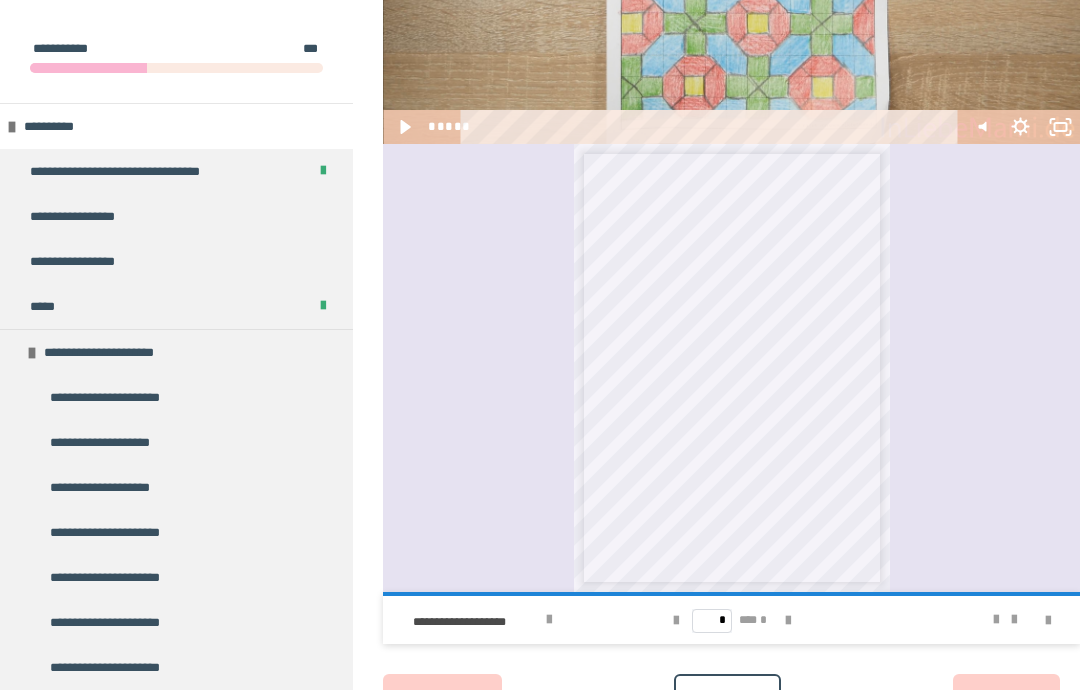 scroll, scrollTop: 1134, scrollLeft: 0, axis: vertical 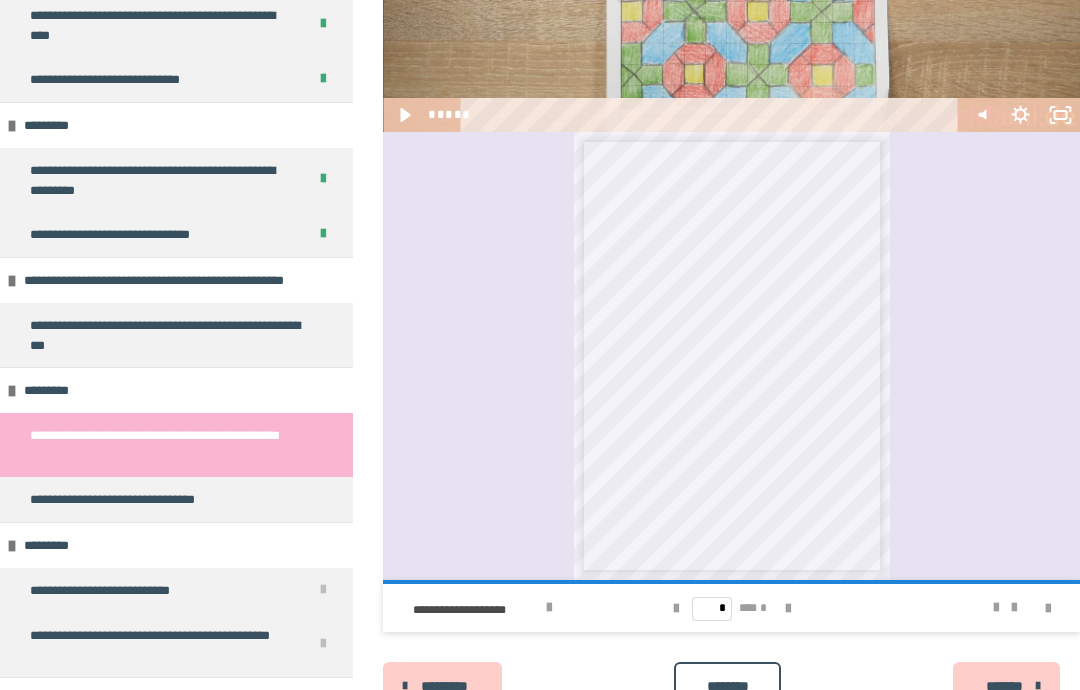 click on "**********" at bounding box center (176, 499) 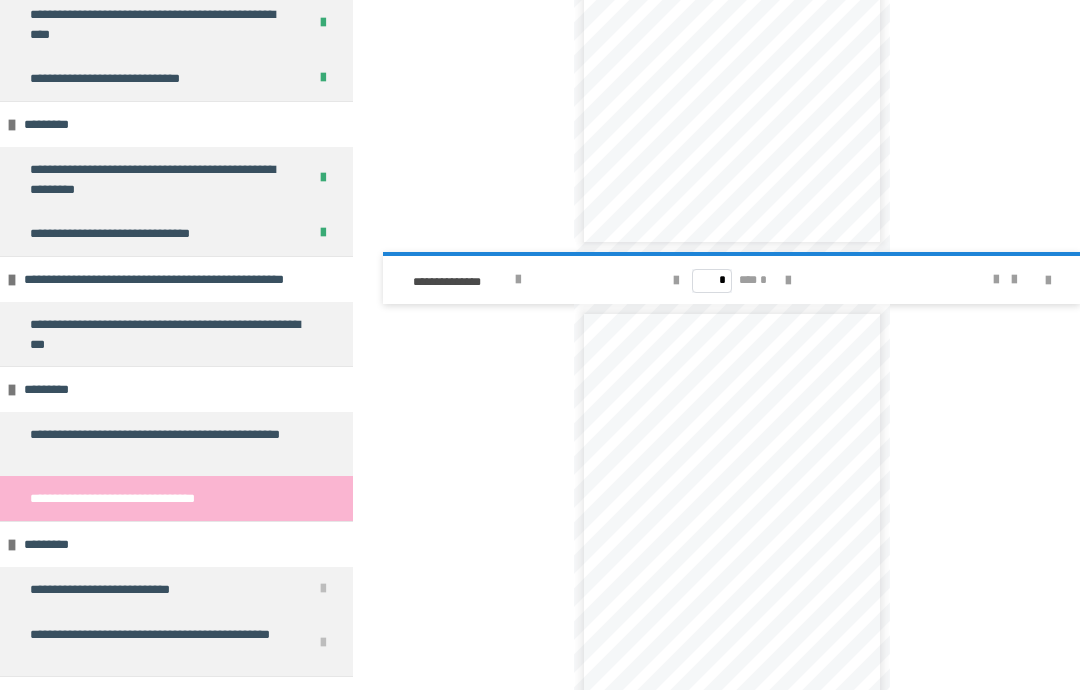 scroll, scrollTop: 5661, scrollLeft: 0, axis: vertical 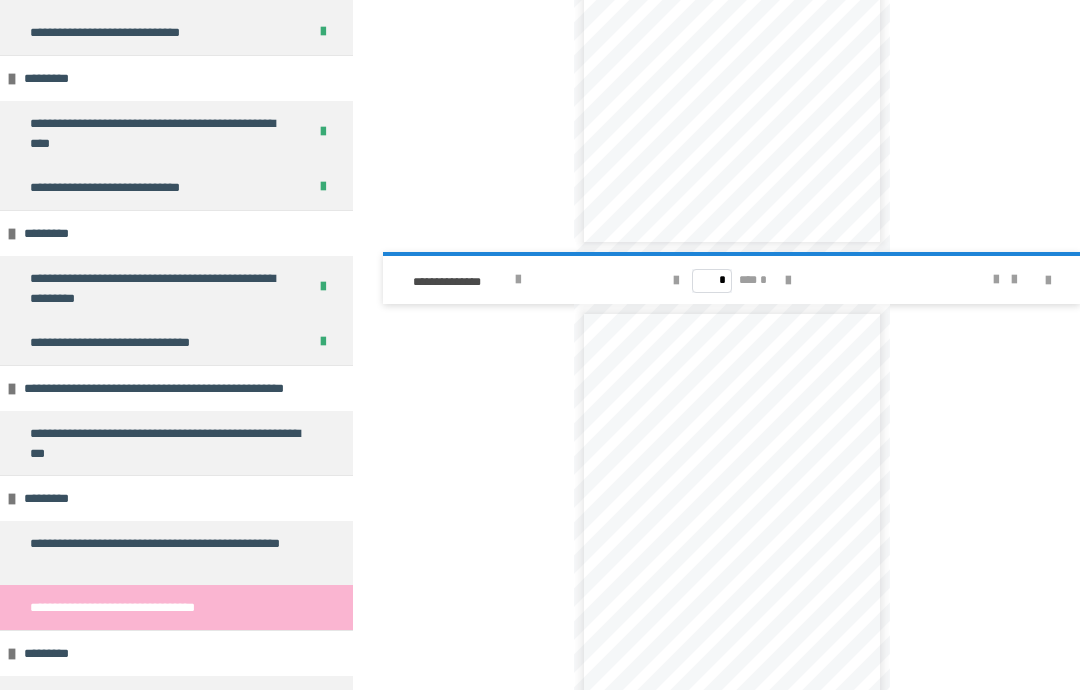 click on "**********" at bounding box center [176, 607] 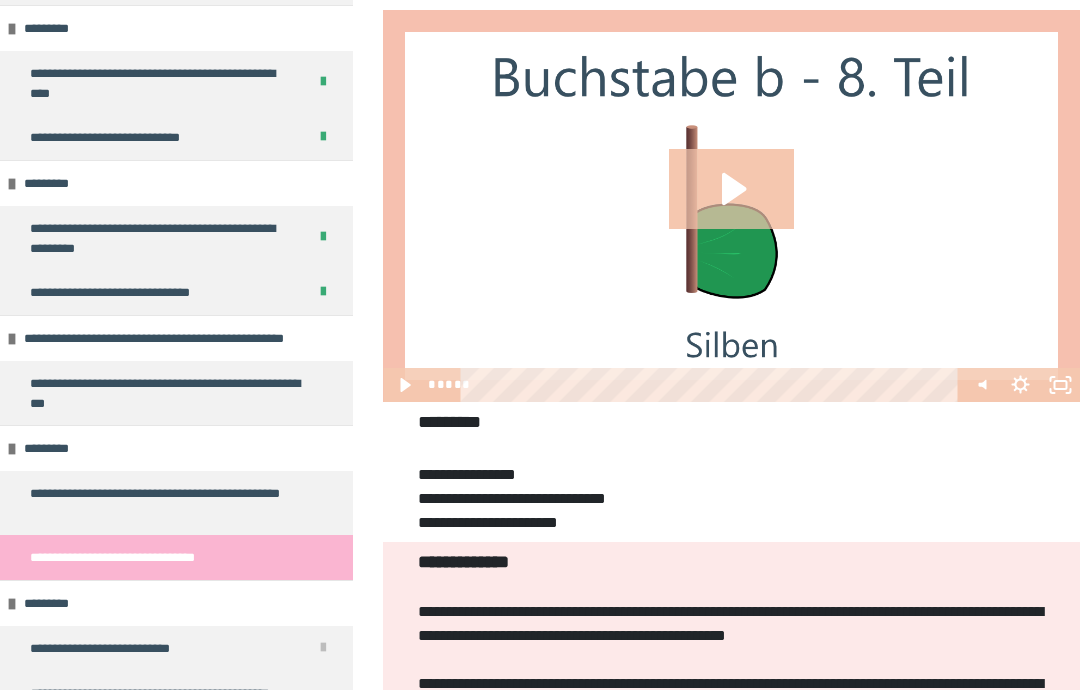 scroll, scrollTop: 6148, scrollLeft: 0, axis: vertical 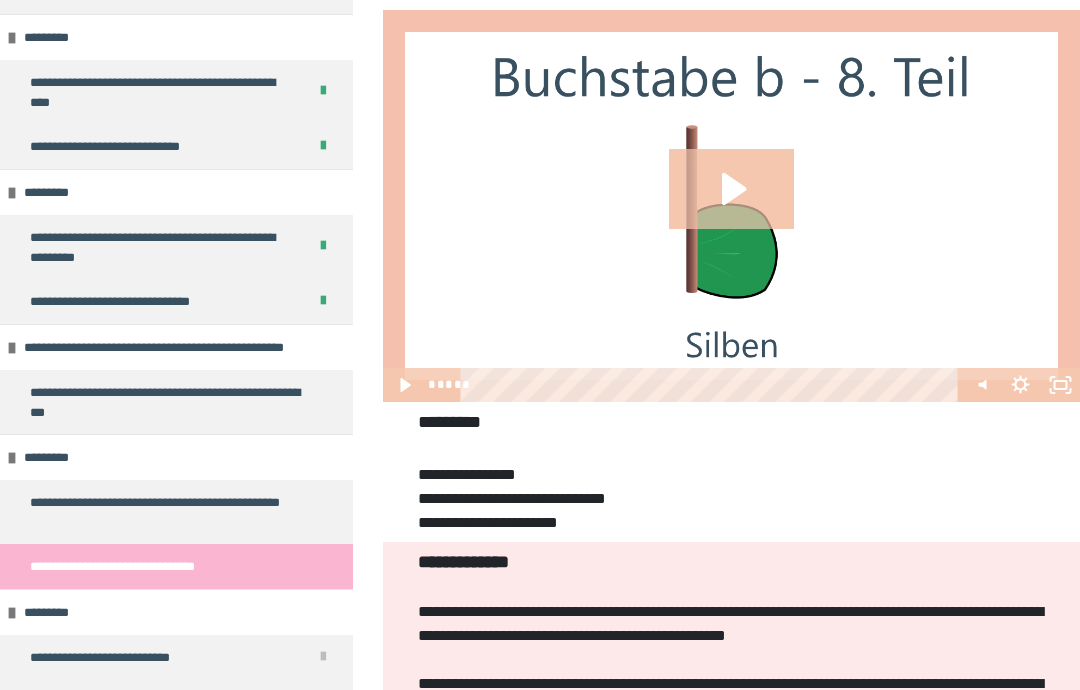 click on "**********" at bounding box center (176, 566) 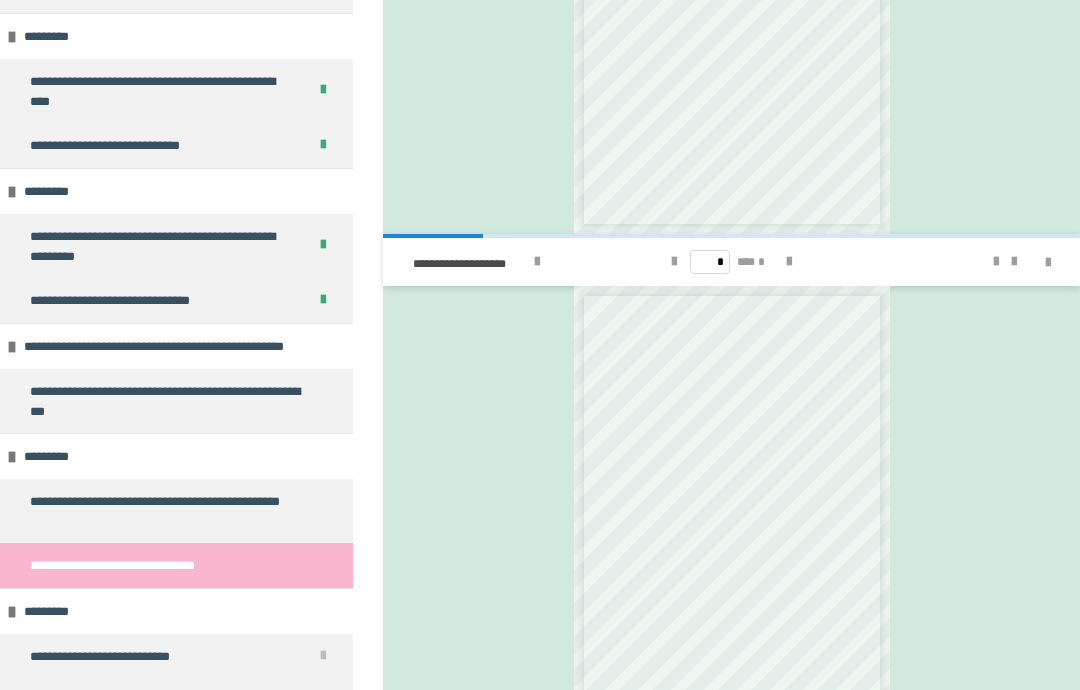 scroll, scrollTop: 1853, scrollLeft: 0, axis: vertical 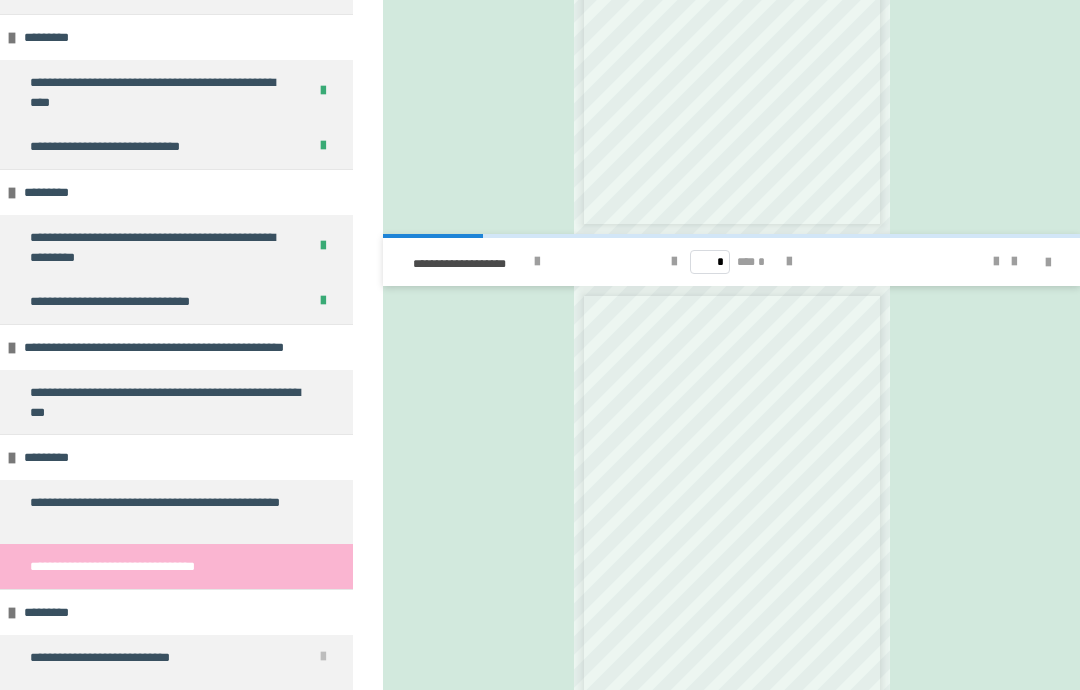 click on "**********" at bounding box center (470, 264) 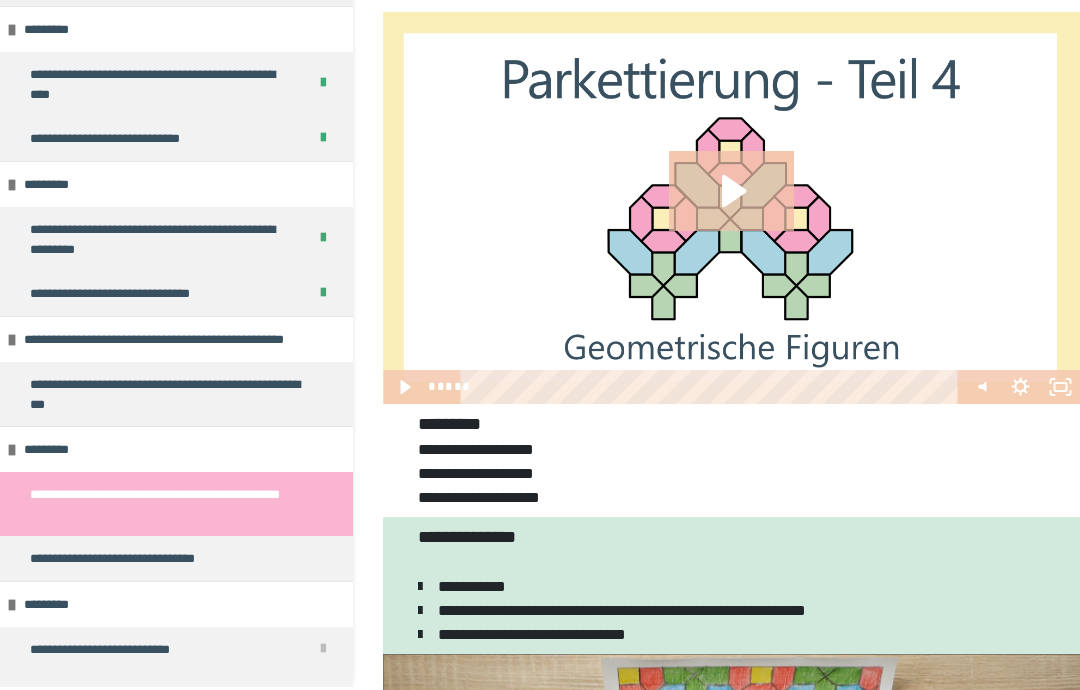 scroll, scrollTop: 183, scrollLeft: 0, axis: vertical 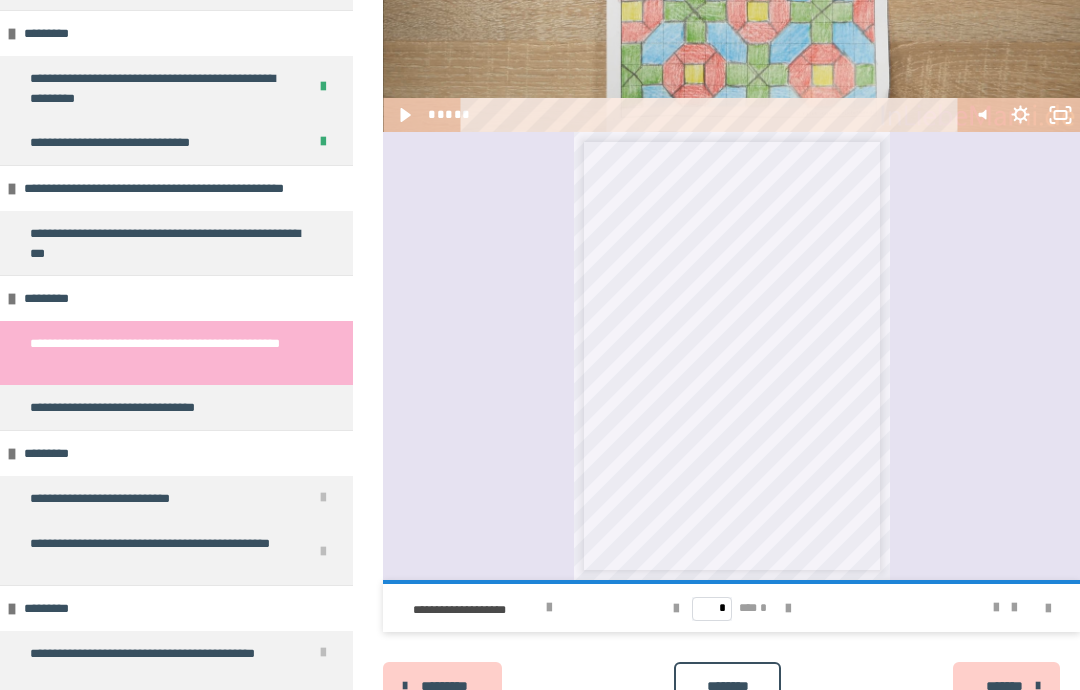 click on "**********" at bounding box center (176, 498) 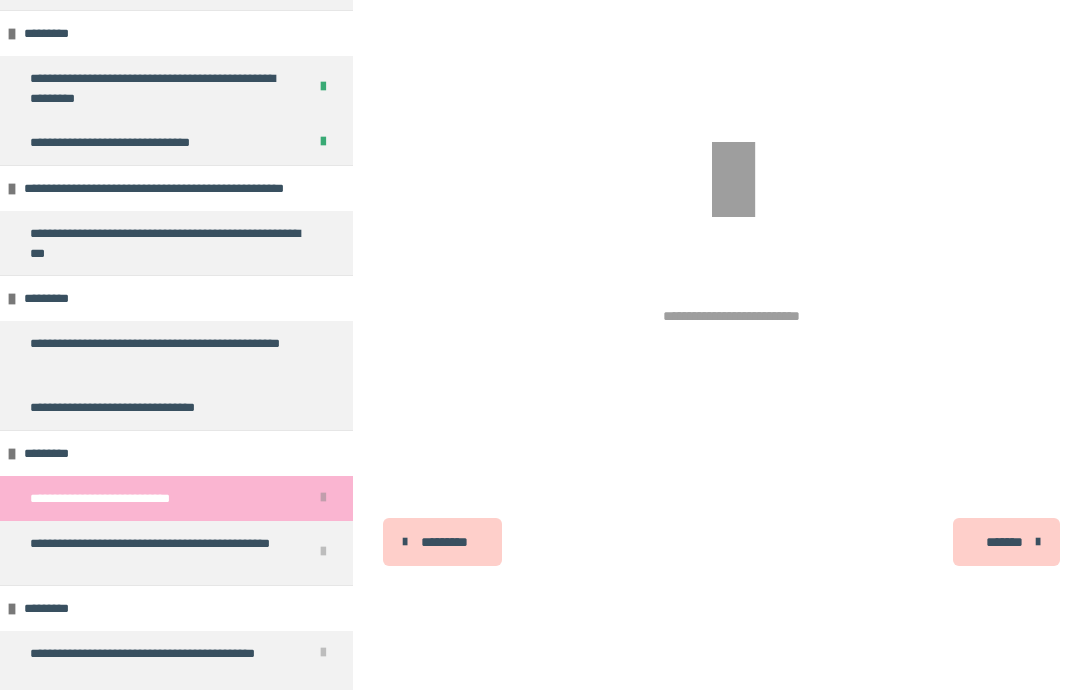 scroll, scrollTop: 302, scrollLeft: 0, axis: vertical 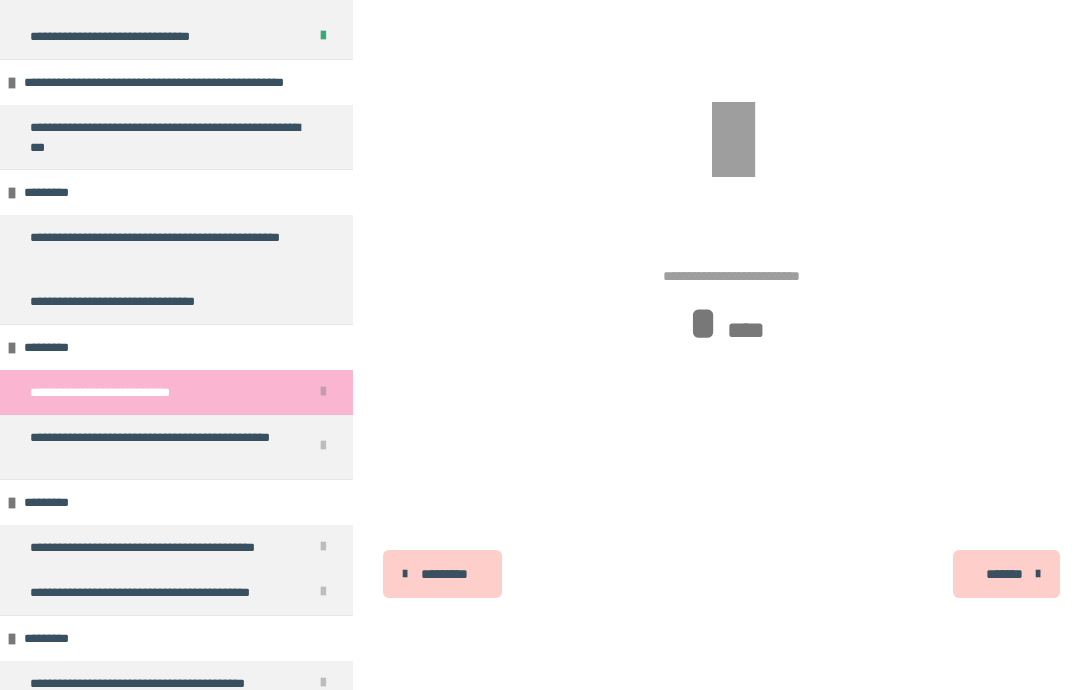 click on "**********" at bounding box center [176, 301] 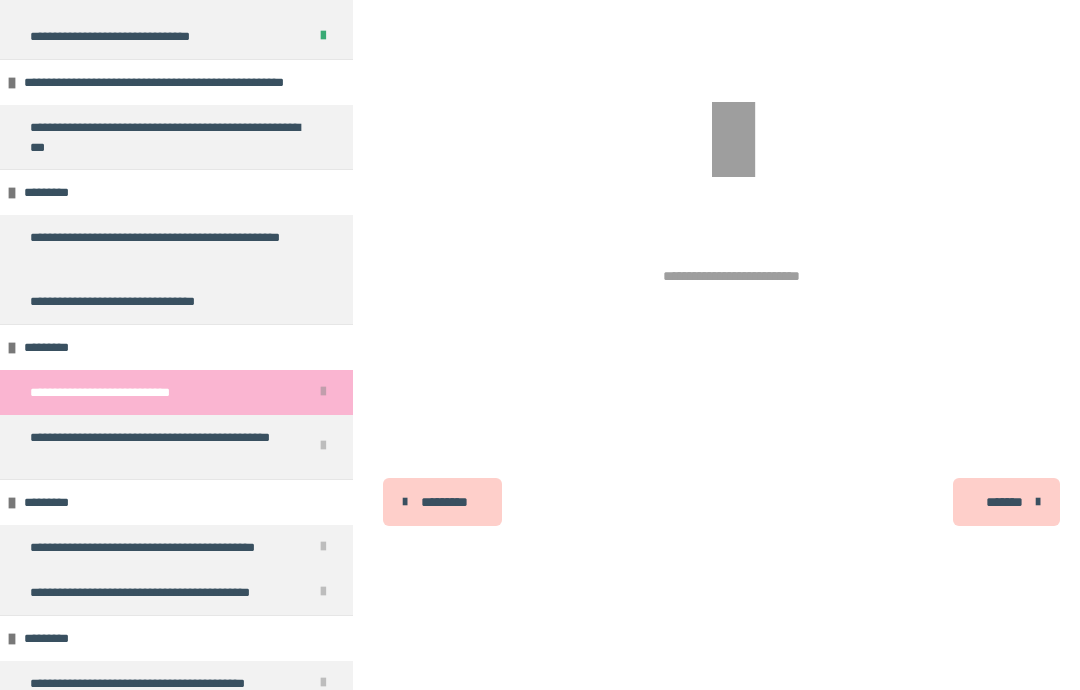 scroll, scrollTop: 222, scrollLeft: 0, axis: vertical 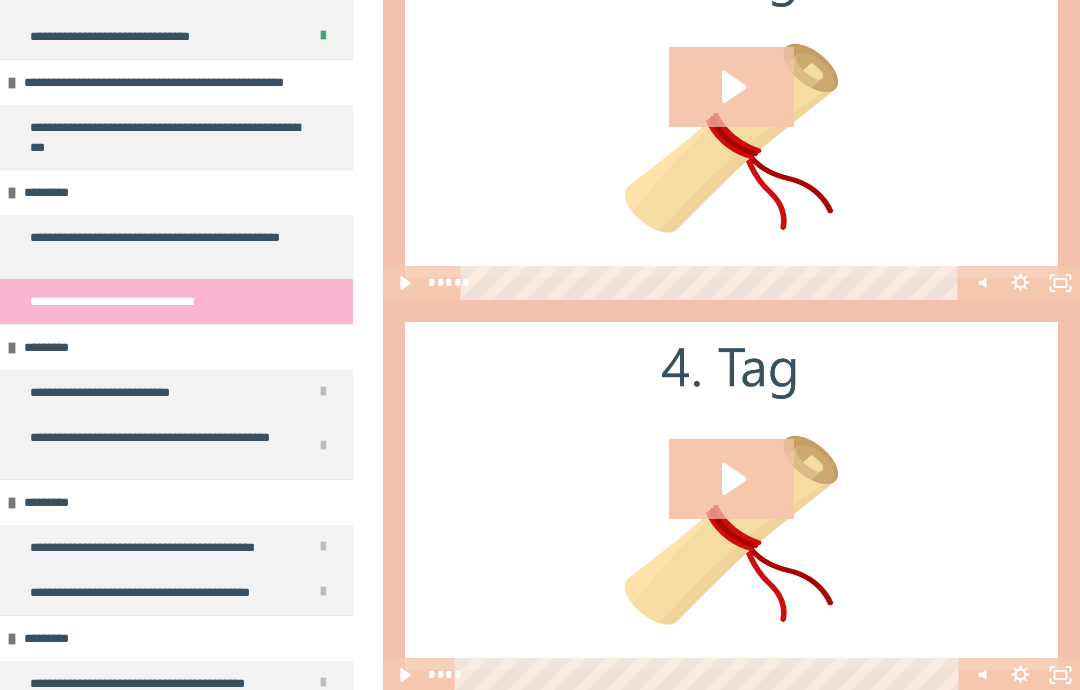 click on "**********" at bounding box center (168, 247) 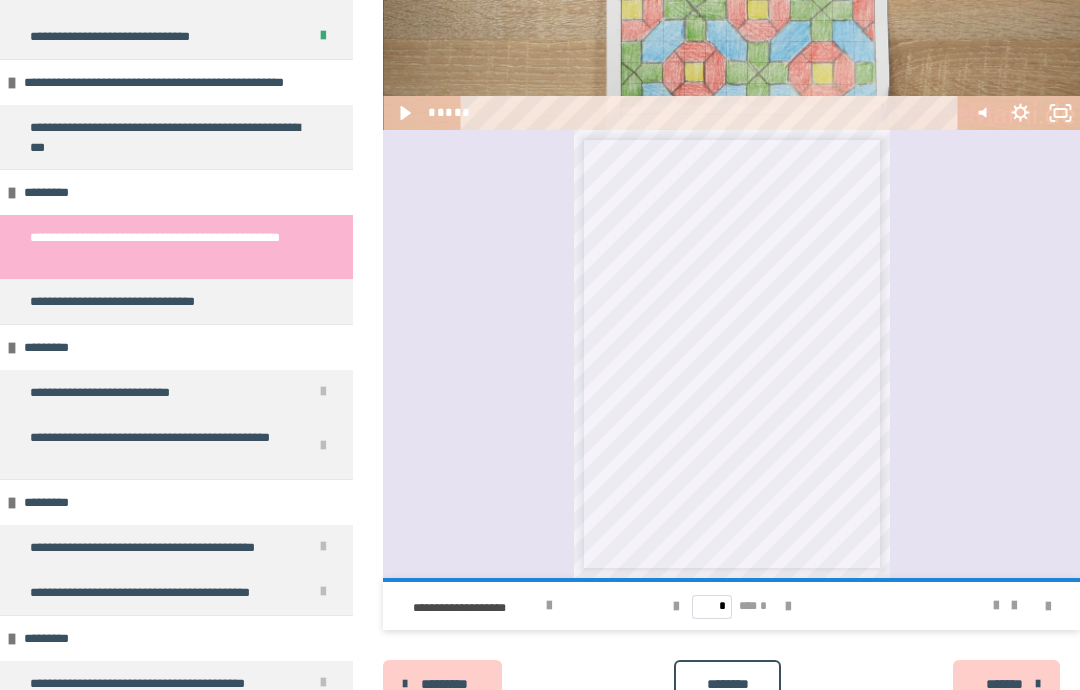 scroll, scrollTop: 1134, scrollLeft: 0, axis: vertical 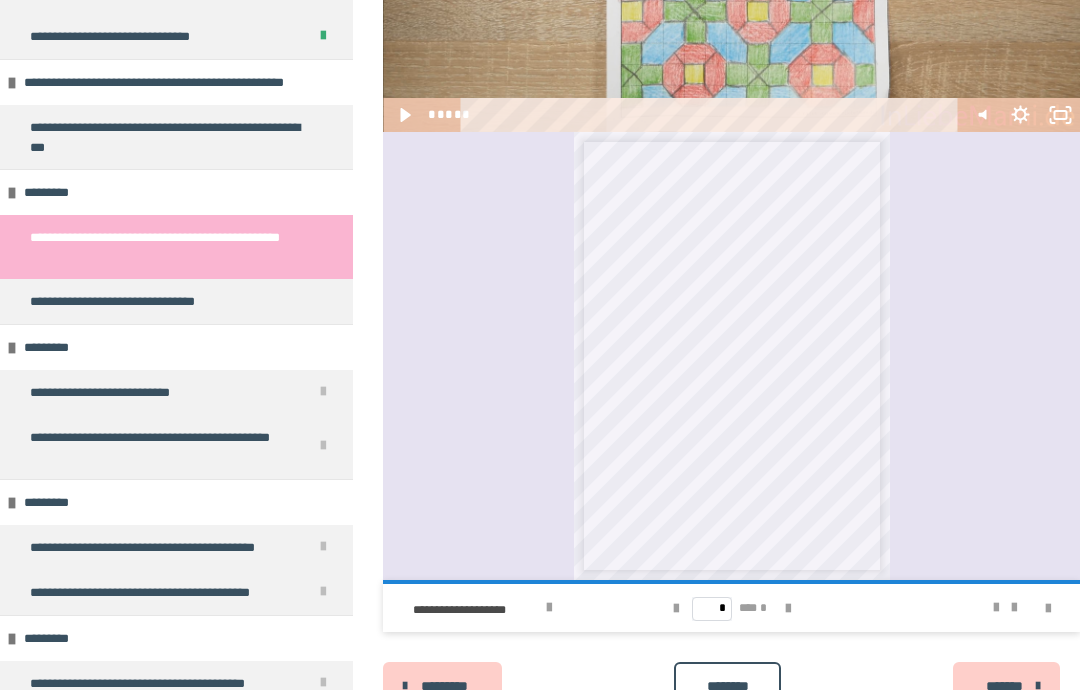 click on "**********" at bounding box center (476, 610) 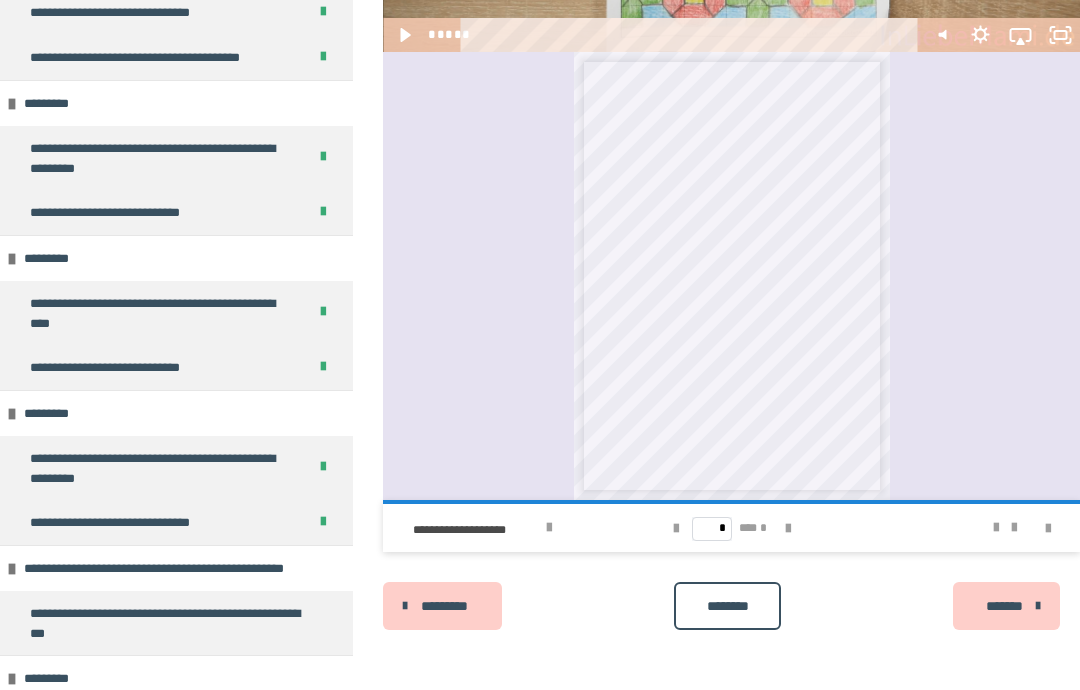 scroll, scrollTop: 5921, scrollLeft: 0, axis: vertical 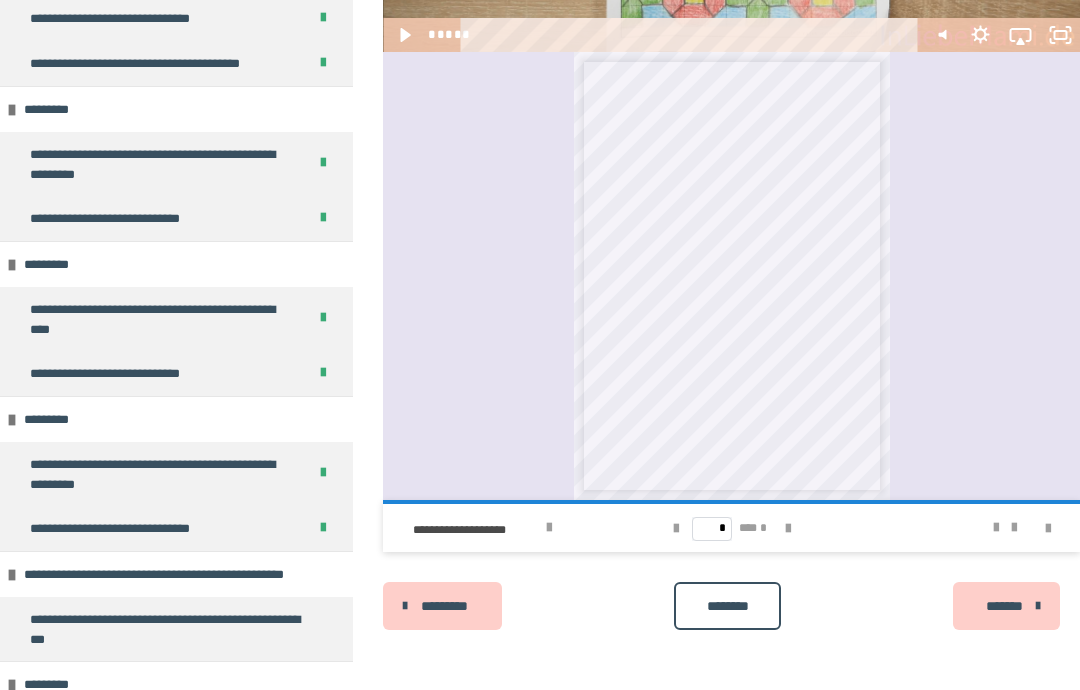 click on "**********" at bounding box center [160, 319] 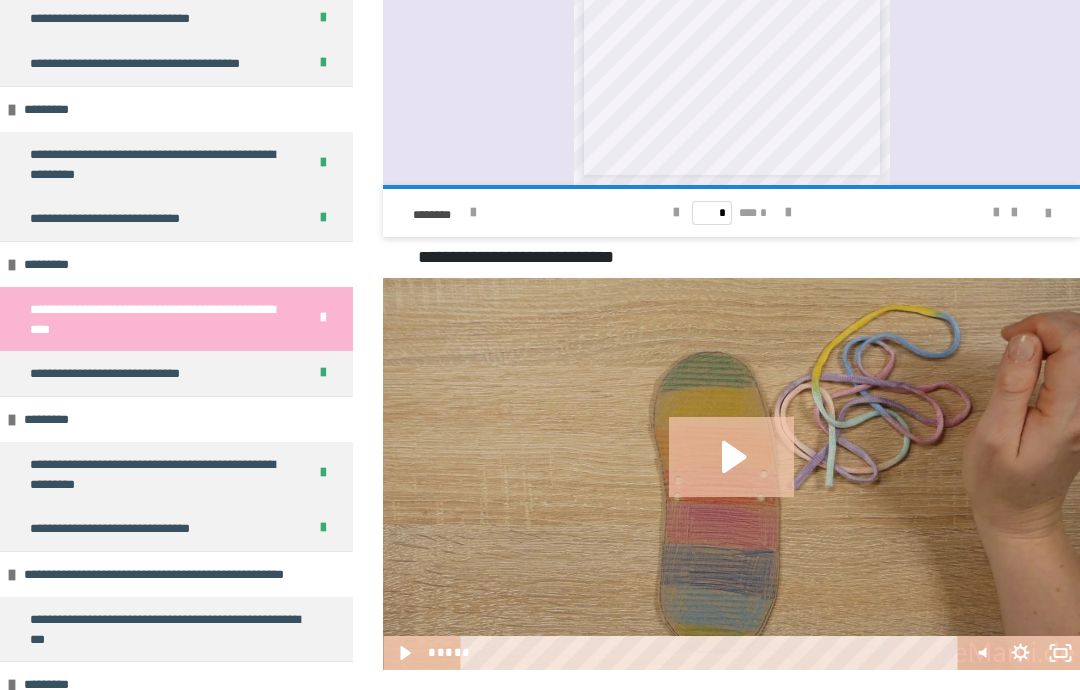 scroll, scrollTop: 2857, scrollLeft: 0, axis: vertical 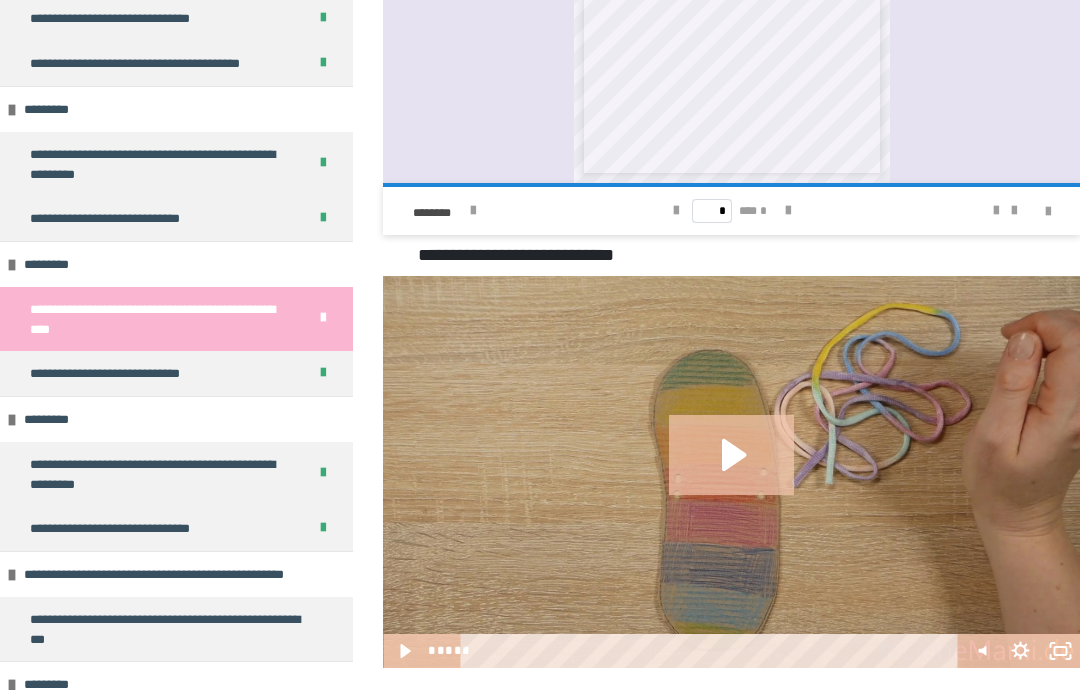 click 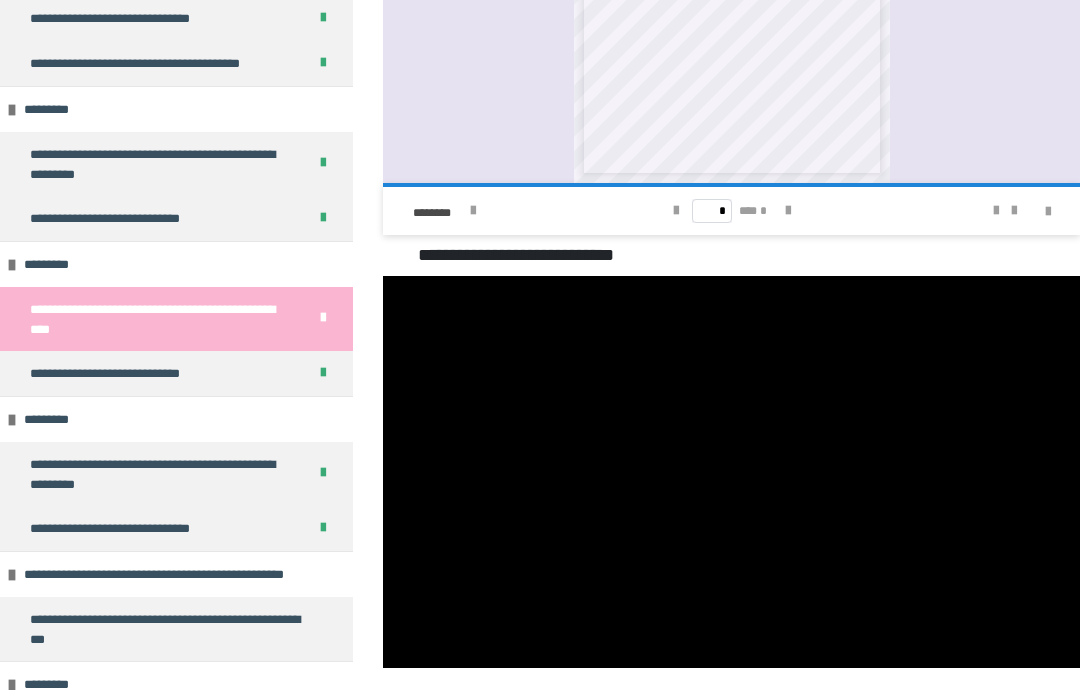 click at bounding box center (731, 472) 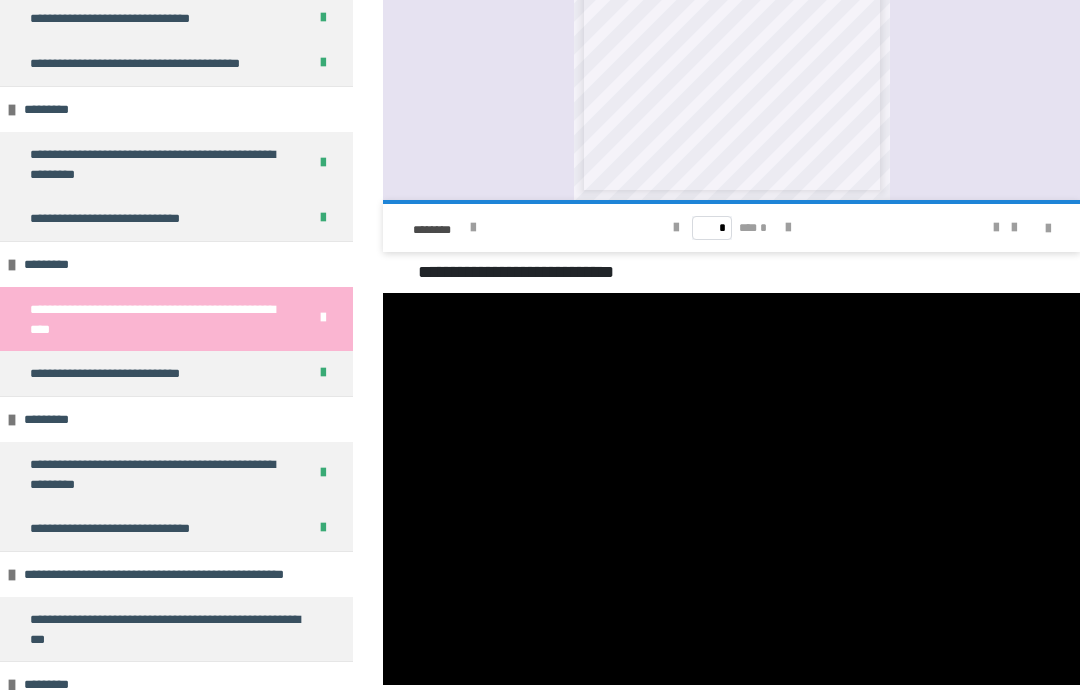 click at bounding box center (731, 489) 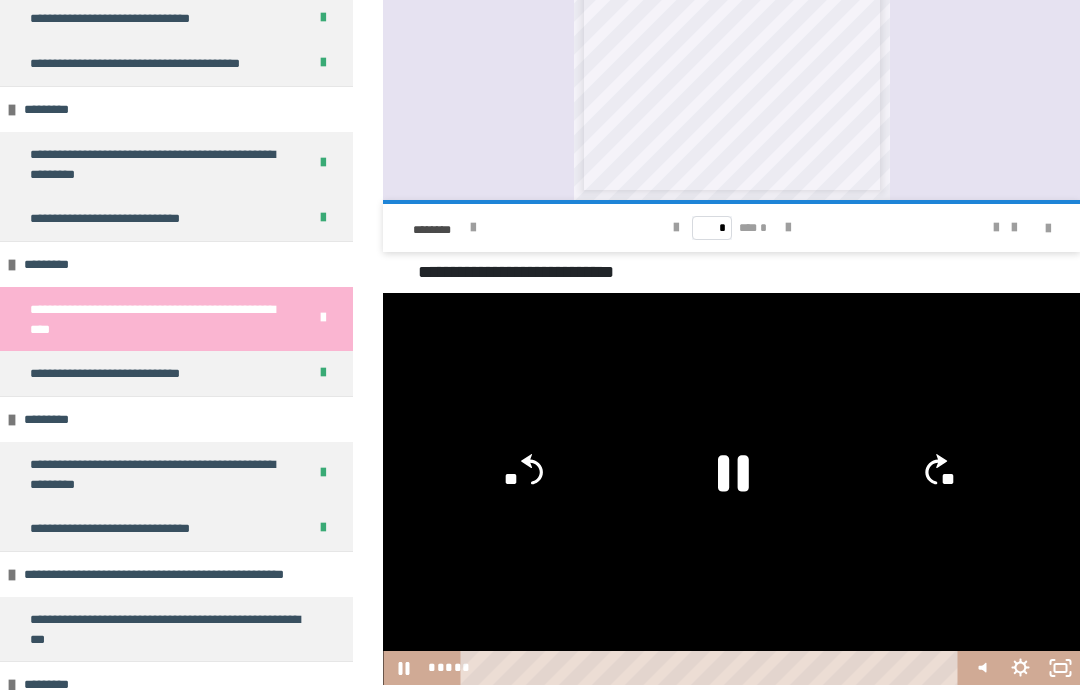 click 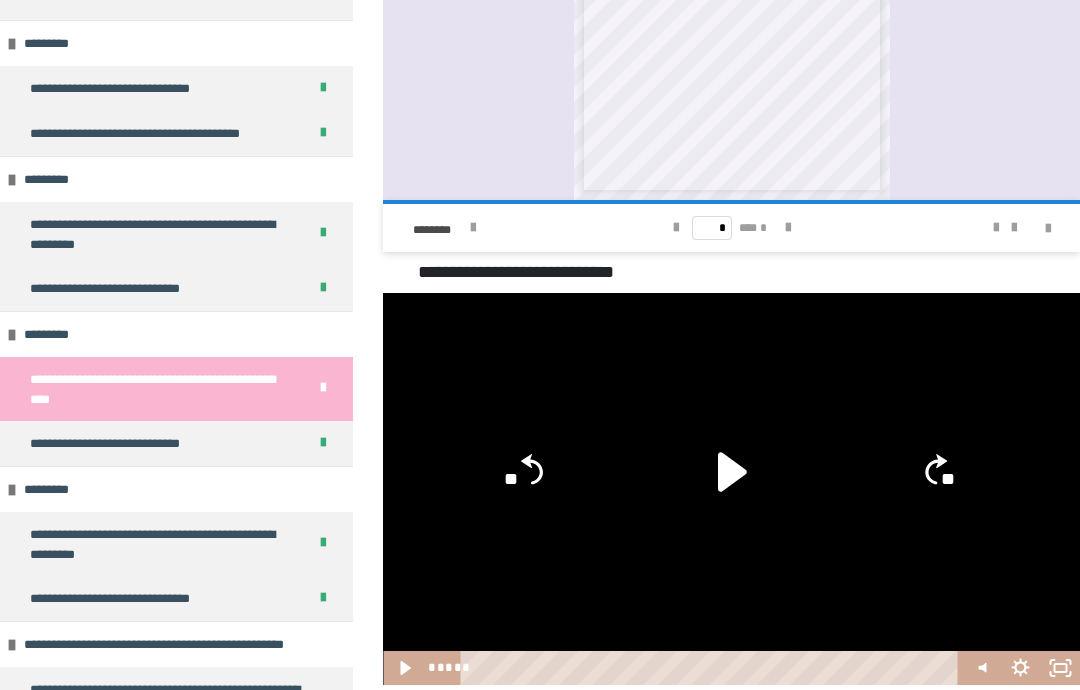 scroll, scrollTop: 5817, scrollLeft: 0, axis: vertical 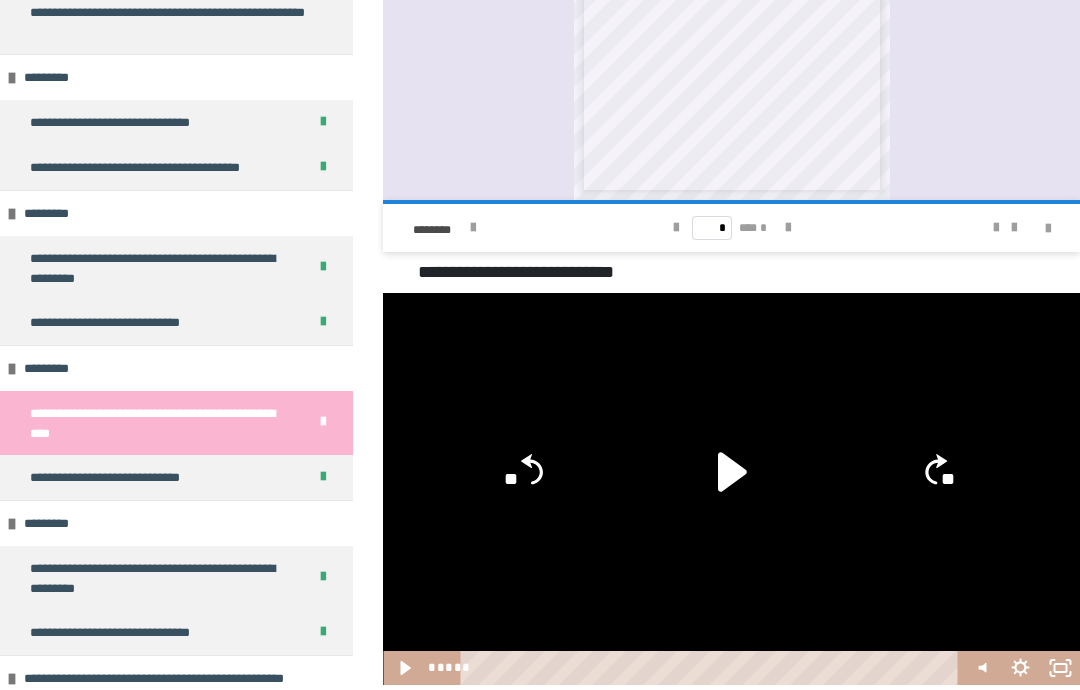 click on "**********" at bounding box center (176, 322) 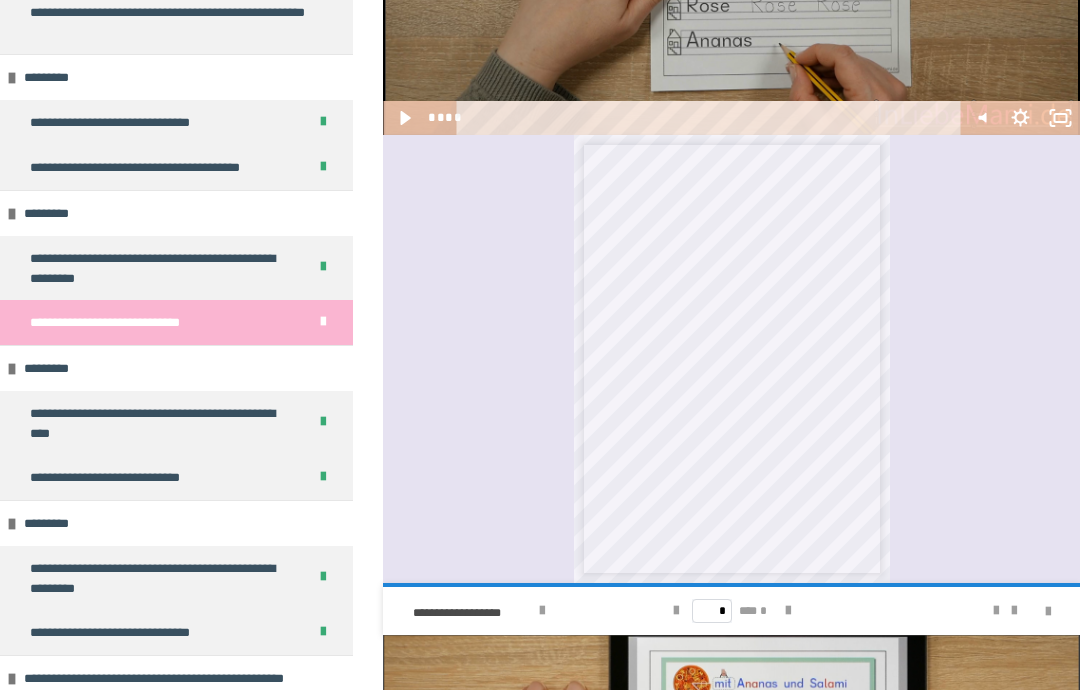 scroll, scrollTop: 2327, scrollLeft: 0, axis: vertical 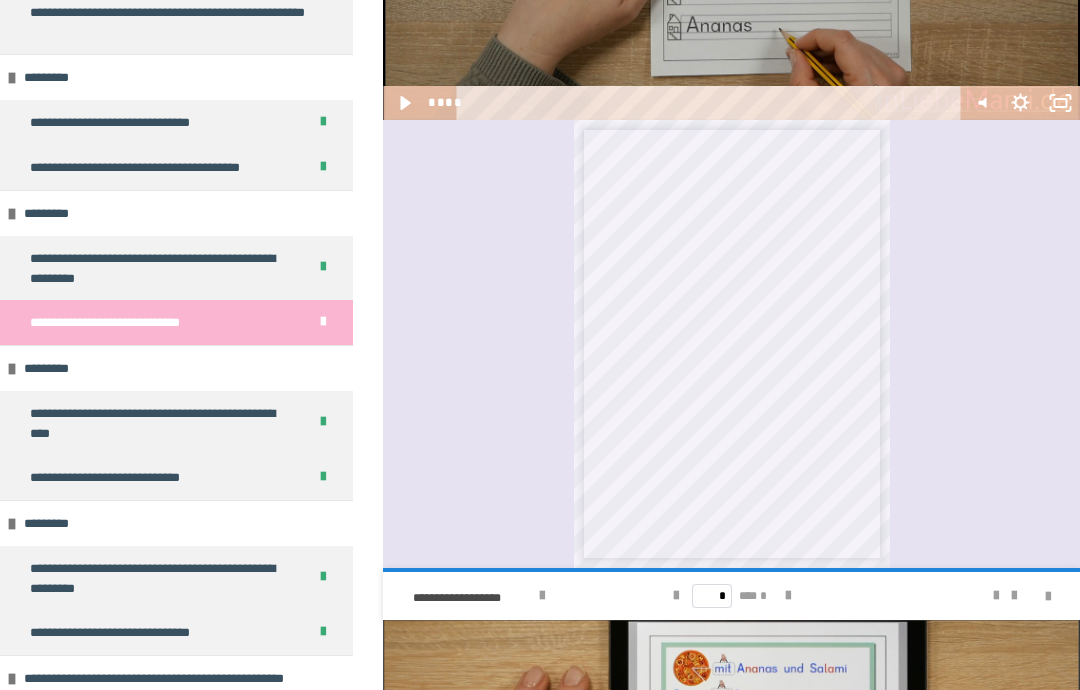 click at bounding box center (542, 596) 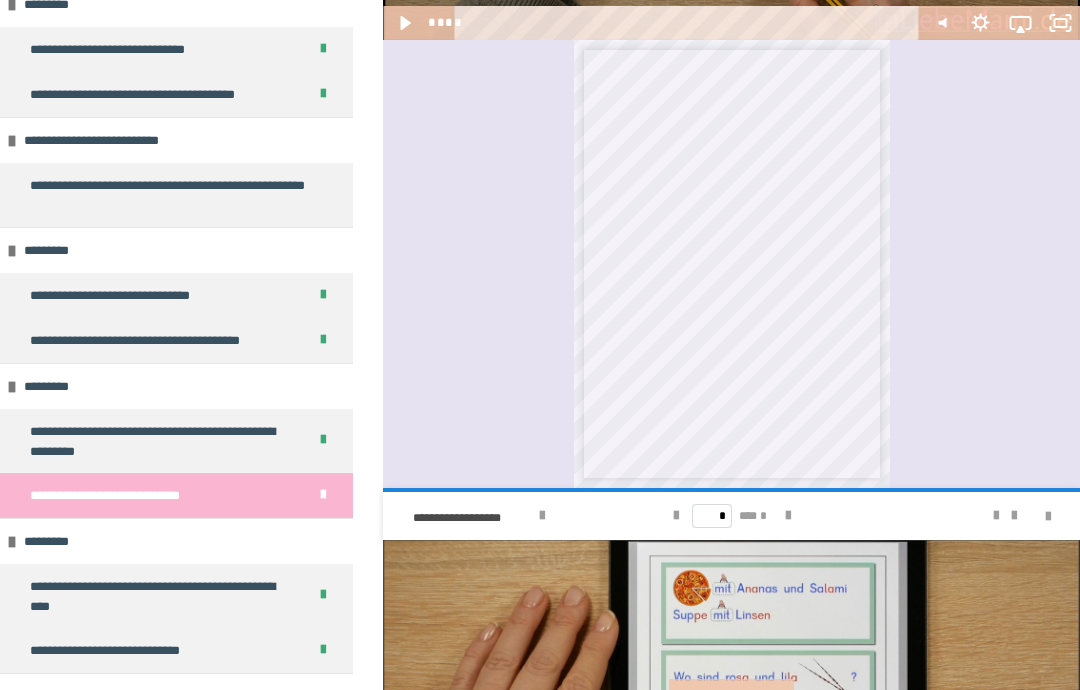 scroll, scrollTop: 5635, scrollLeft: 0, axis: vertical 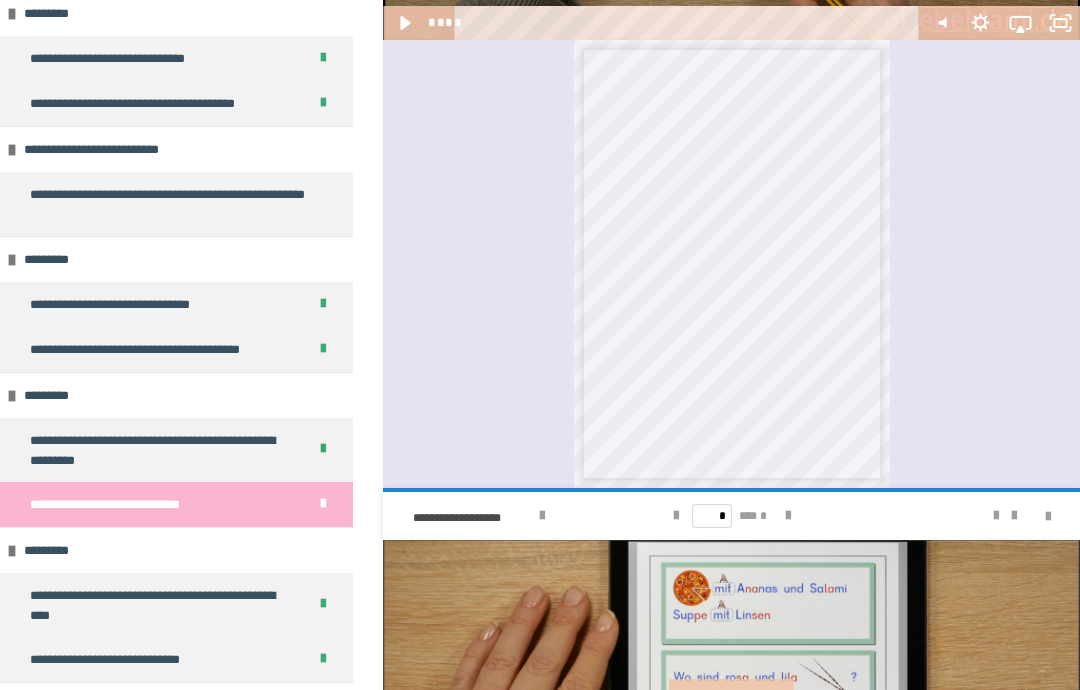 click on "**********" at bounding box center (176, 304) 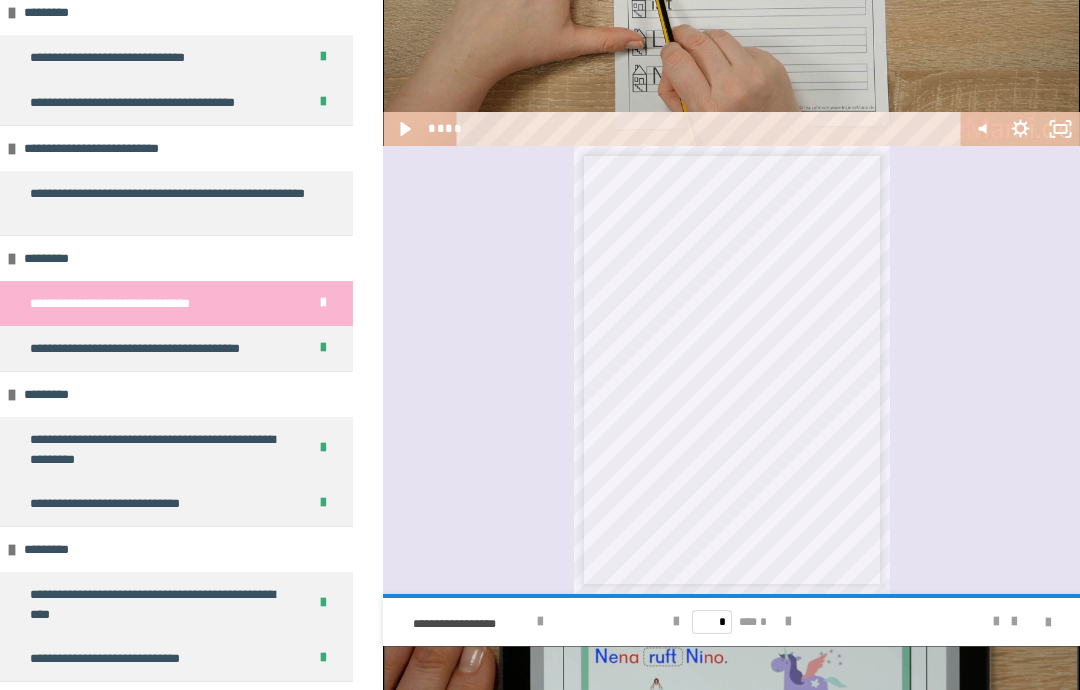 scroll, scrollTop: 1790, scrollLeft: 0, axis: vertical 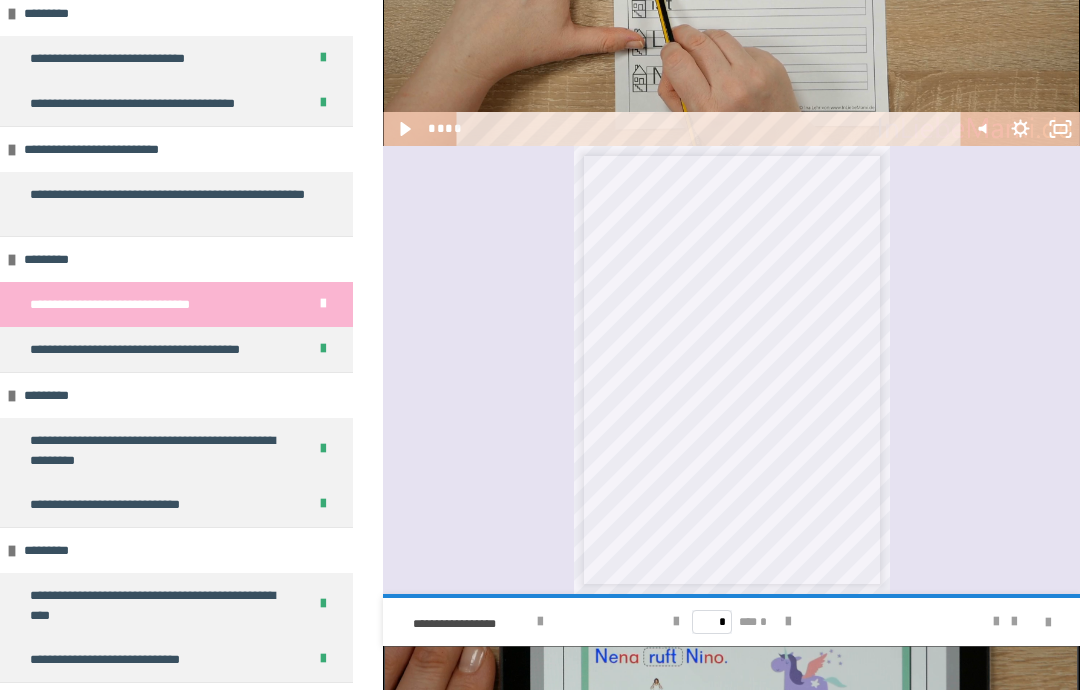 click at bounding box center (540, 622) 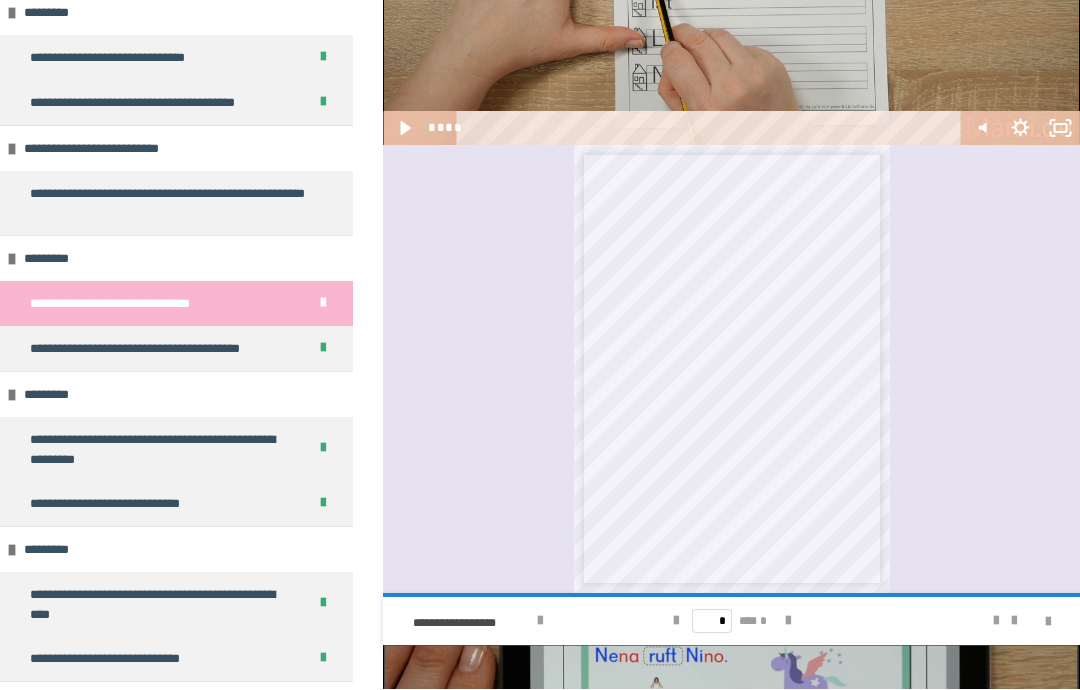 scroll, scrollTop: 1870, scrollLeft: 0, axis: vertical 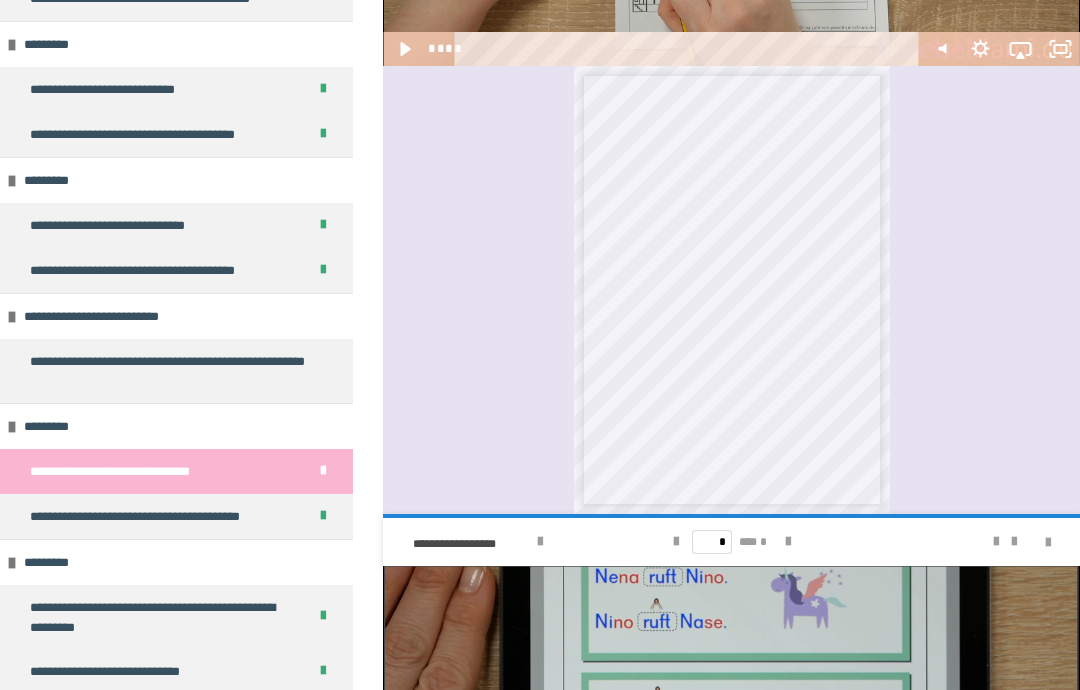 click on "**********" at bounding box center (176, 225) 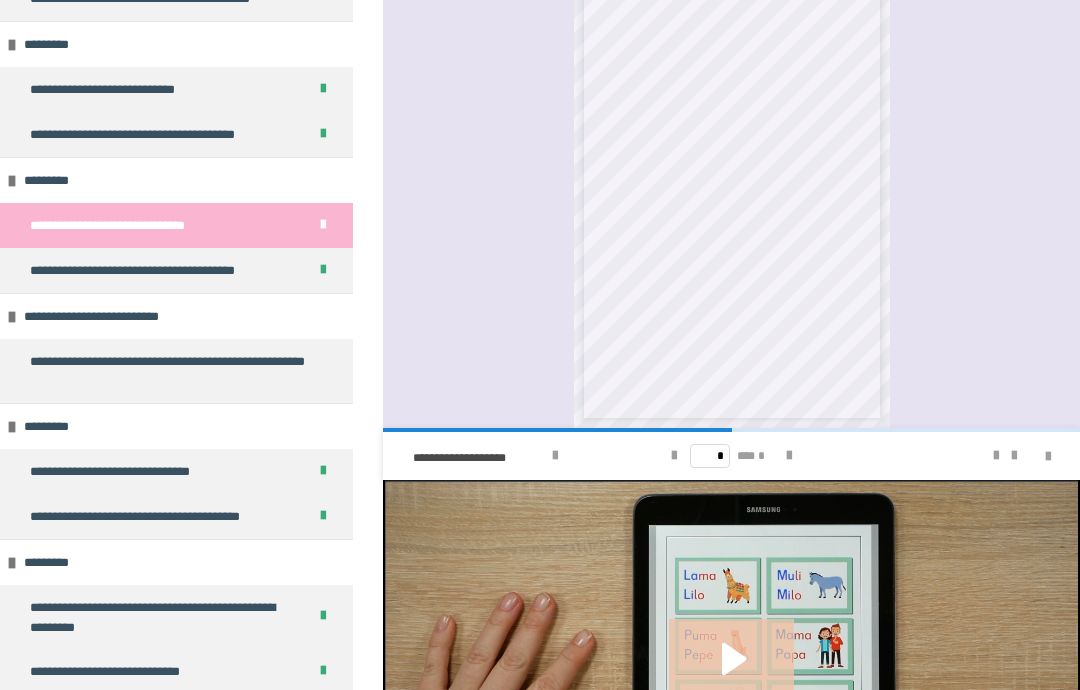 scroll, scrollTop: 2122, scrollLeft: 0, axis: vertical 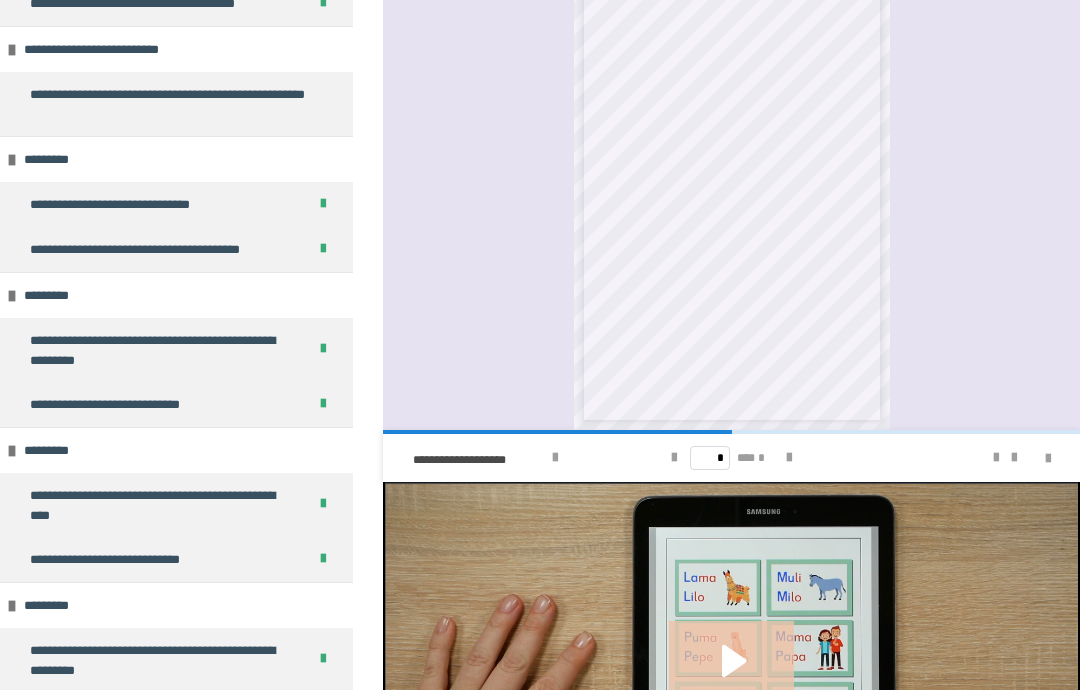 click on "**********" at bounding box center [176, 404] 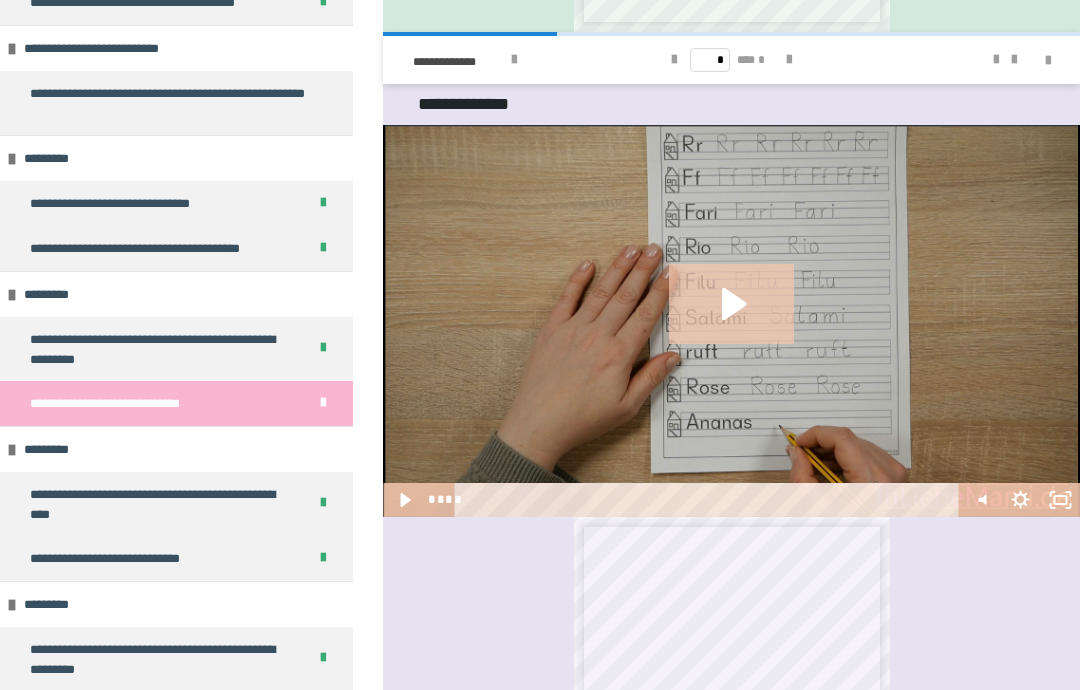 scroll, scrollTop: 1930, scrollLeft: 0, axis: vertical 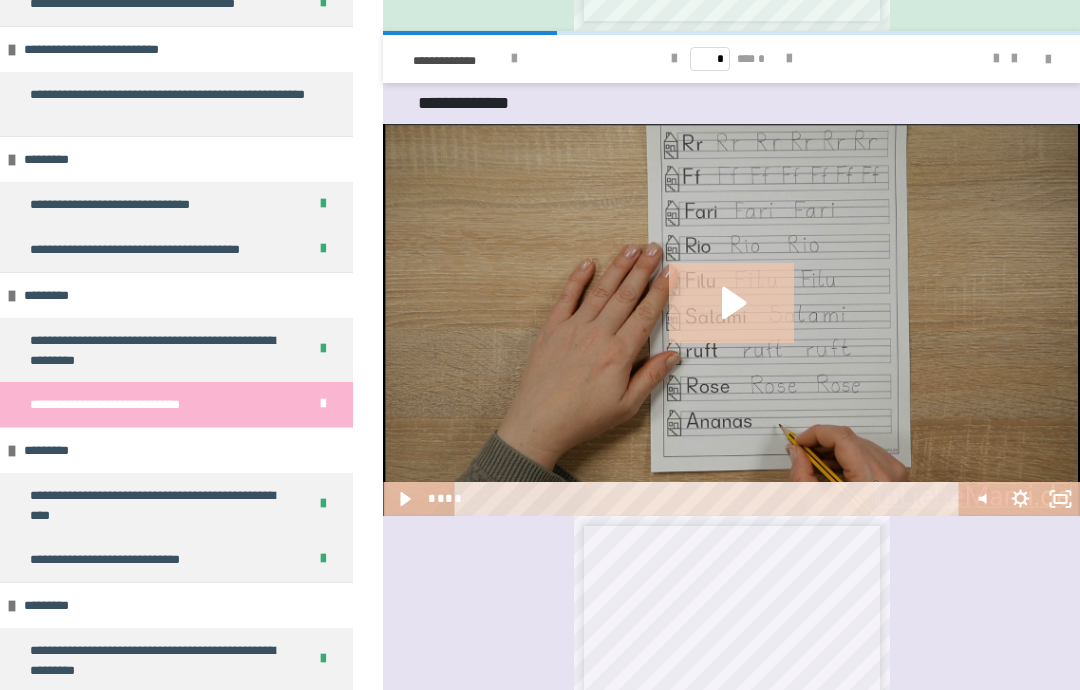 click on "**********" at bounding box center [176, 559] 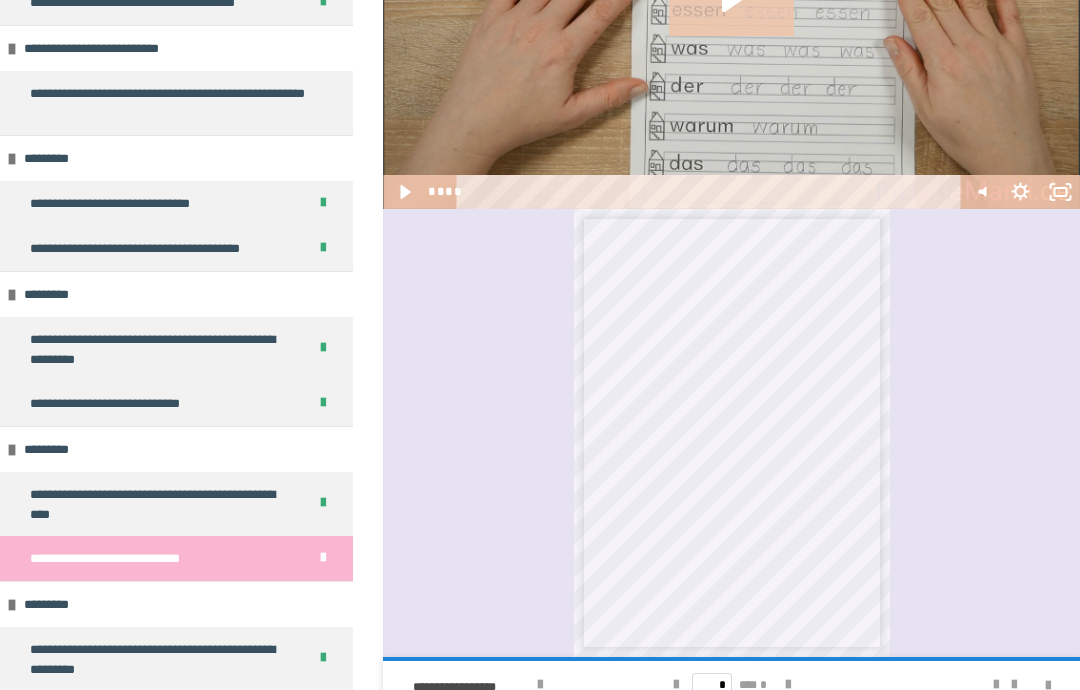 scroll, scrollTop: 2211, scrollLeft: 0, axis: vertical 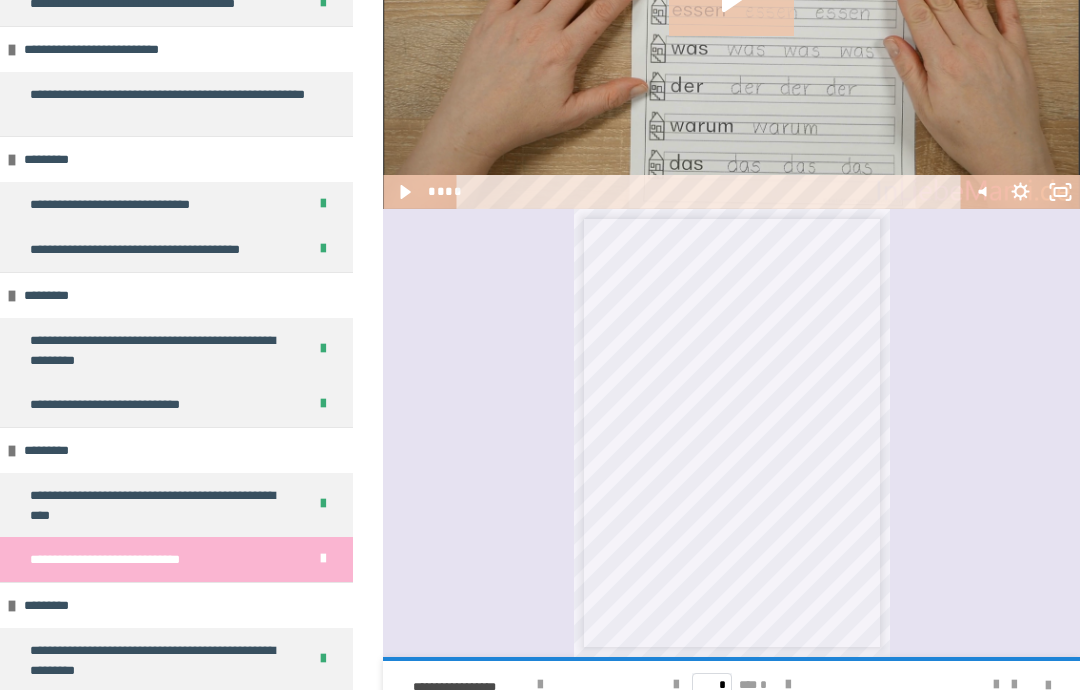 click on "**********" at bounding box center (520, 685) 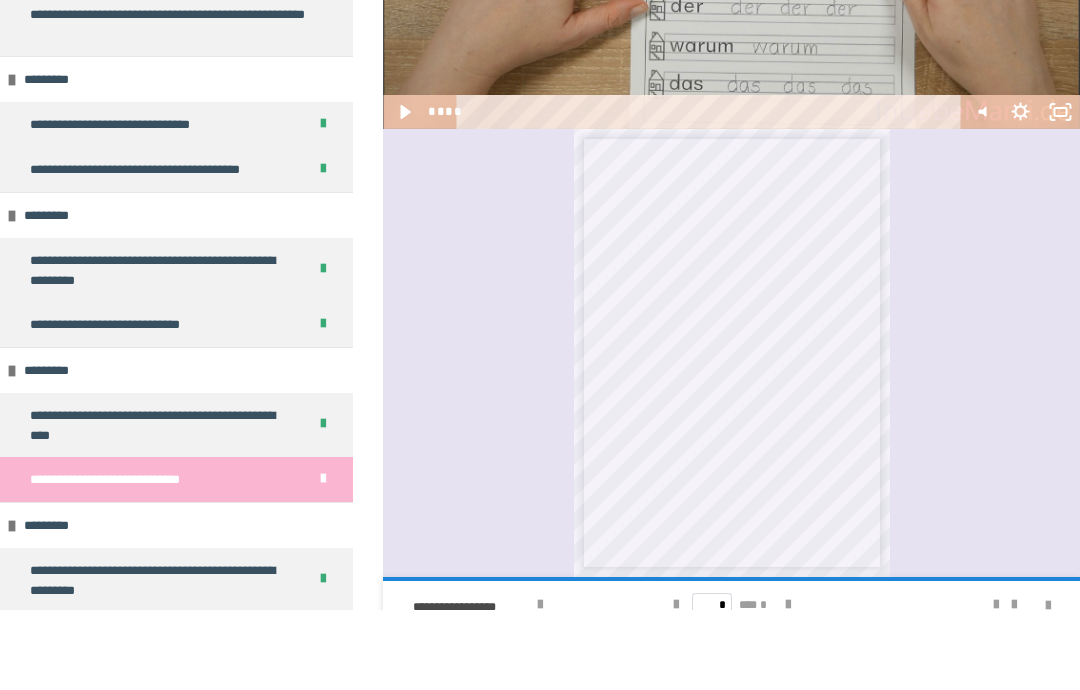 scroll, scrollTop: 2291, scrollLeft: 0, axis: vertical 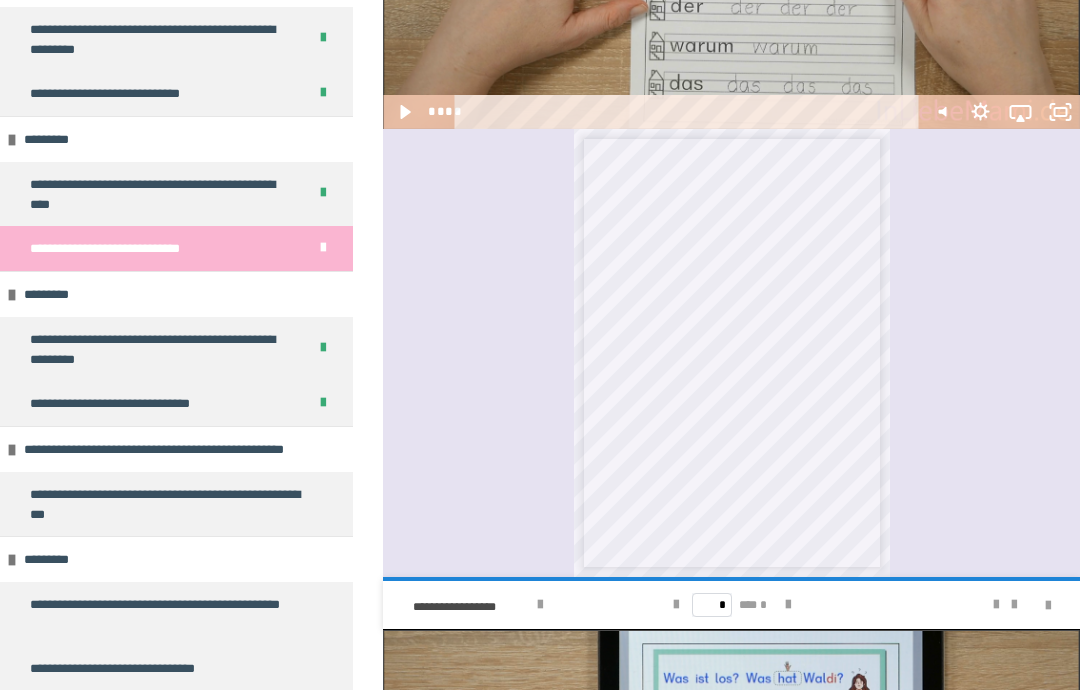 click on "**********" at bounding box center (176, 403) 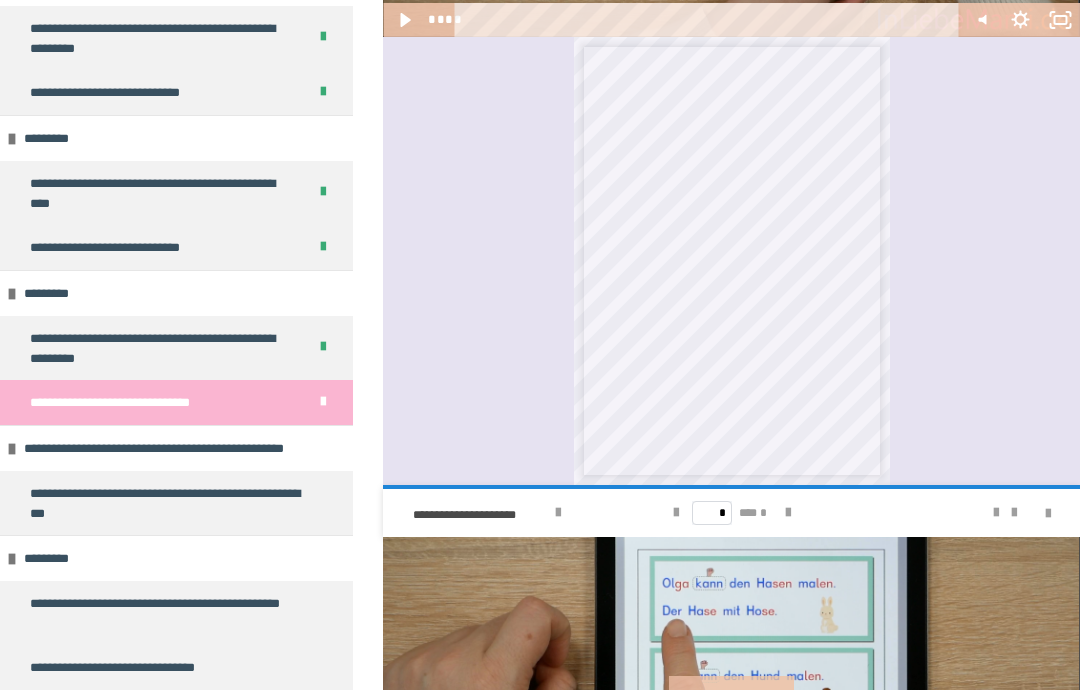 scroll, scrollTop: 2407, scrollLeft: 0, axis: vertical 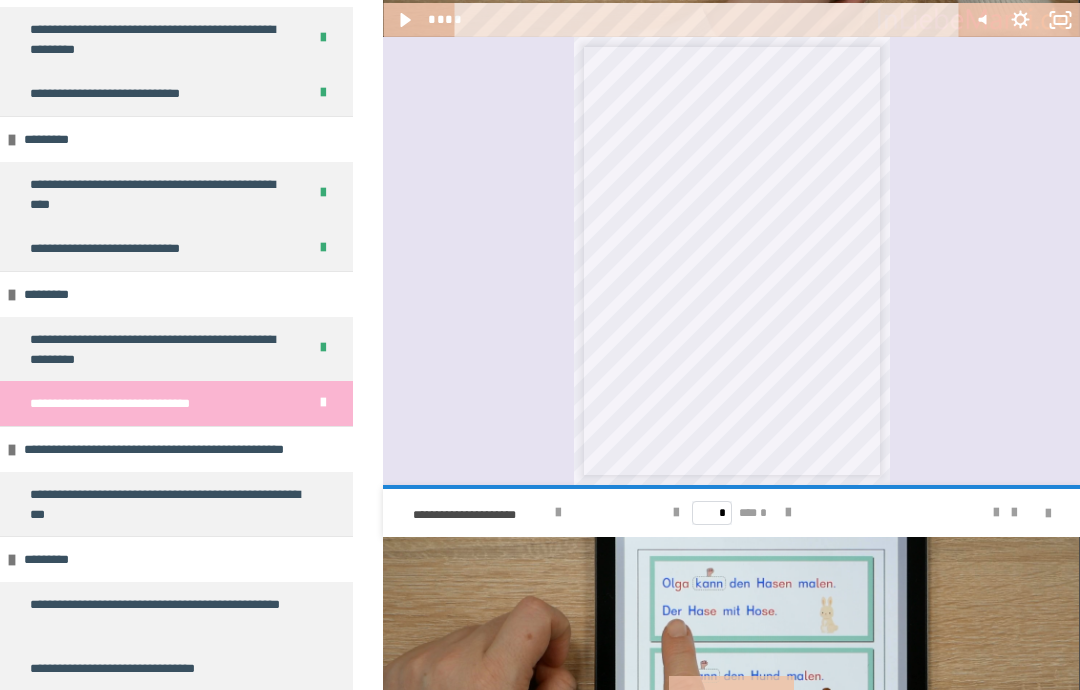 click on "**********" at bounding box center [520, 513] 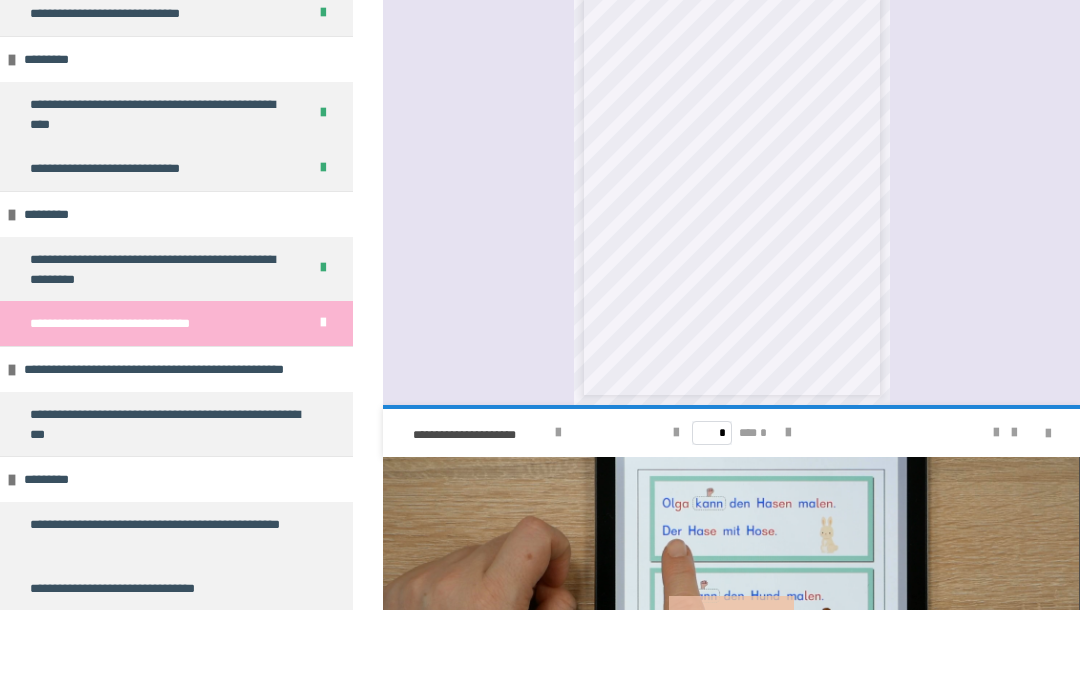 scroll, scrollTop: 2487, scrollLeft: 0, axis: vertical 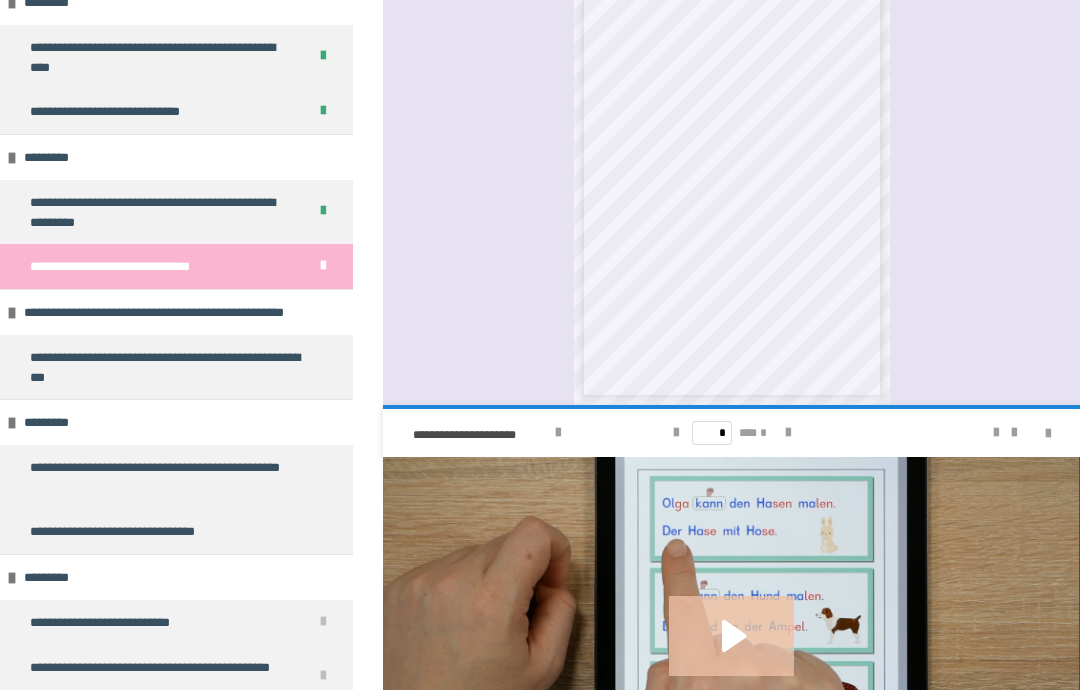 click on "**********" at bounding box center [168, 477] 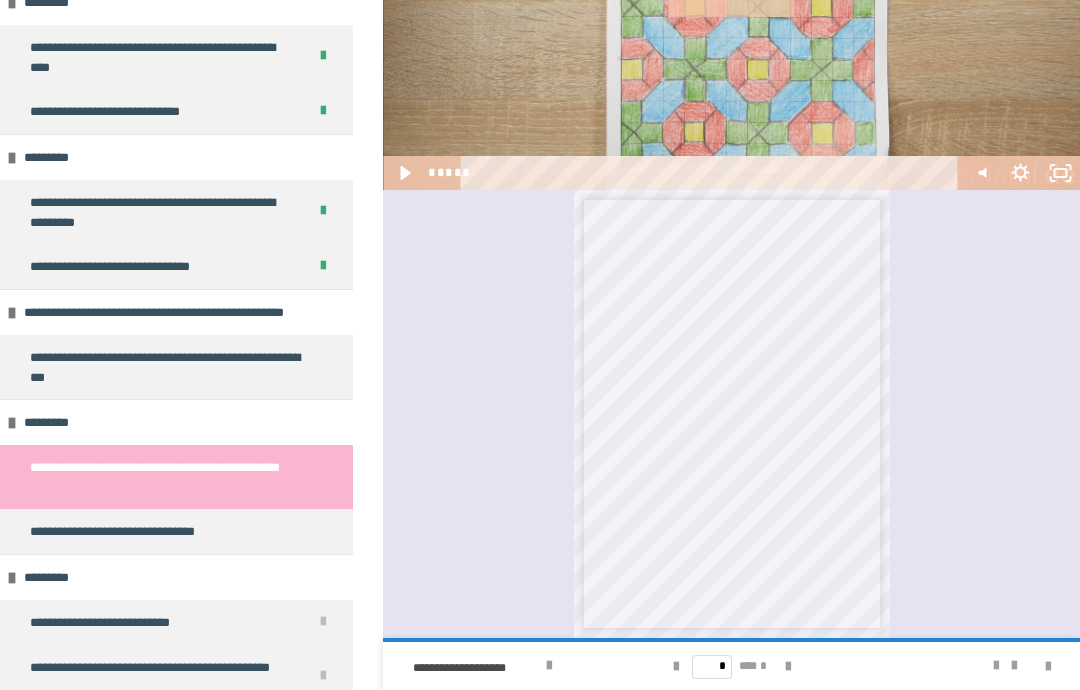 scroll, scrollTop: 1134, scrollLeft: 0, axis: vertical 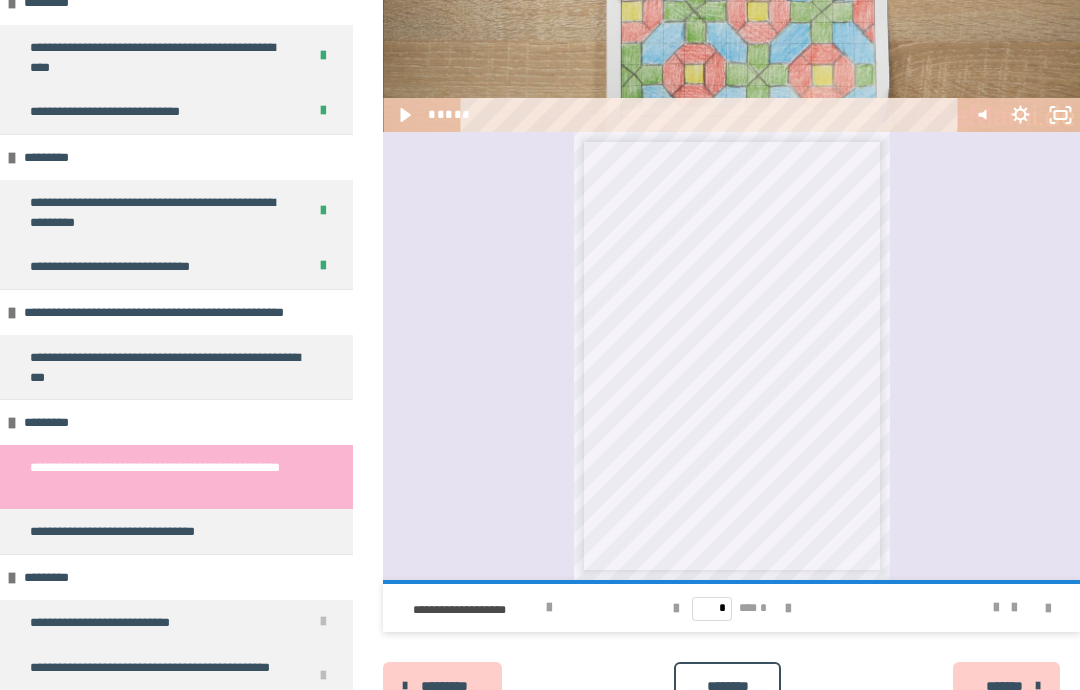 click on "**********" at bounding box center [176, 531] 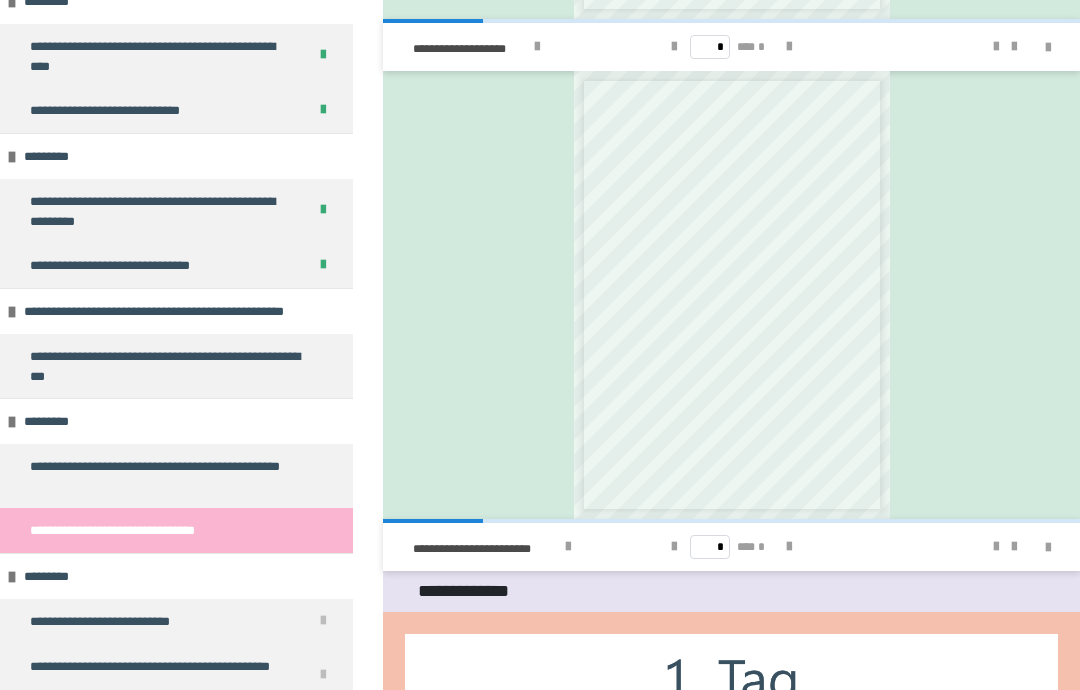 scroll, scrollTop: 2069, scrollLeft: 0, axis: vertical 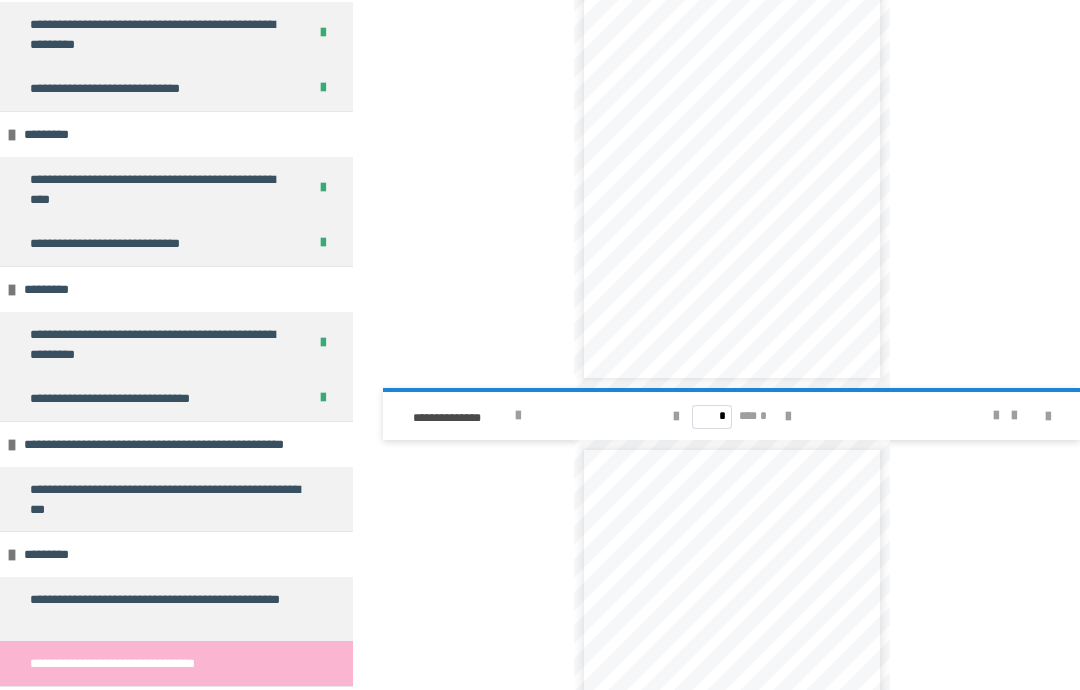 click on "**********" at bounding box center (520, 416) 